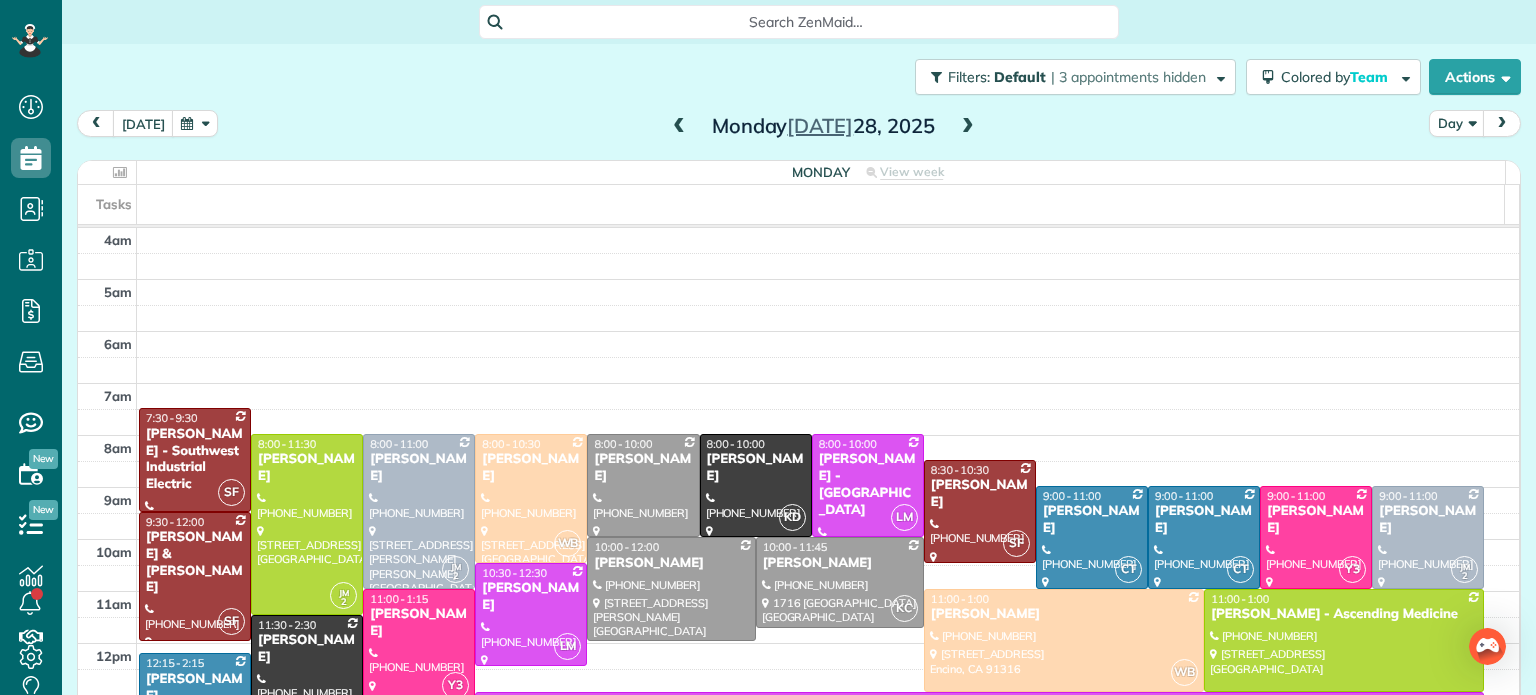 scroll, scrollTop: 0, scrollLeft: 0, axis: both 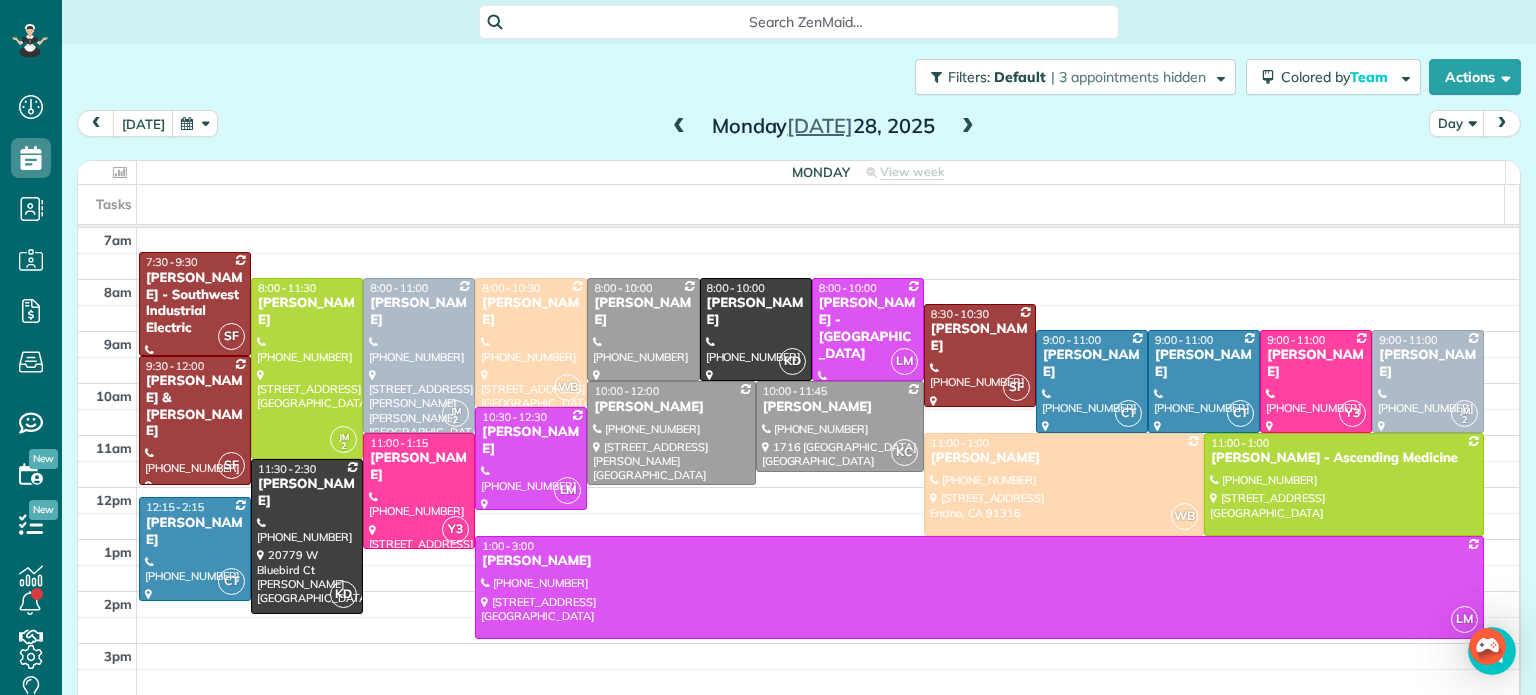 click at bounding box center [968, 127] 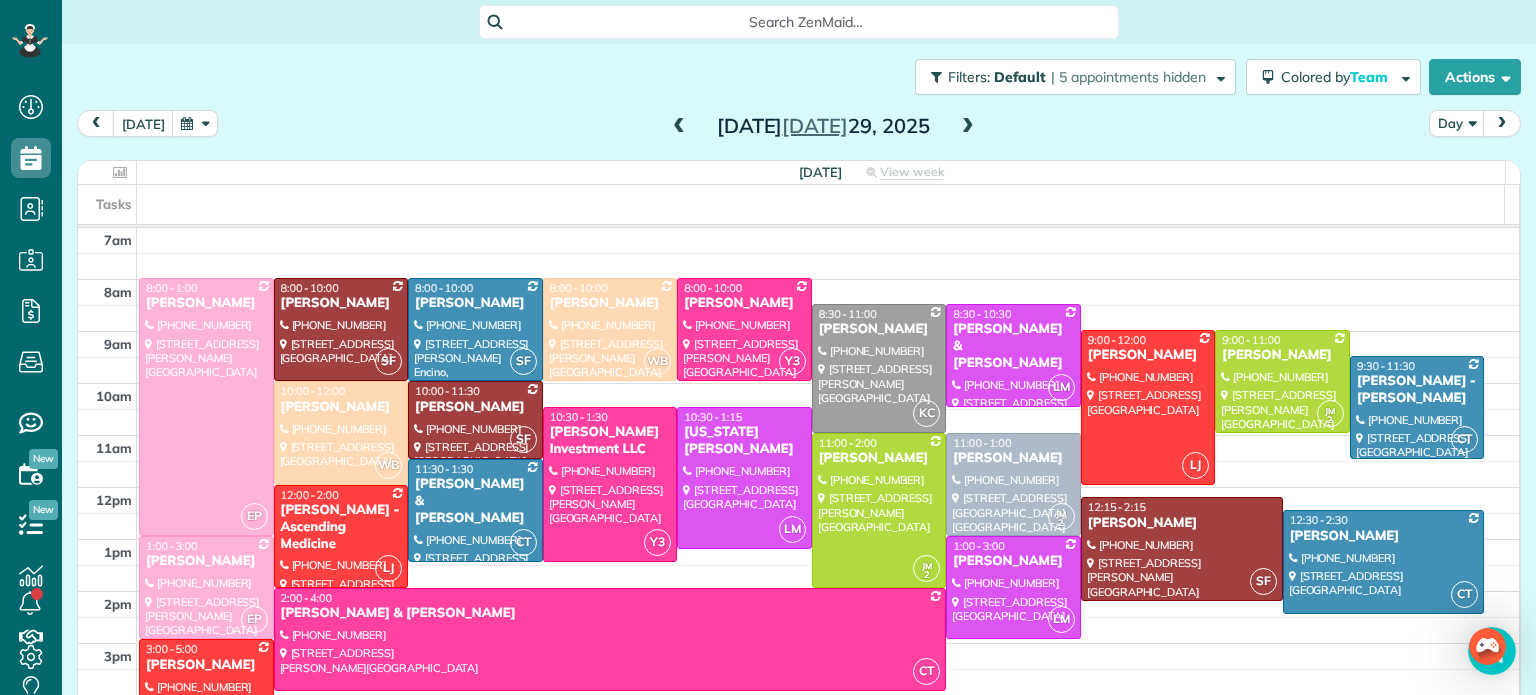 click on "Filters:   Default
|  5 appointments hidden
Colored by  Team
Color by Cleaner
Color by Team
Color by Status
Color by Recurrence
Color by Paid/Unpaid
Filters  Default
Schedule Changes
Actions
Create Appointment
Create Task
Clock In/Out
Send Work Orders
Print Route Sheets
Today's Emails/Texts
View Metrics" at bounding box center [799, 77] 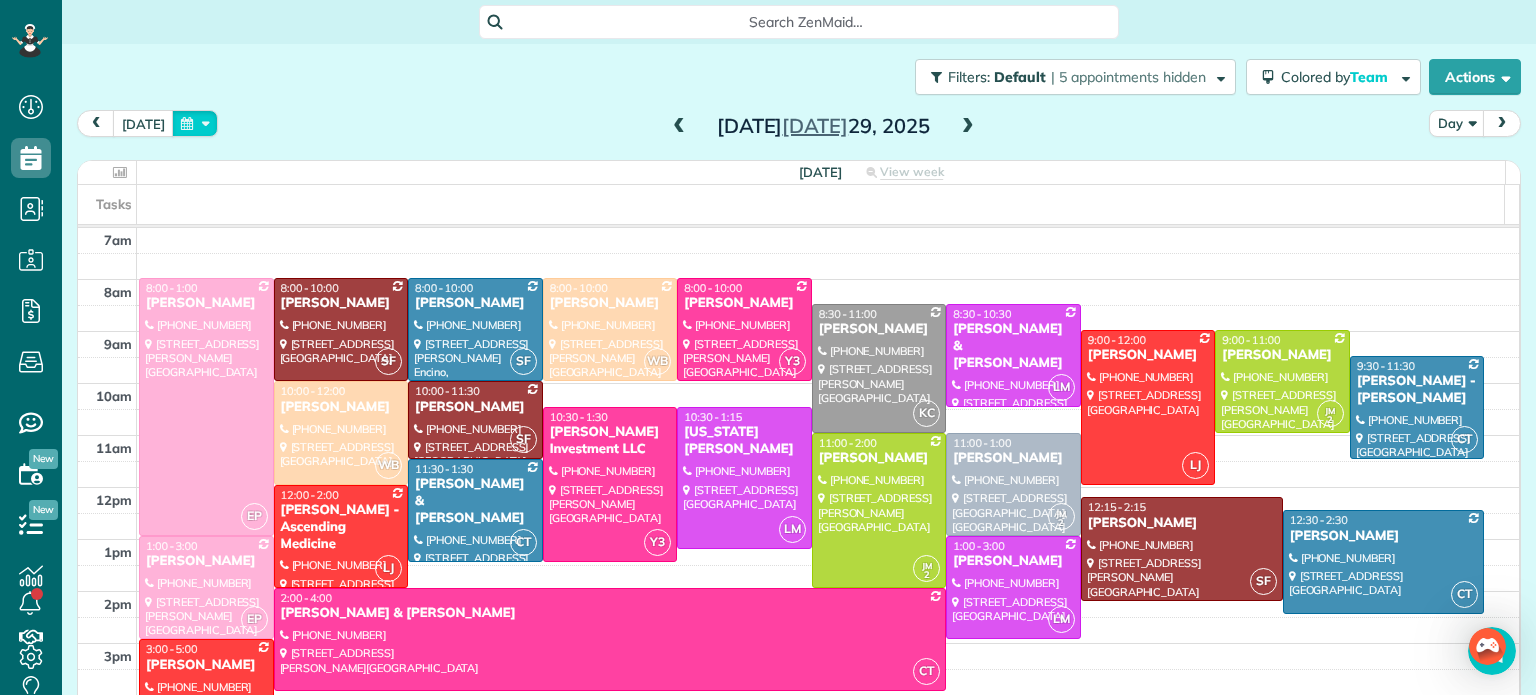 click at bounding box center (195, 123) 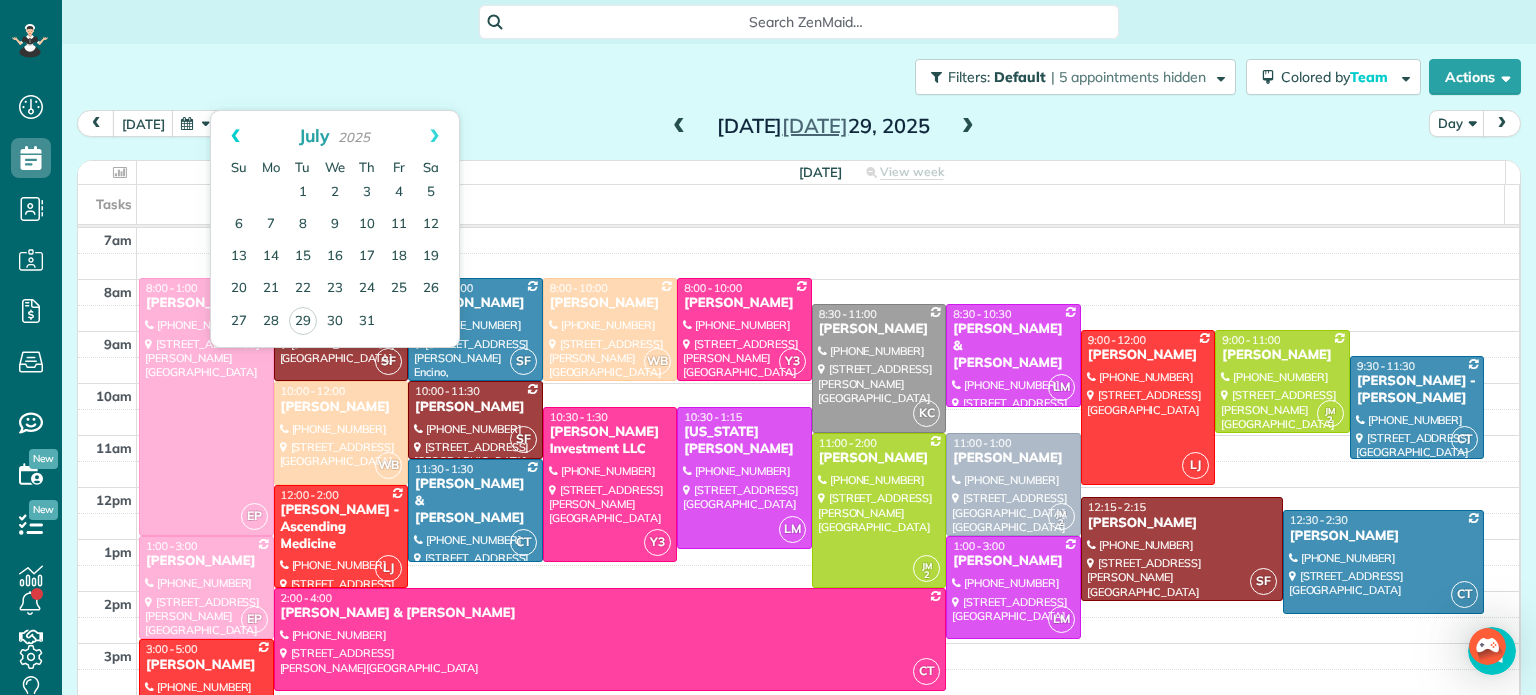 click on "Prev" at bounding box center [235, 136] 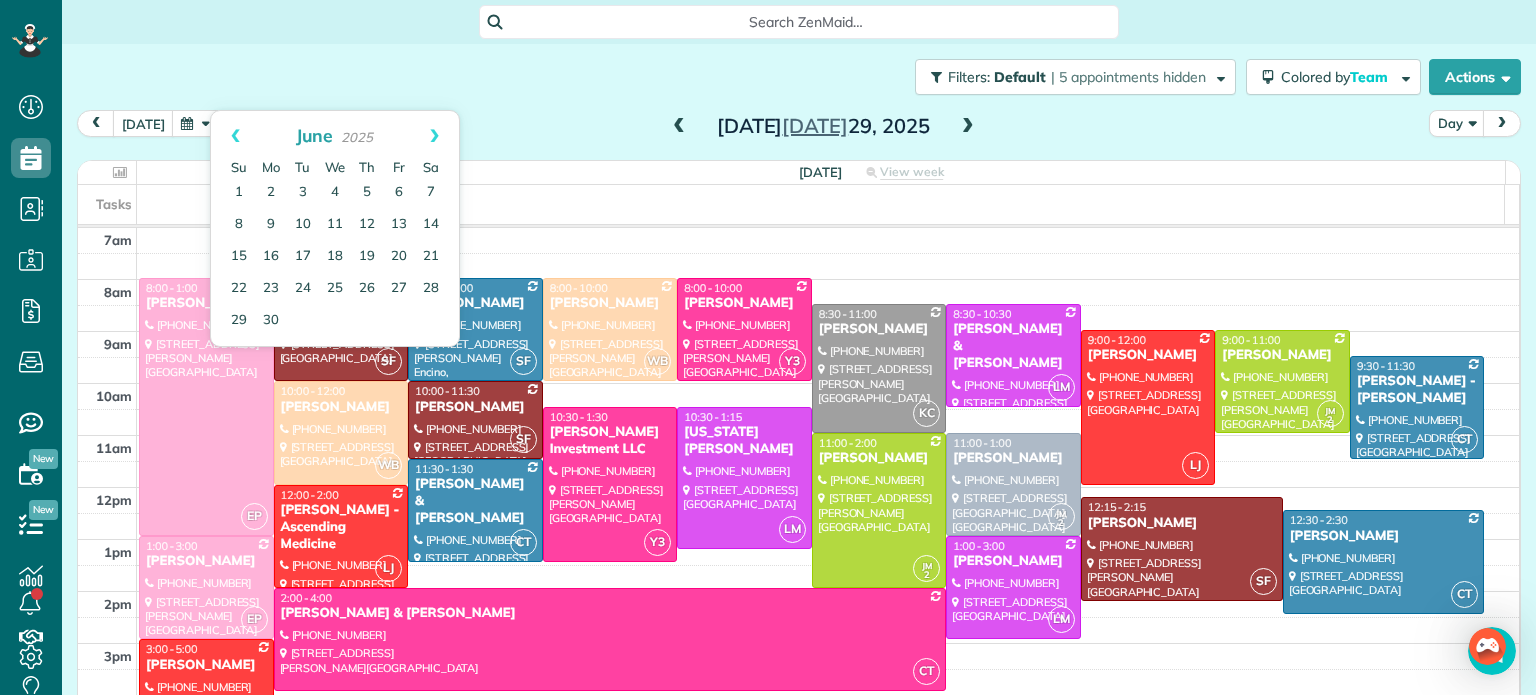 click on "Prev" at bounding box center [235, 136] 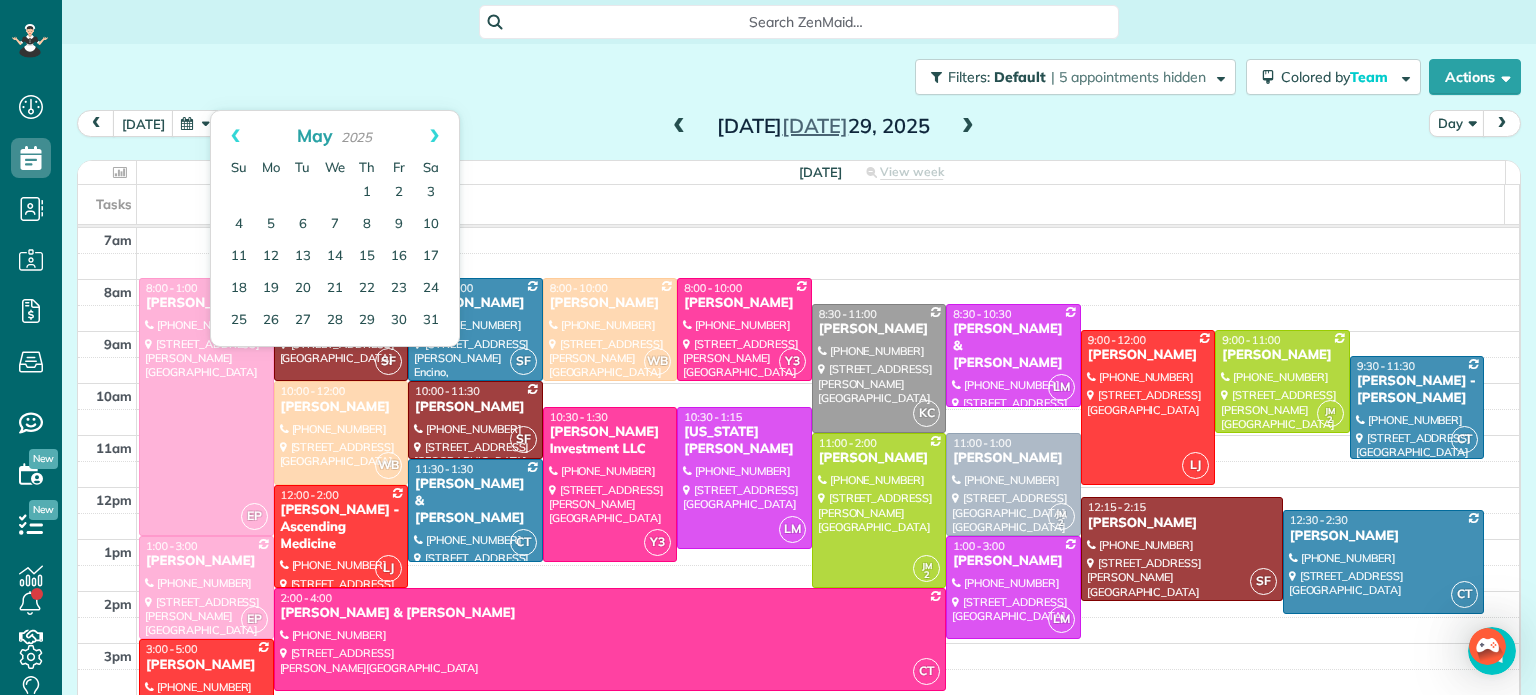 click on "Prev" at bounding box center (235, 136) 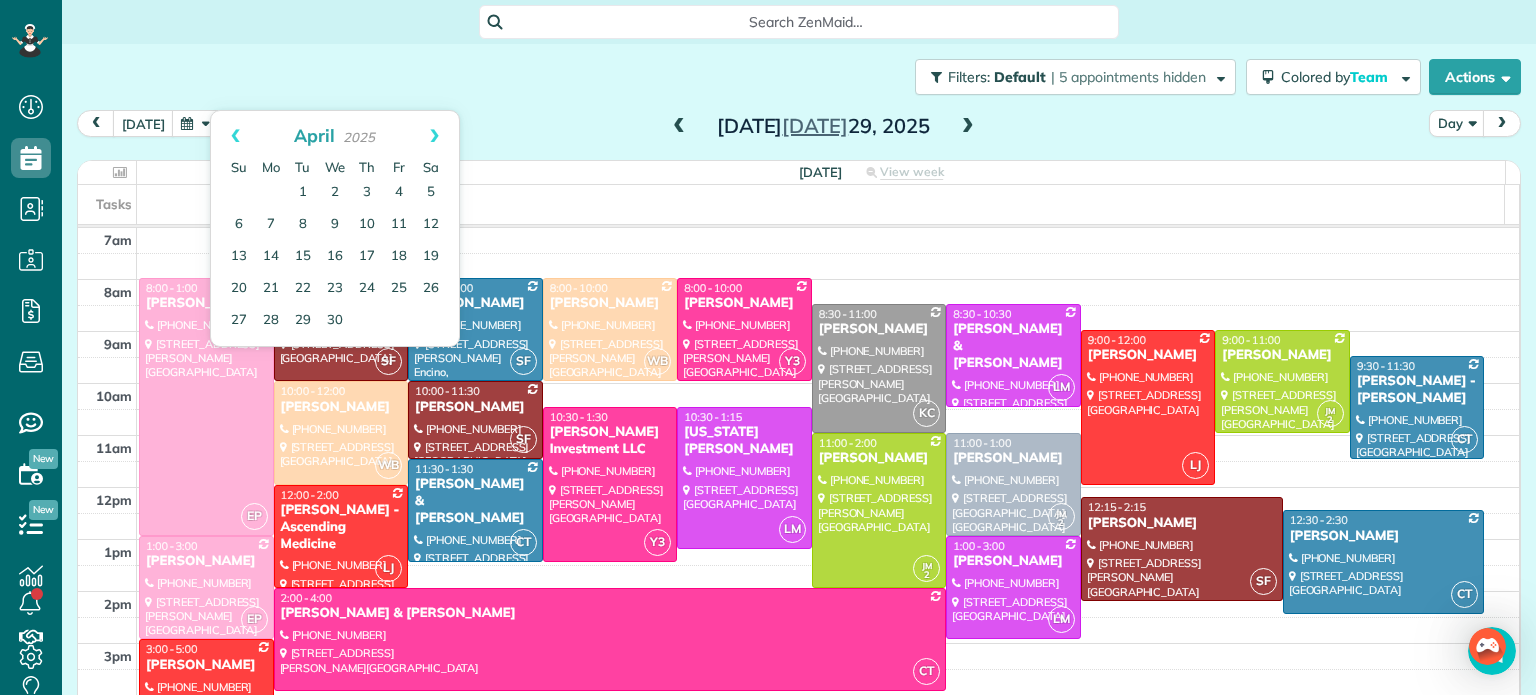 click on "Prev" at bounding box center [235, 136] 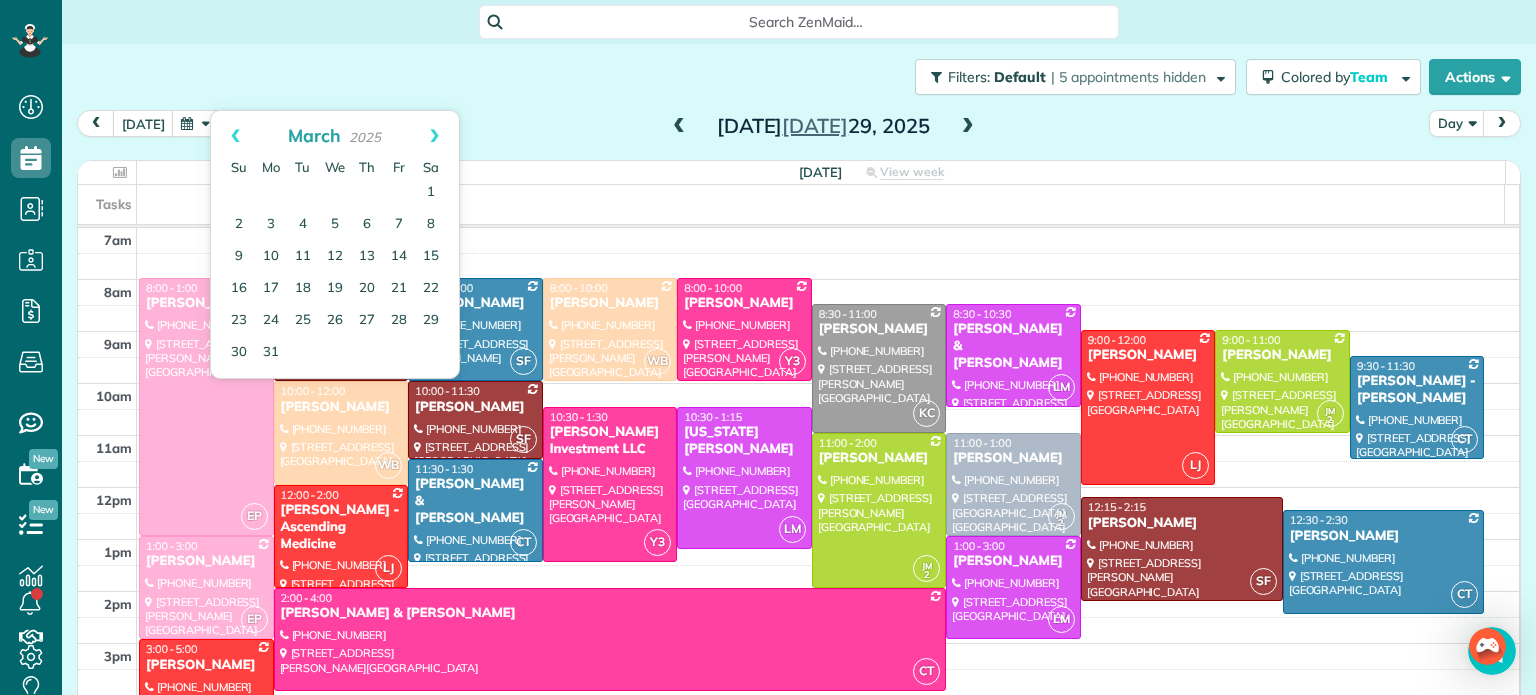 click on "Prev" at bounding box center (235, 136) 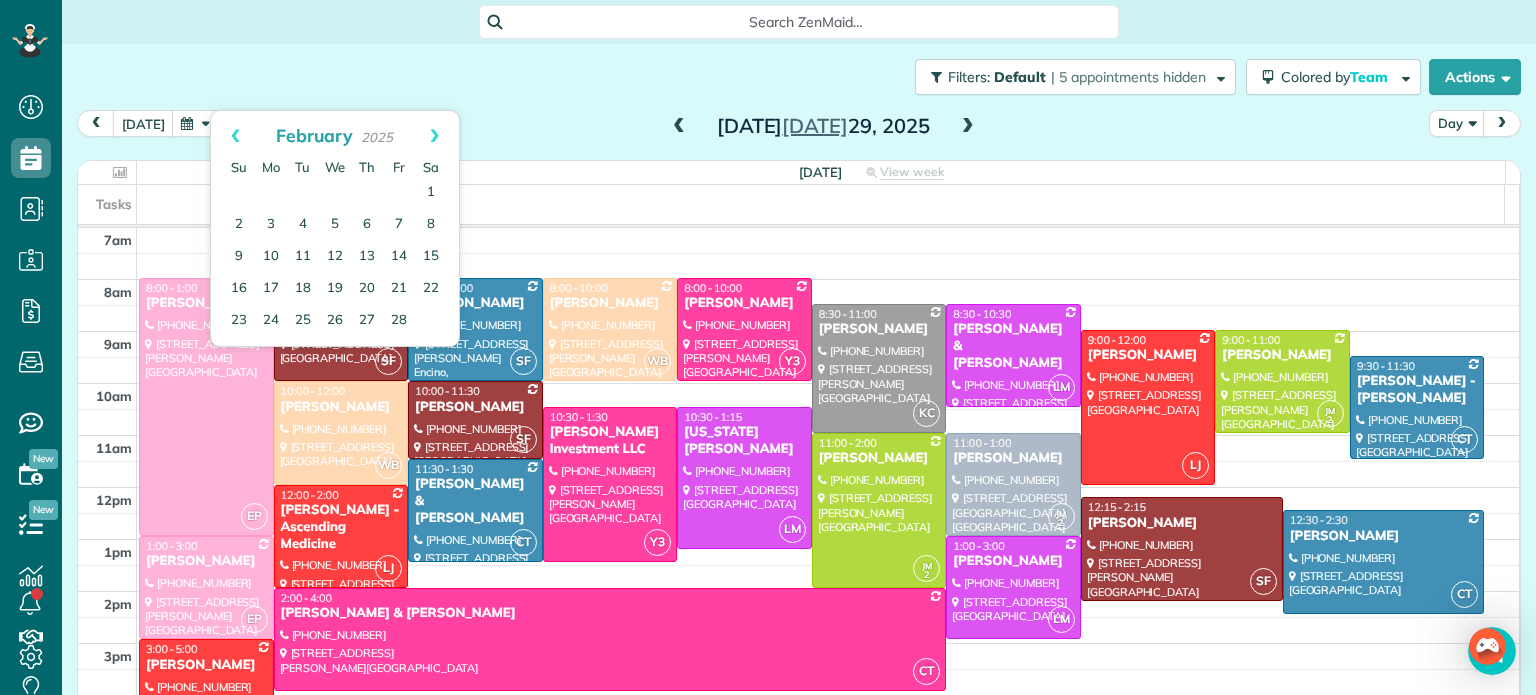 click on "Prev" at bounding box center (235, 136) 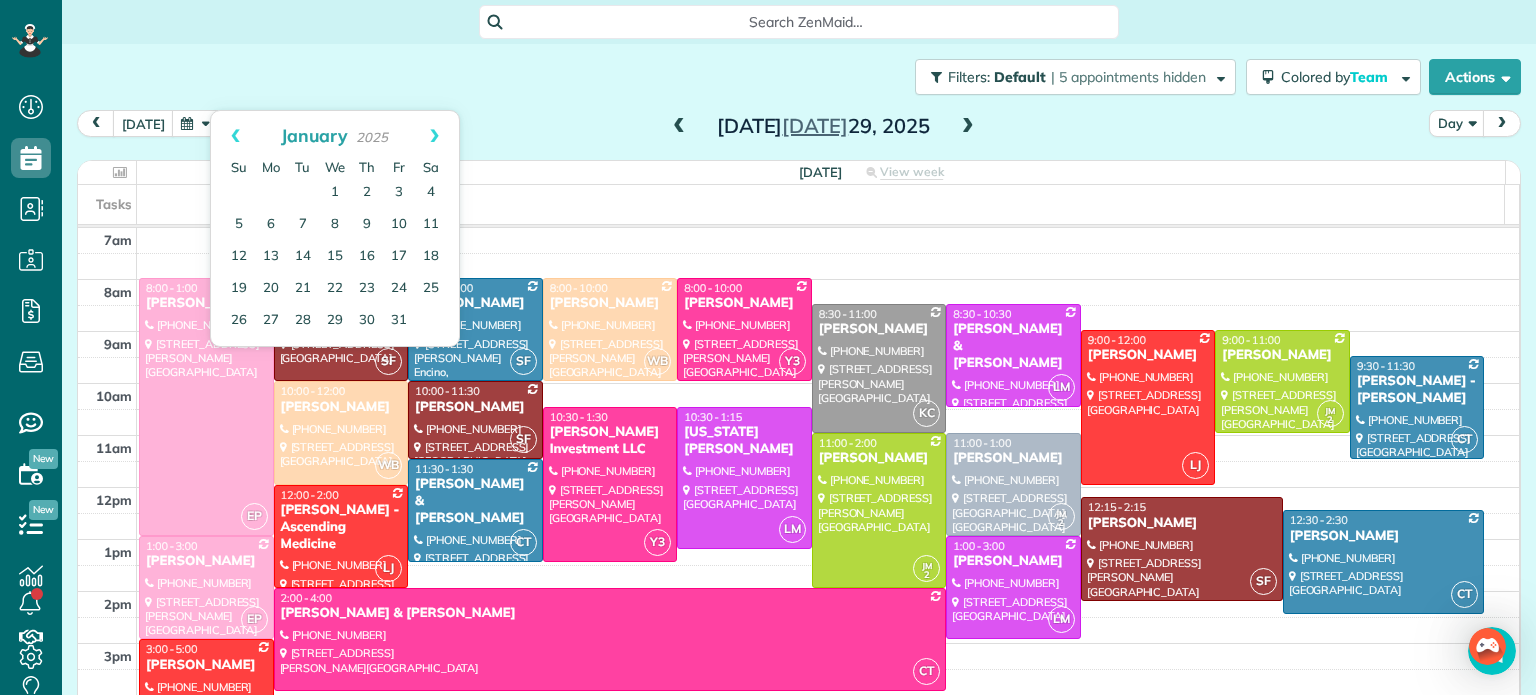 click on "Prev" at bounding box center (235, 136) 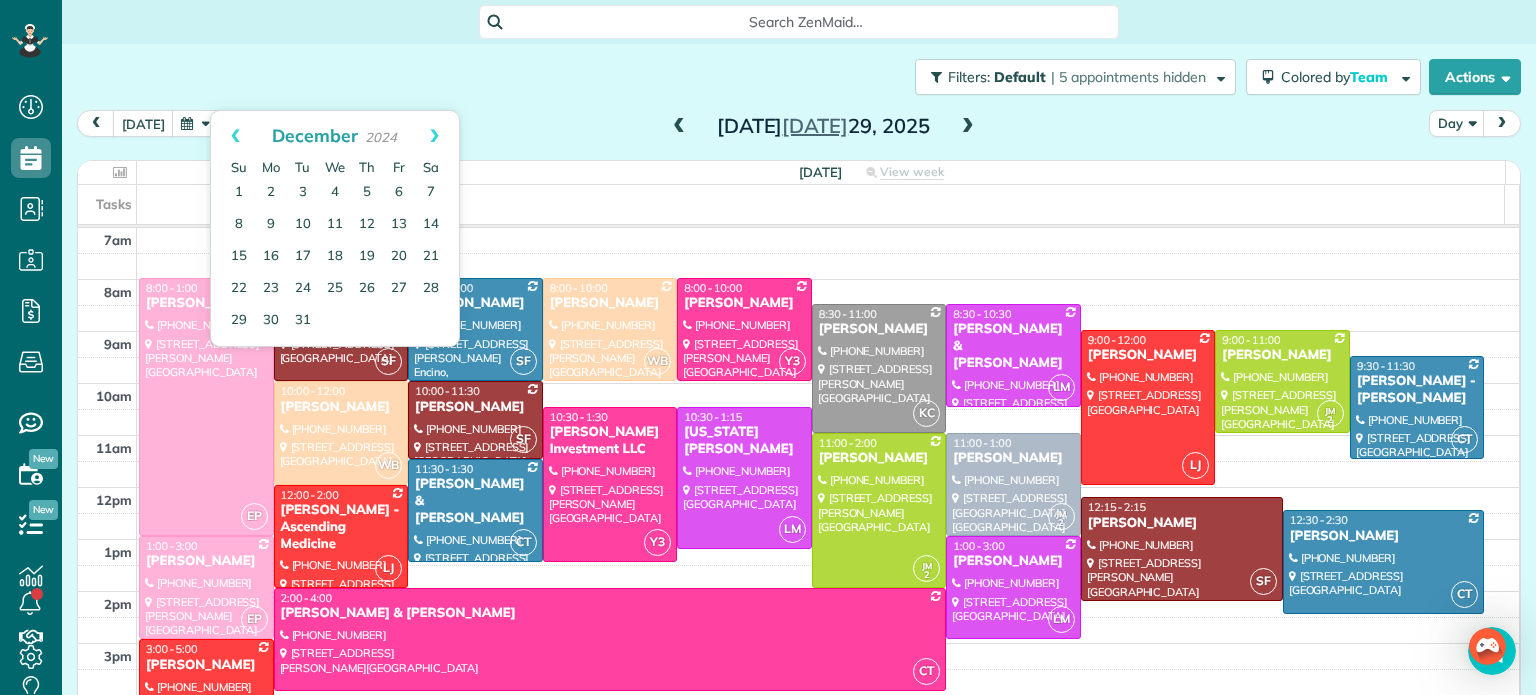 click on "Prev" at bounding box center [235, 136] 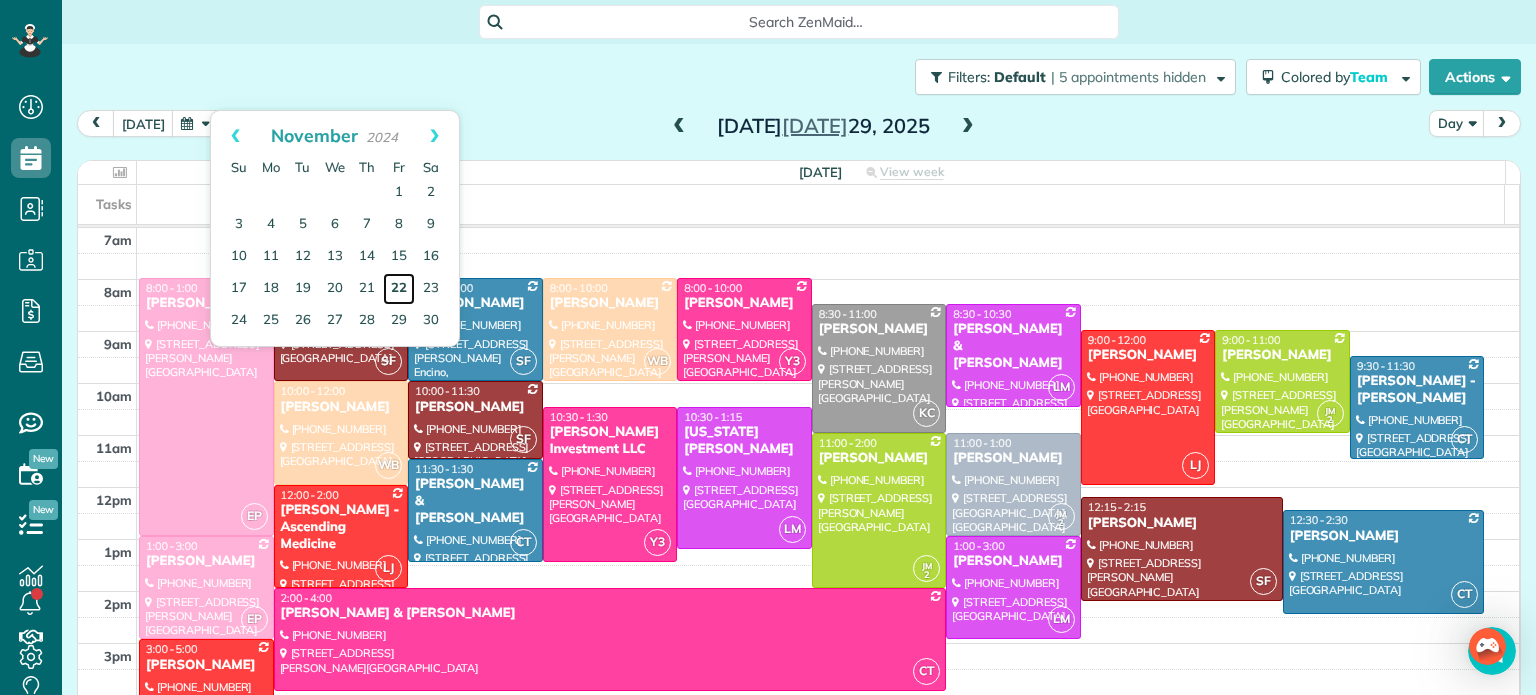 click on "22" at bounding box center (399, 289) 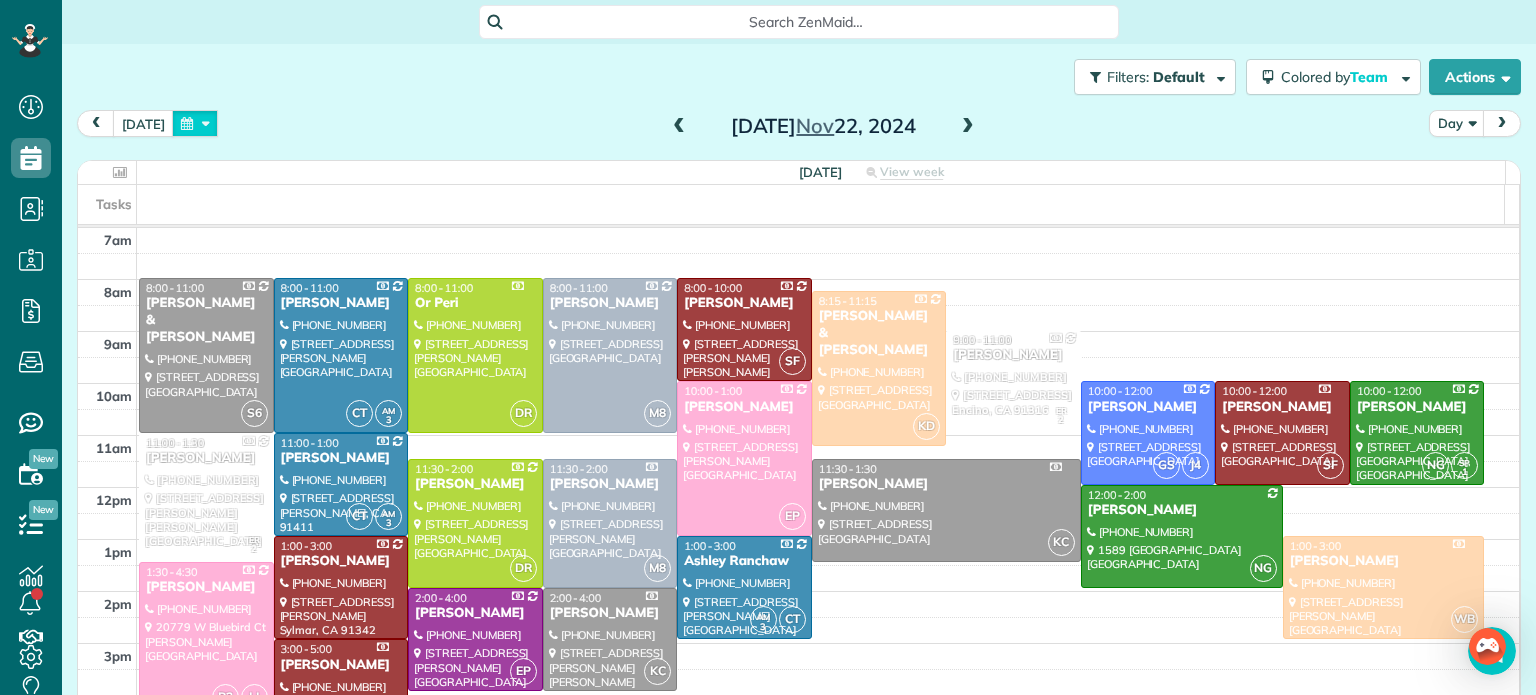 click at bounding box center [195, 123] 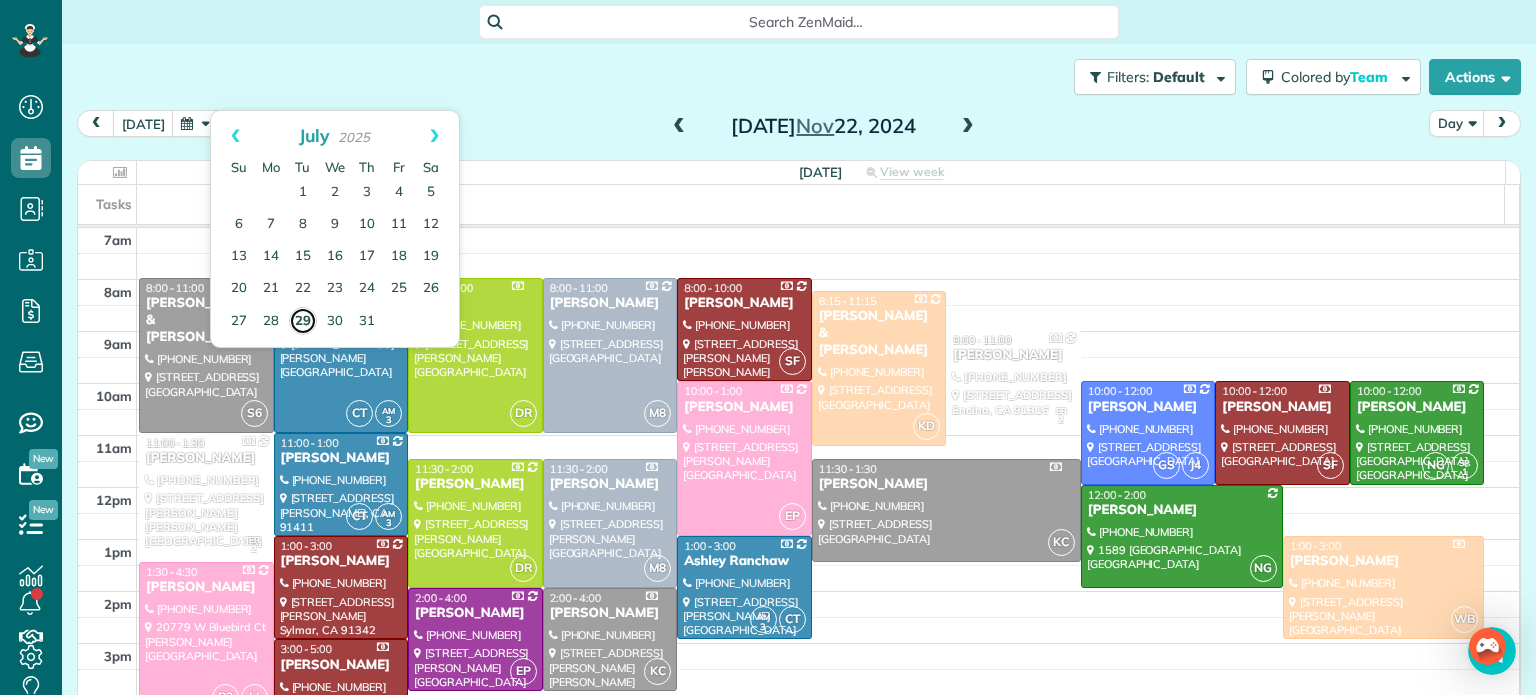 click on "29" at bounding box center [303, 321] 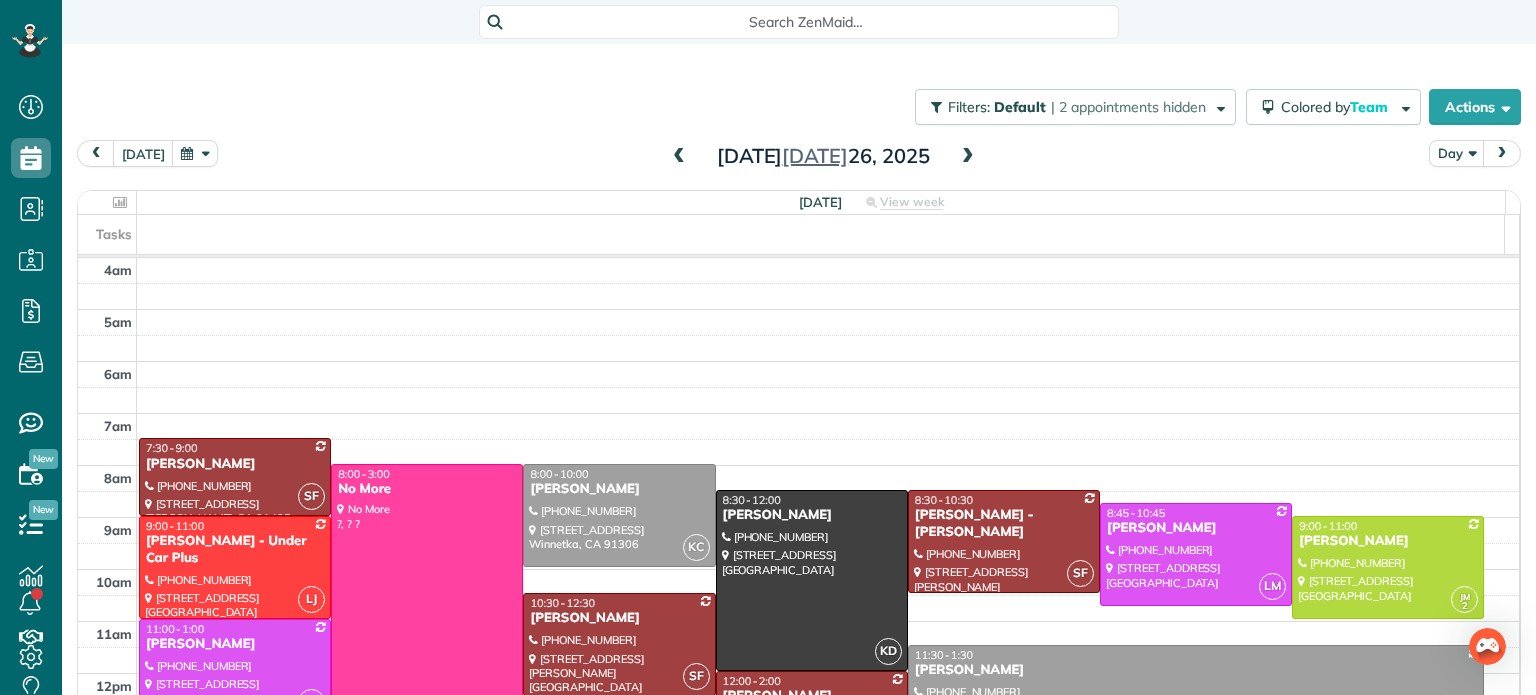 scroll, scrollTop: 0, scrollLeft: 0, axis: both 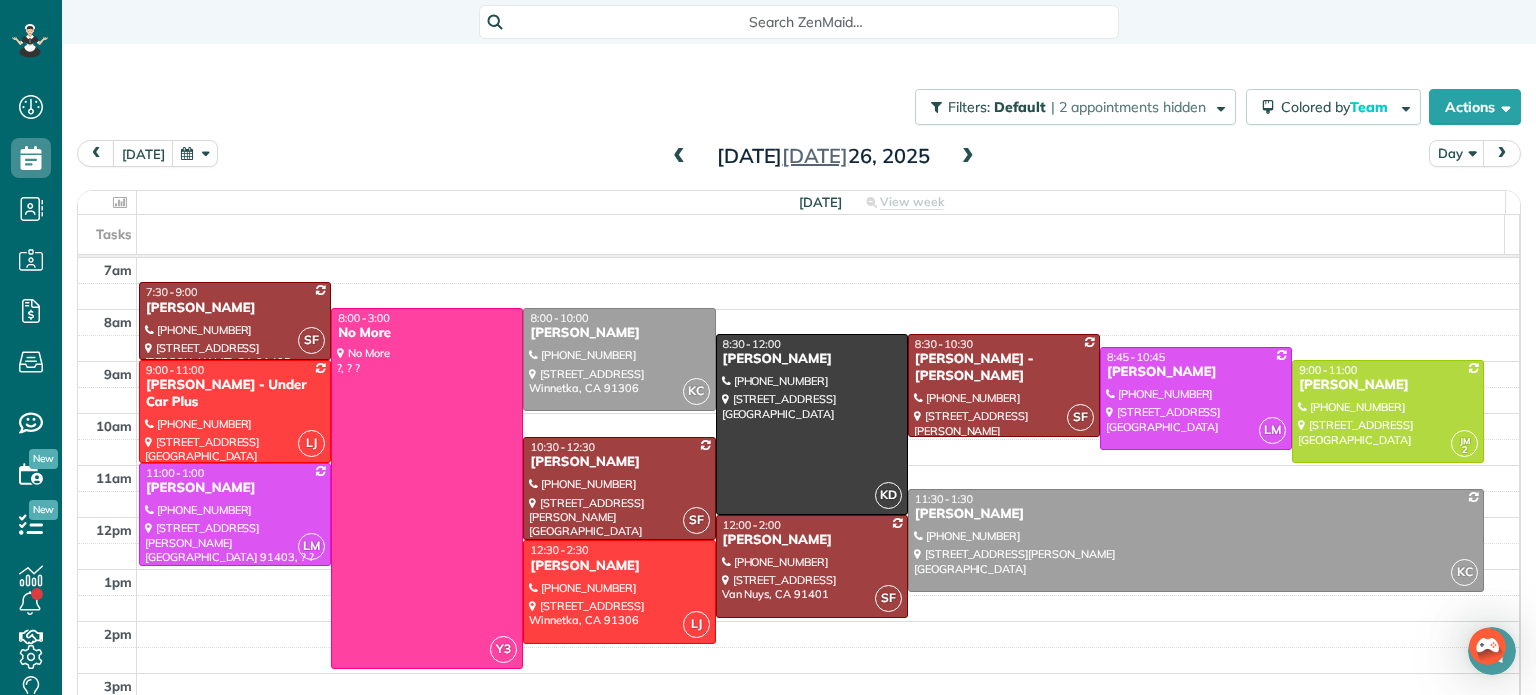 click at bounding box center (968, 157) 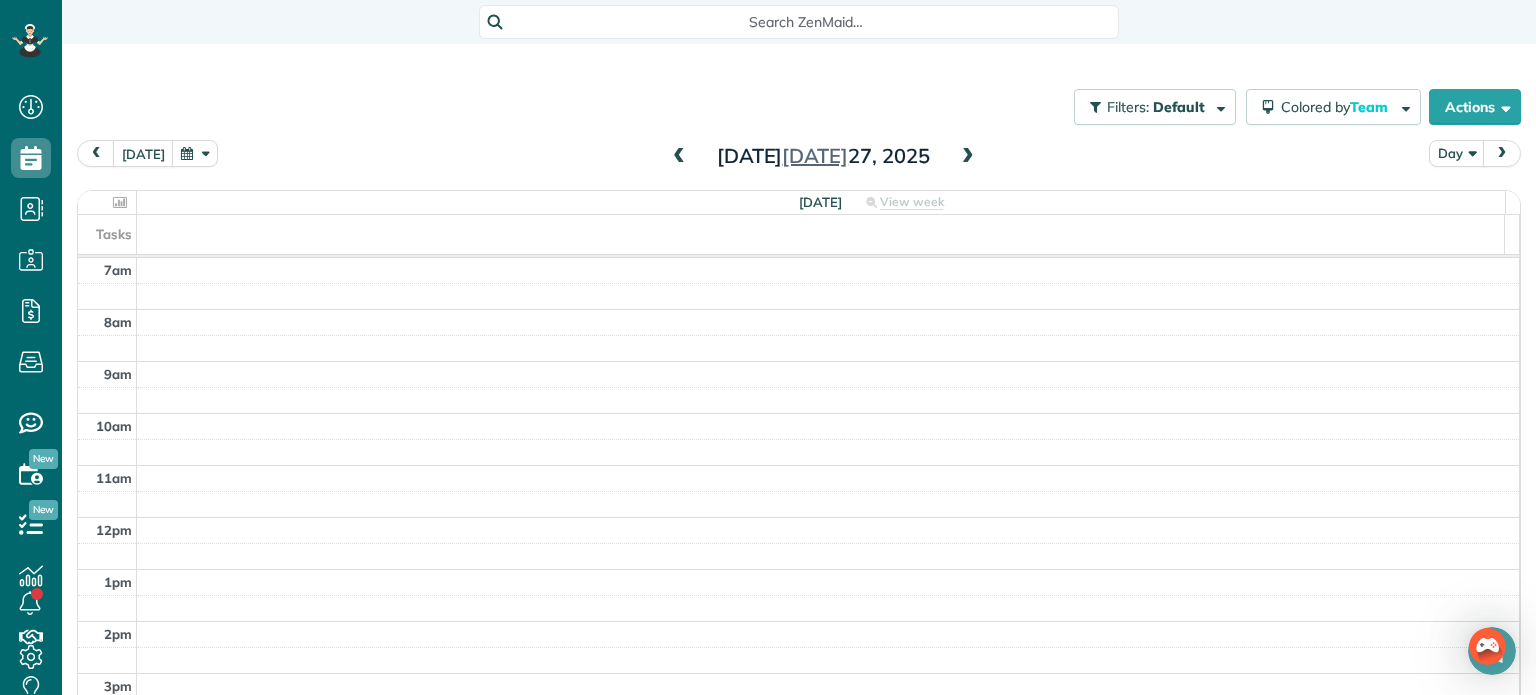 click at bounding box center [968, 157] 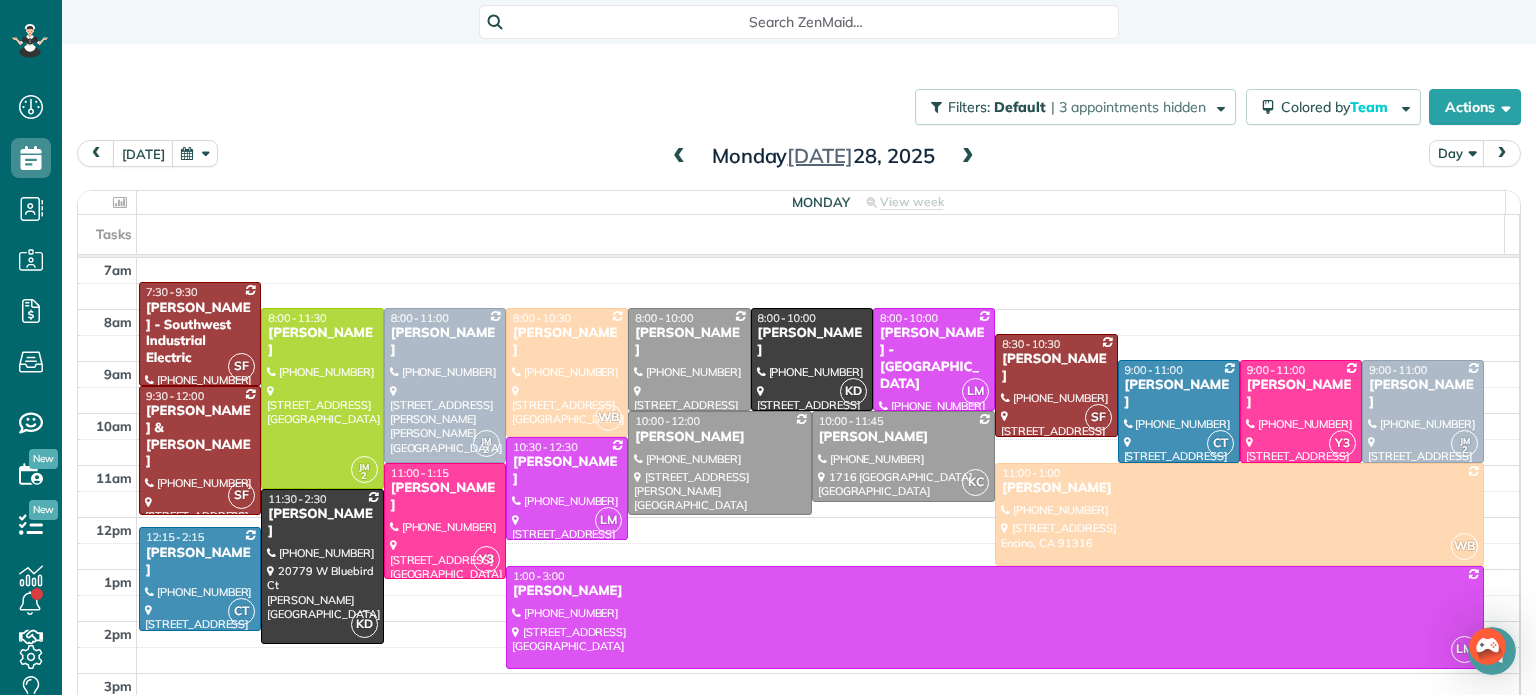 click at bounding box center (968, 157) 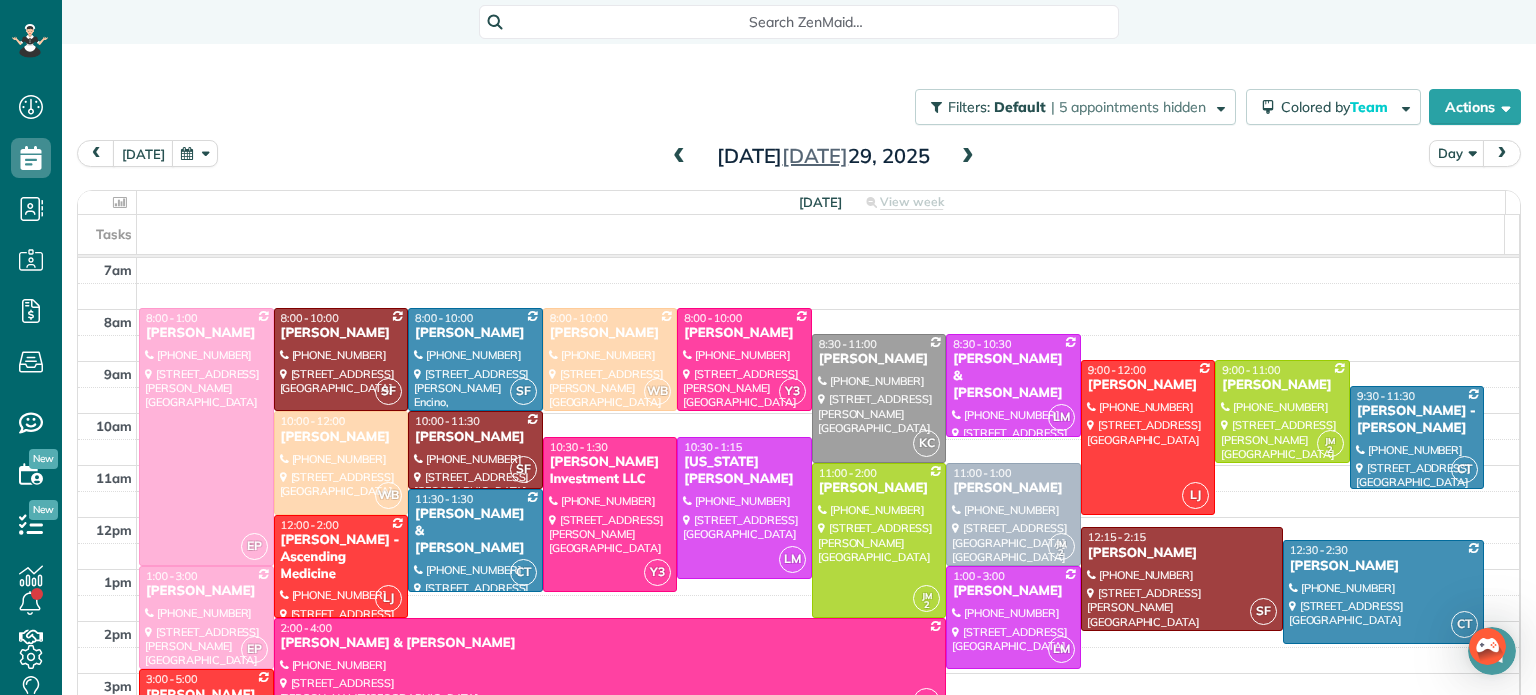 click at bounding box center [968, 157] 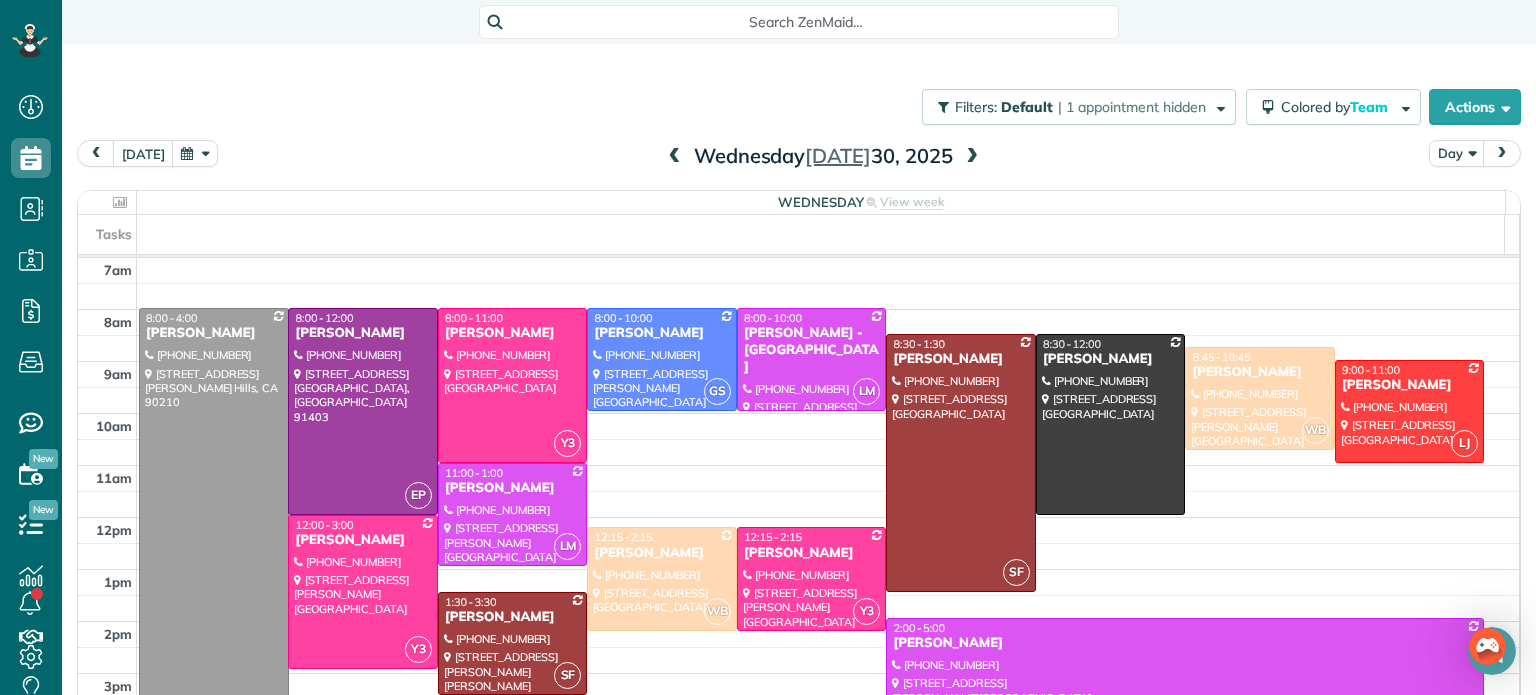 click at bounding box center (972, 157) 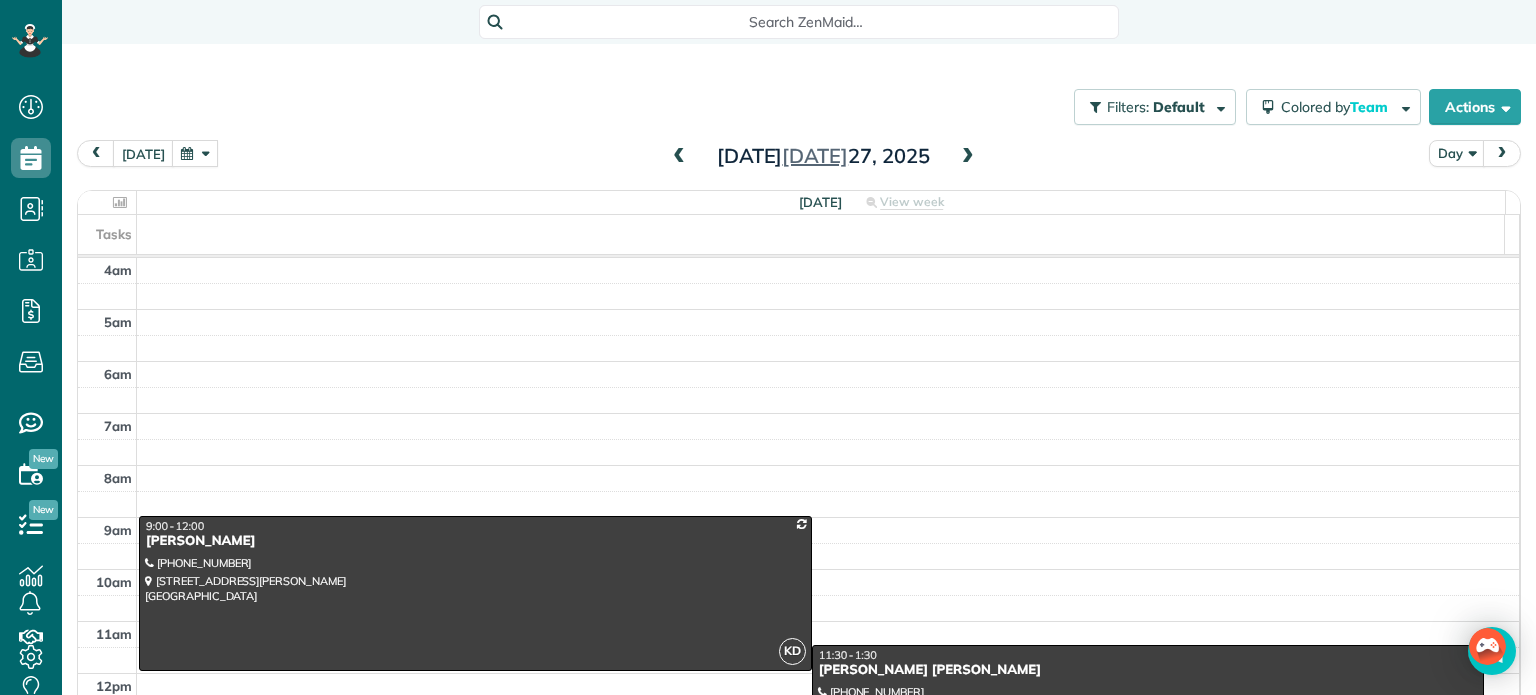 scroll, scrollTop: 0, scrollLeft: 0, axis: both 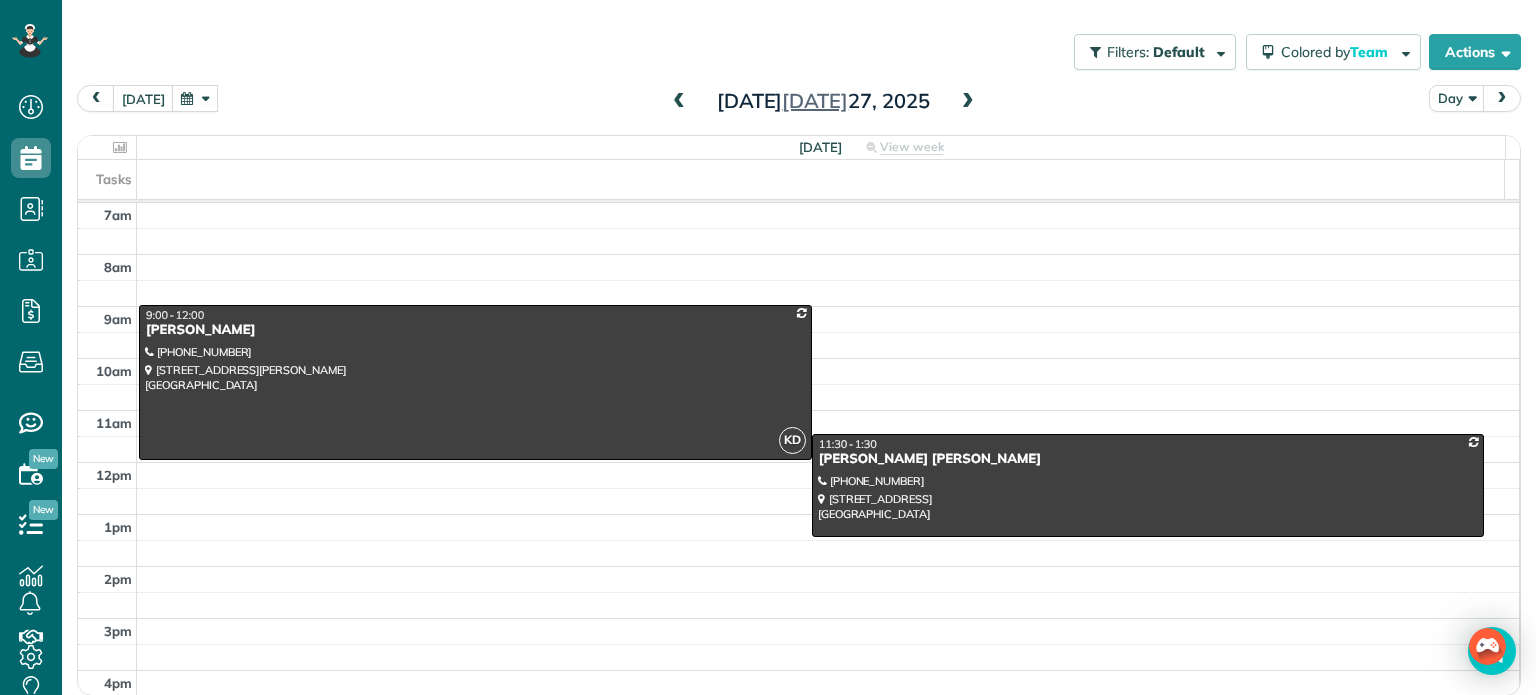 click at bounding box center (968, 102) 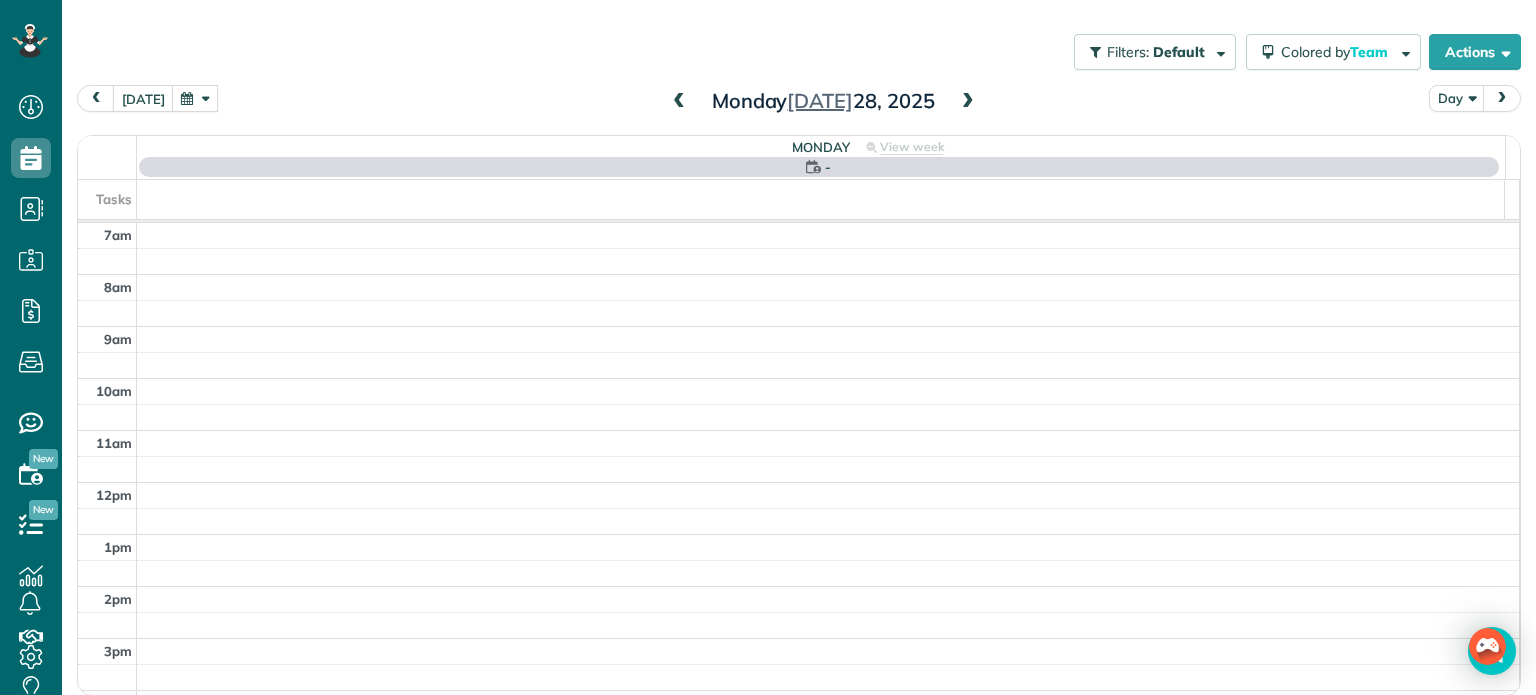 click at bounding box center (968, 102) 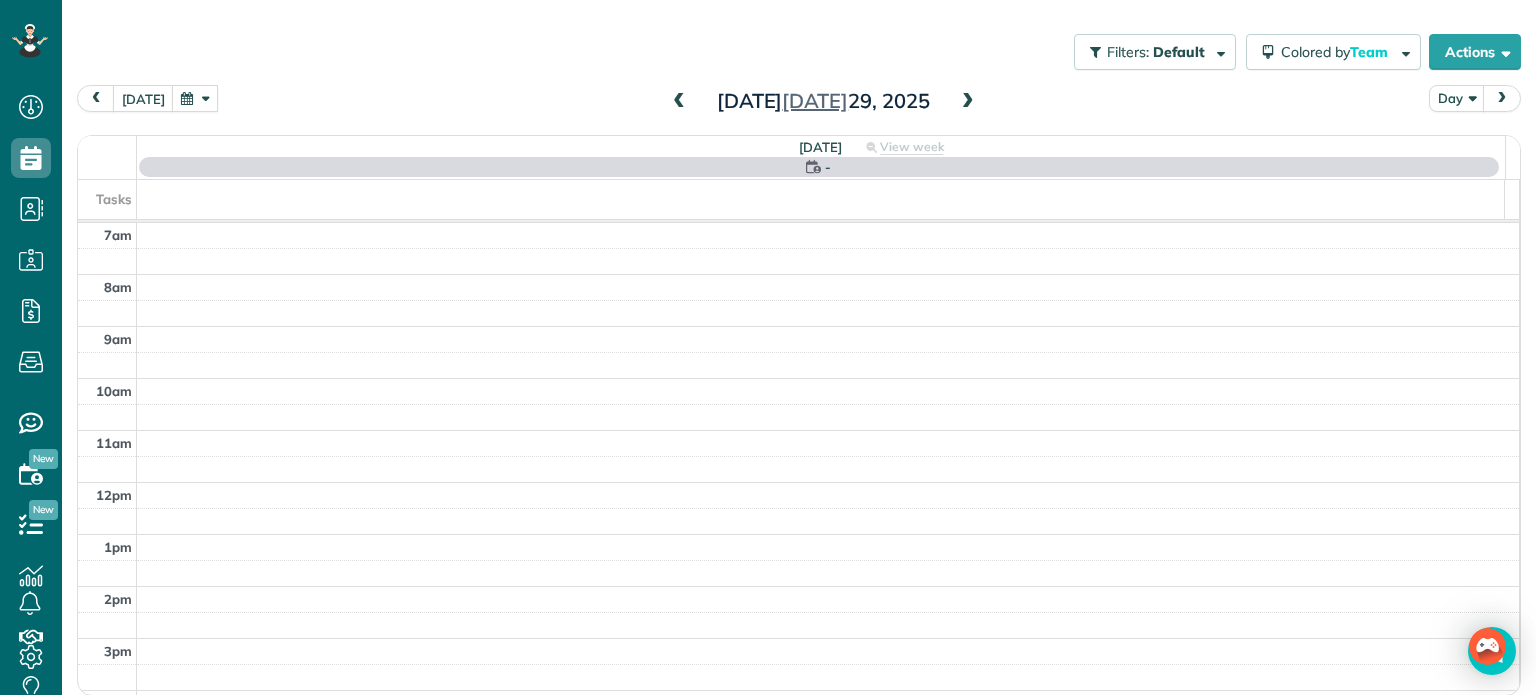 click at bounding box center (968, 102) 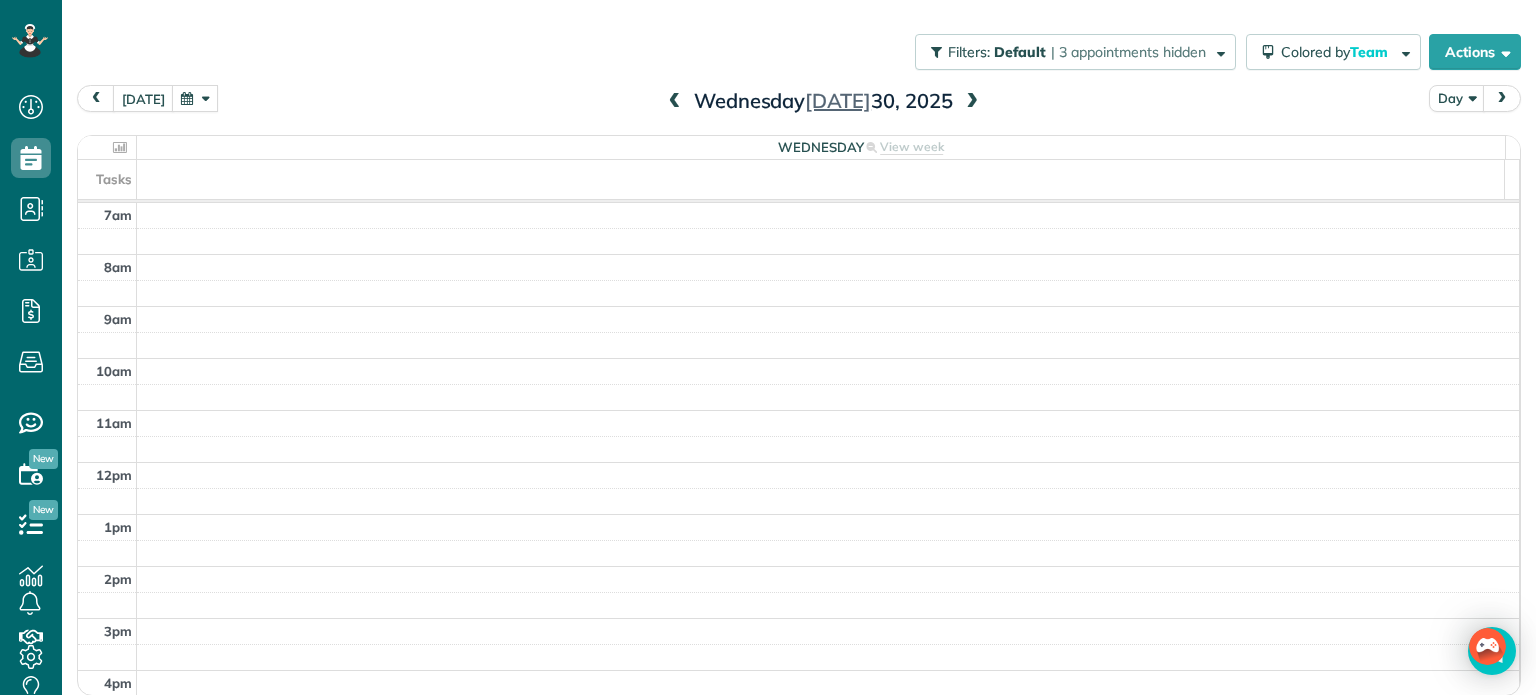 click at bounding box center (972, 102) 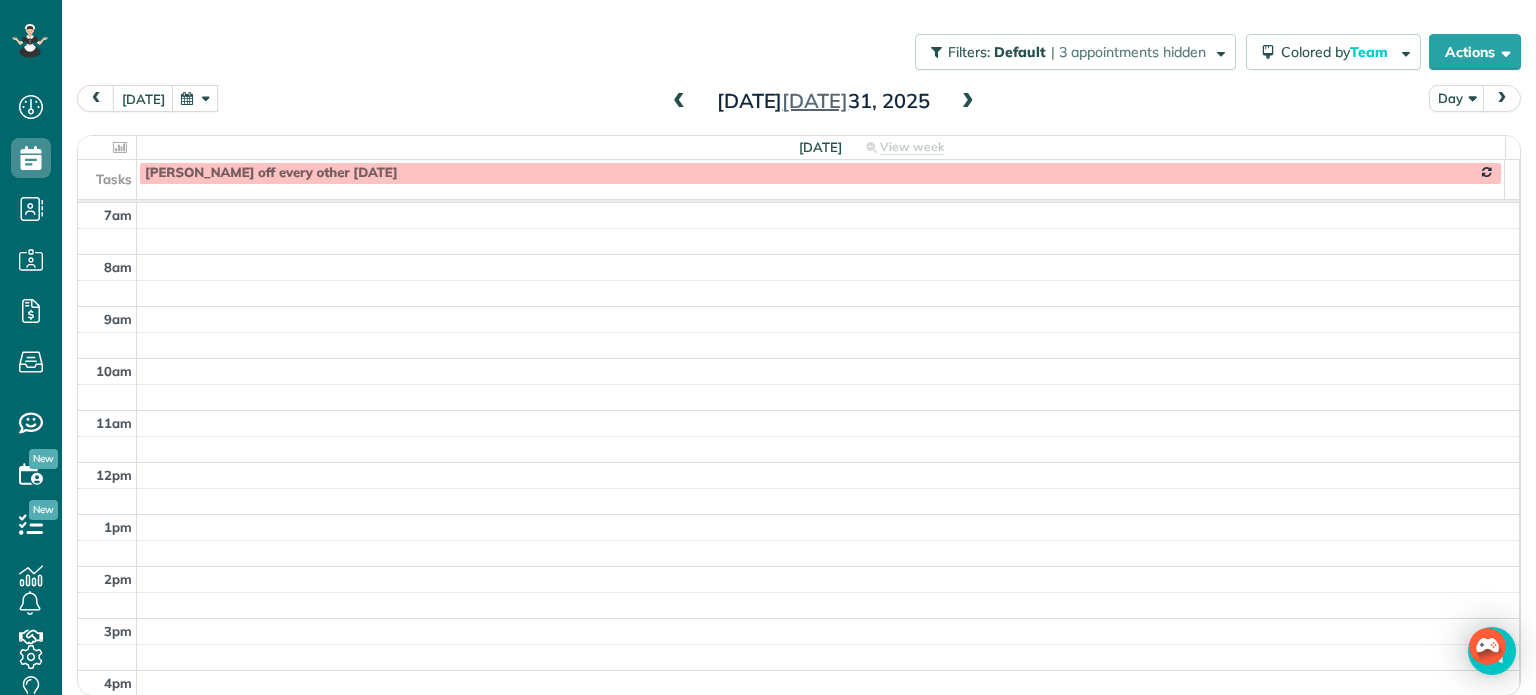 click at bounding box center [968, 102] 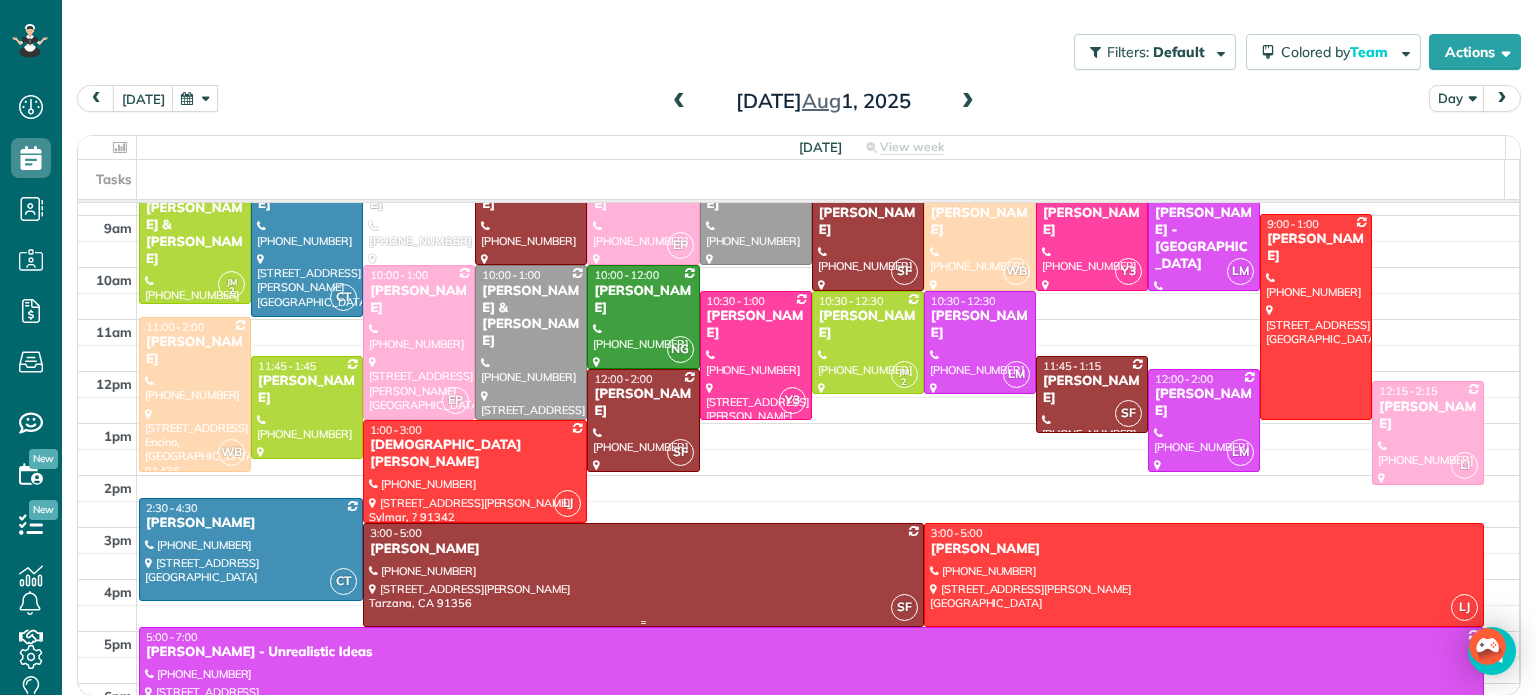 scroll, scrollTop: 246, scrollLeft: 0, axis: vertical 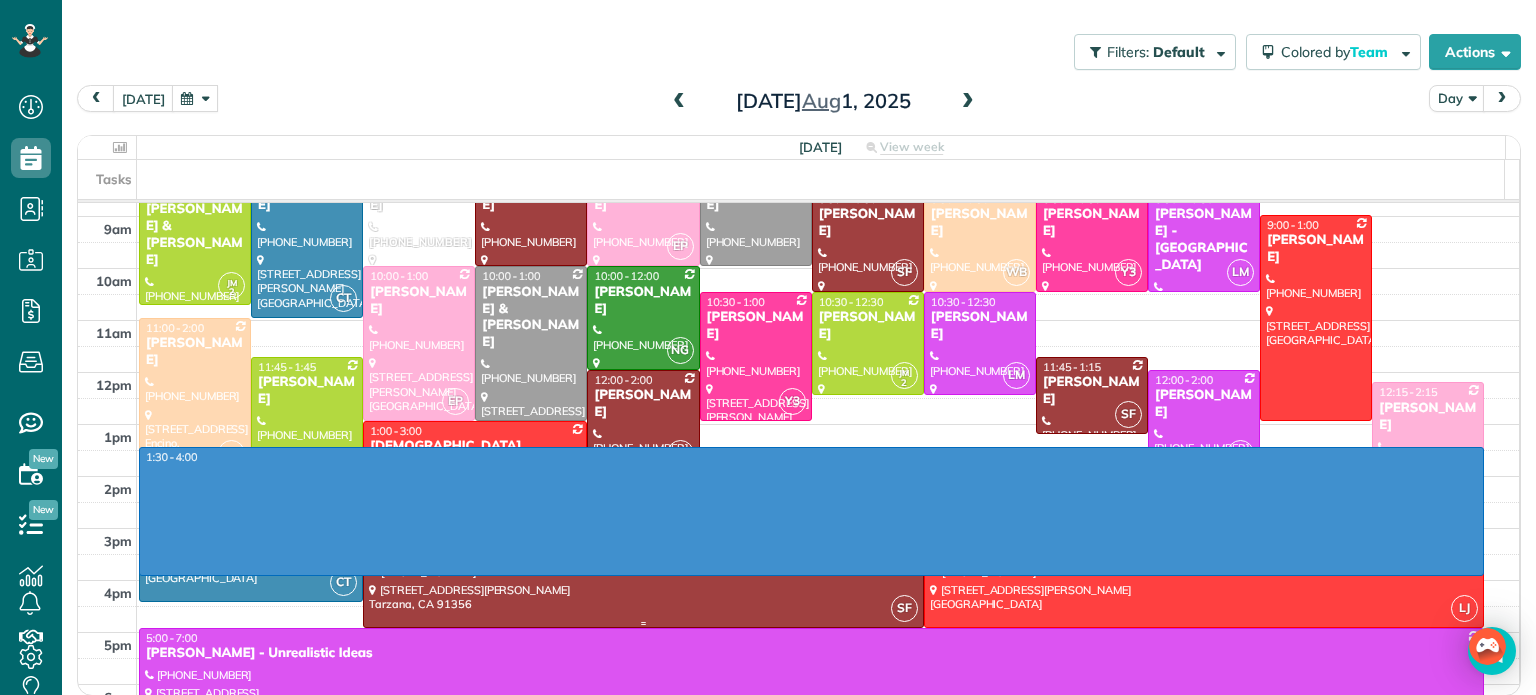 drag, startPoint x: 776, startPoint y: 459, endPoint x: 752, endPoint y: 575, distance: 118.45674 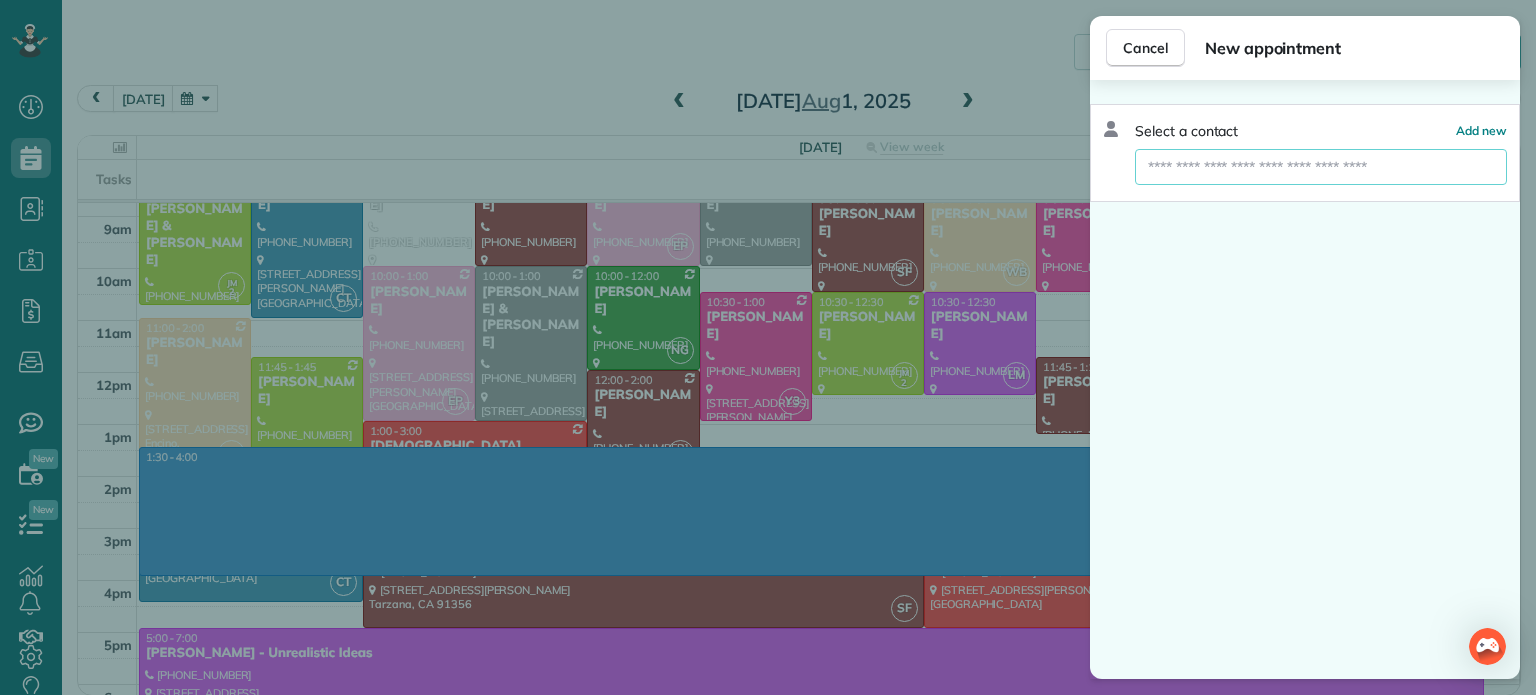 click at bounding box center [1321, 167] 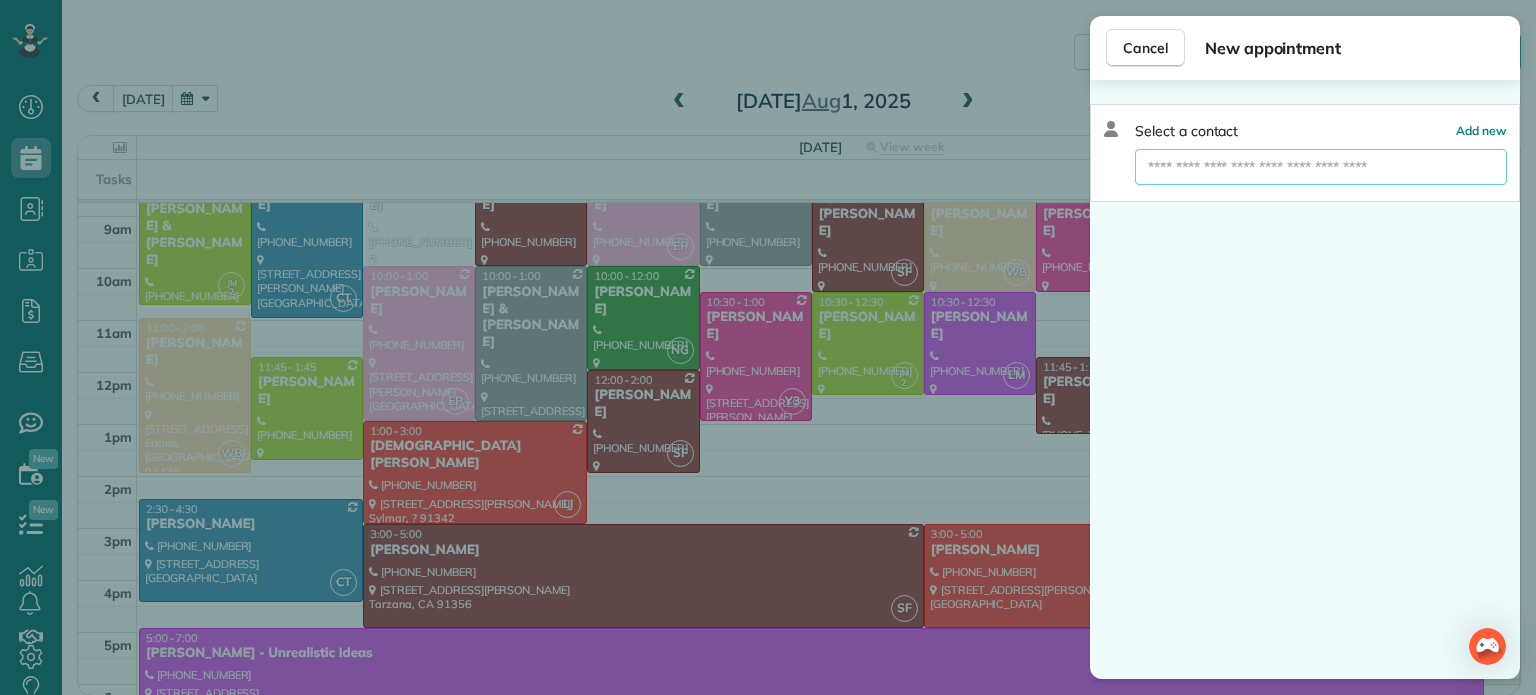 click at bounding box center [1321, 167] 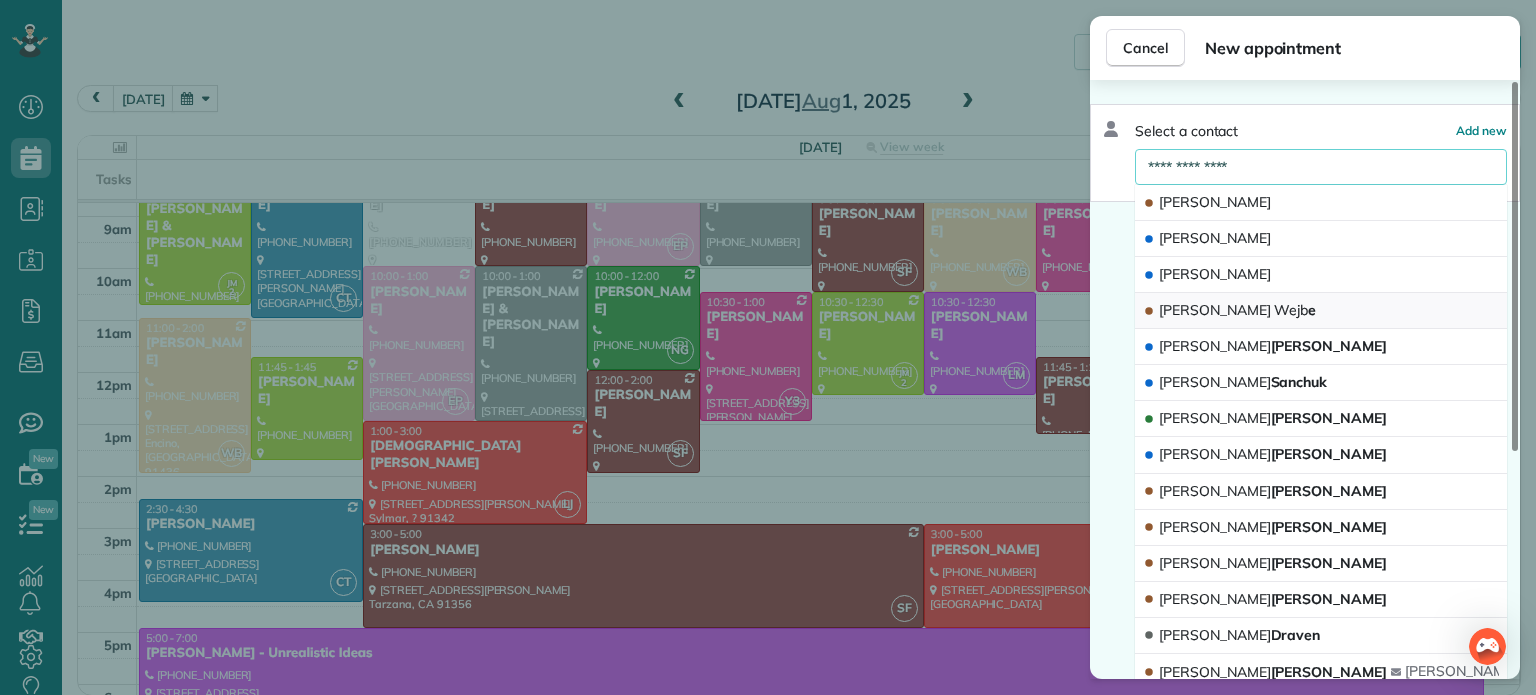 type on "**********" 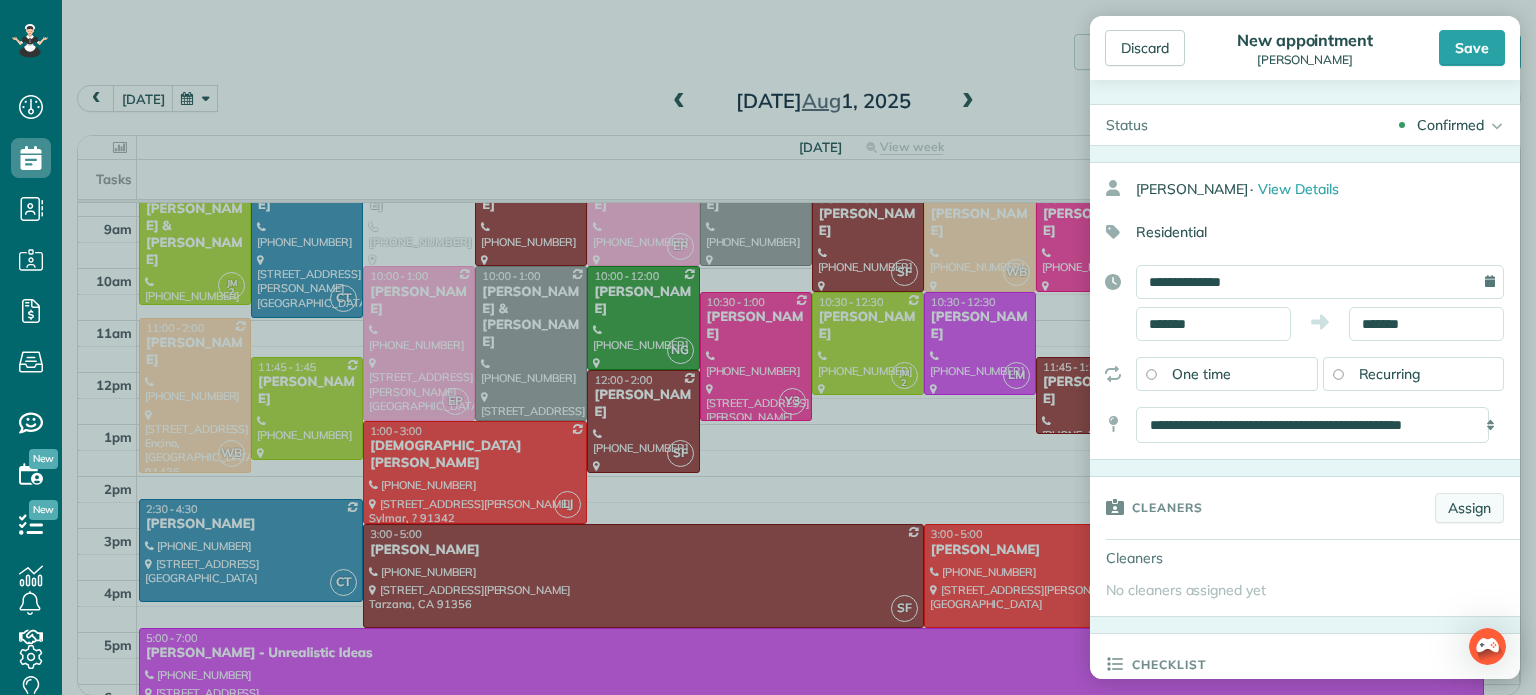 click on "Assign" at bounding box center (1469, 508) 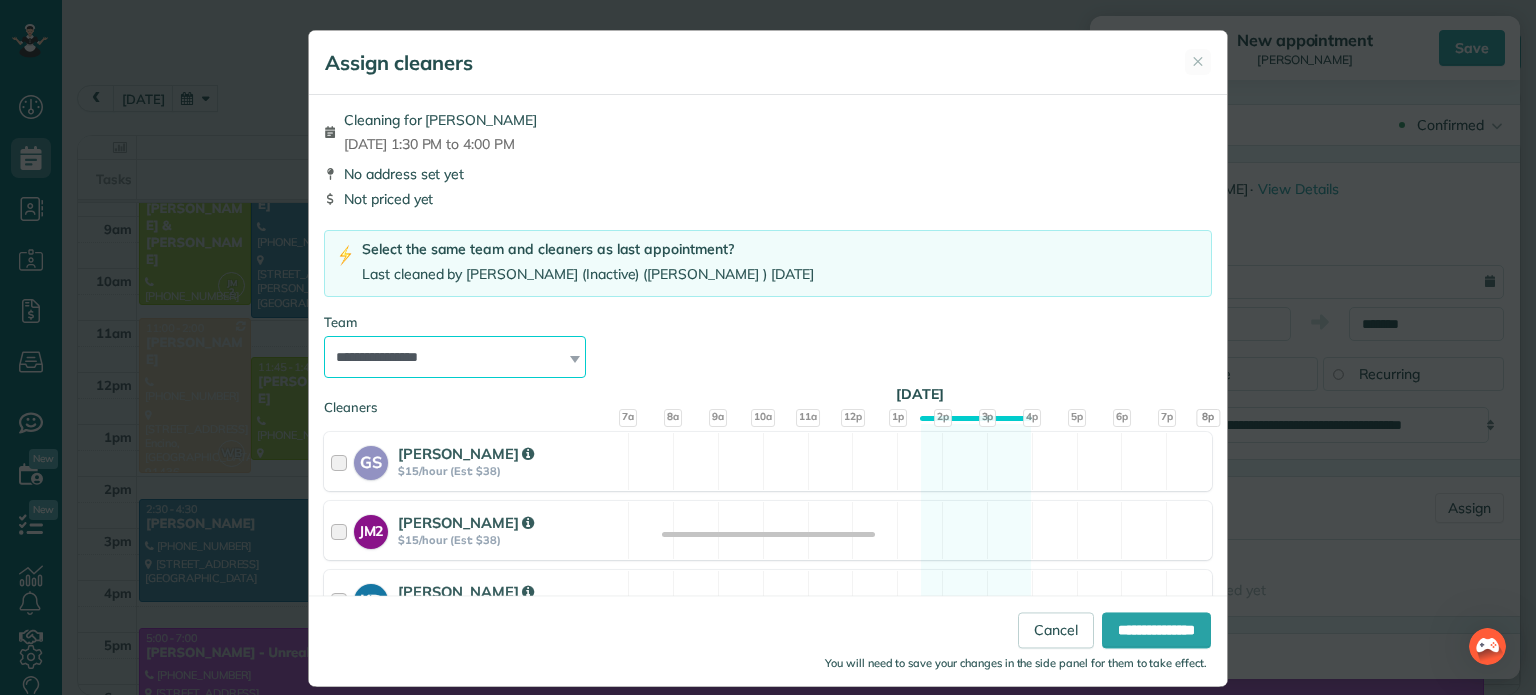 click on "**********" at bounding box center (455, 357) 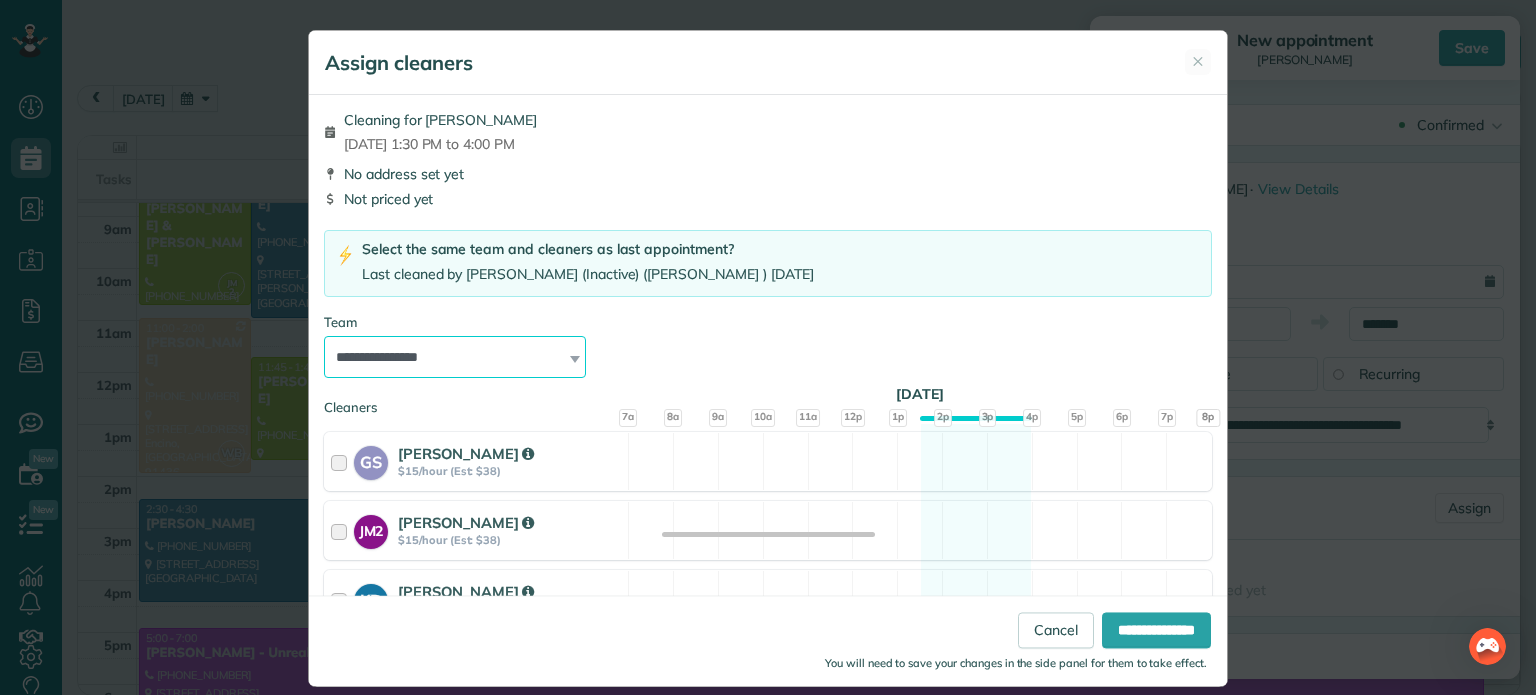 select on "**" 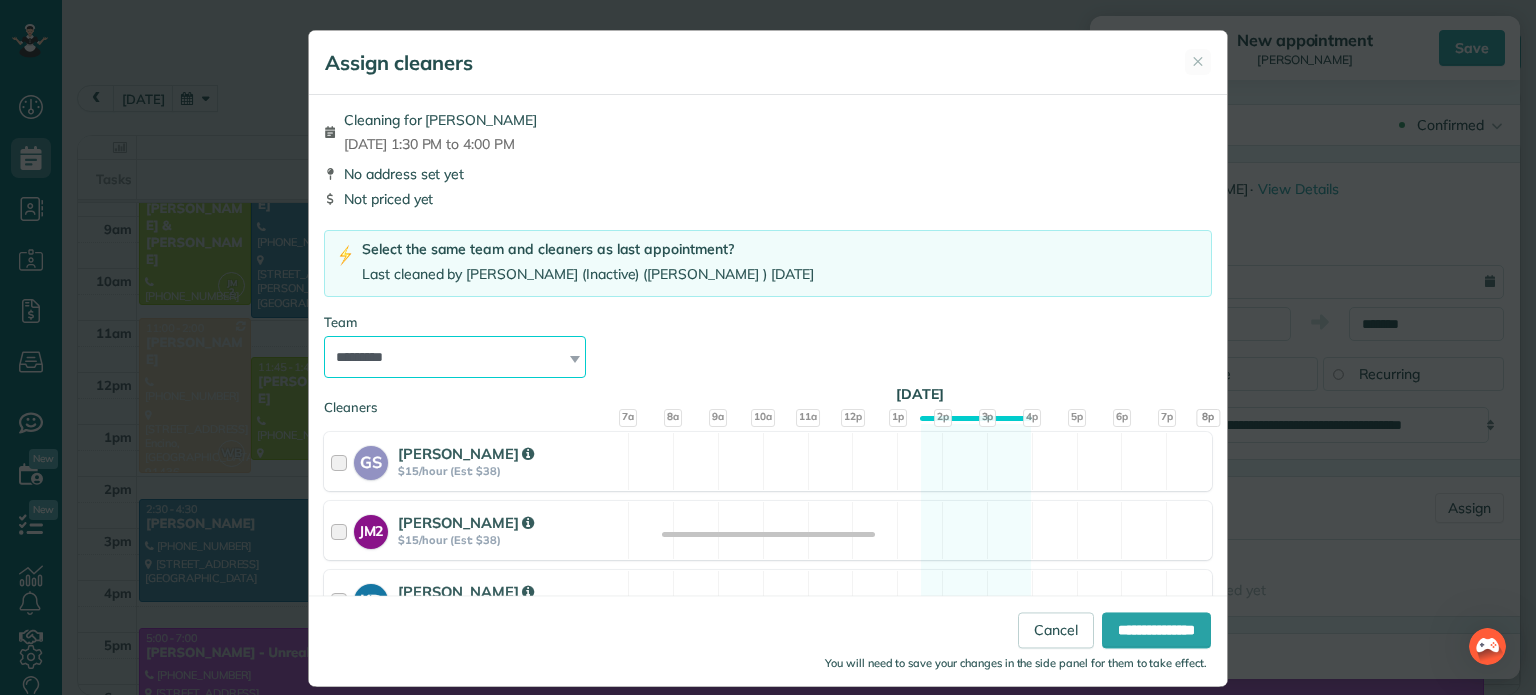 click on "**********" at bounding box center (455, 357) 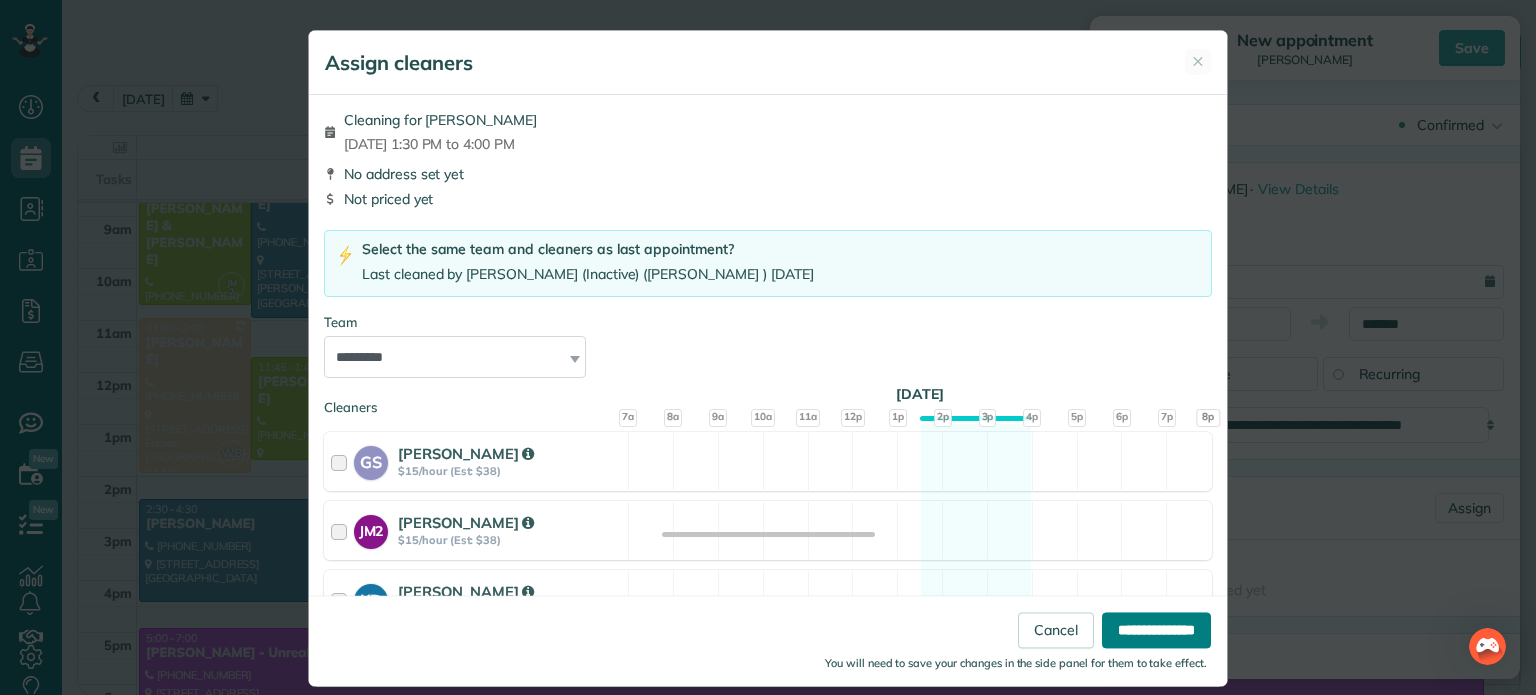click on "**********" at bounding box center (1156, 631) 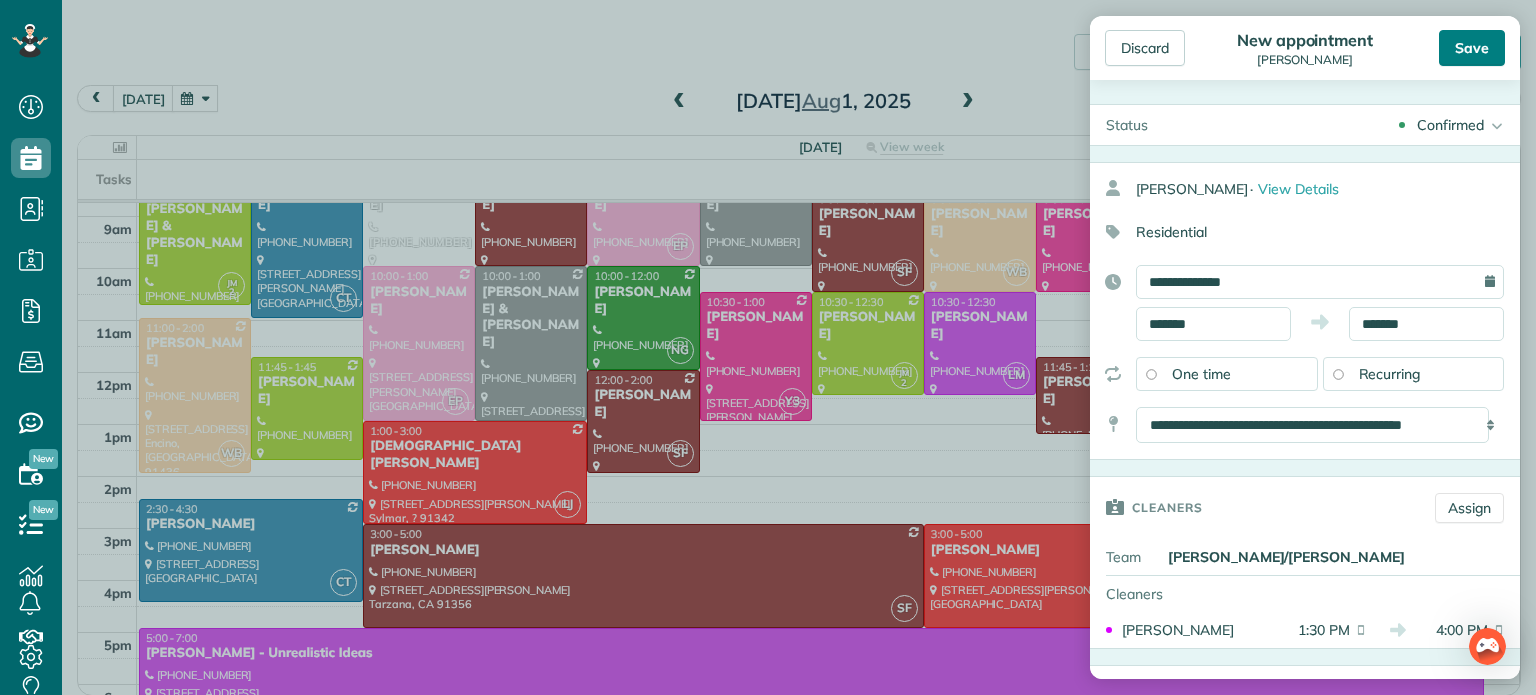 click on "Save" at bounding box center (1472, 48) 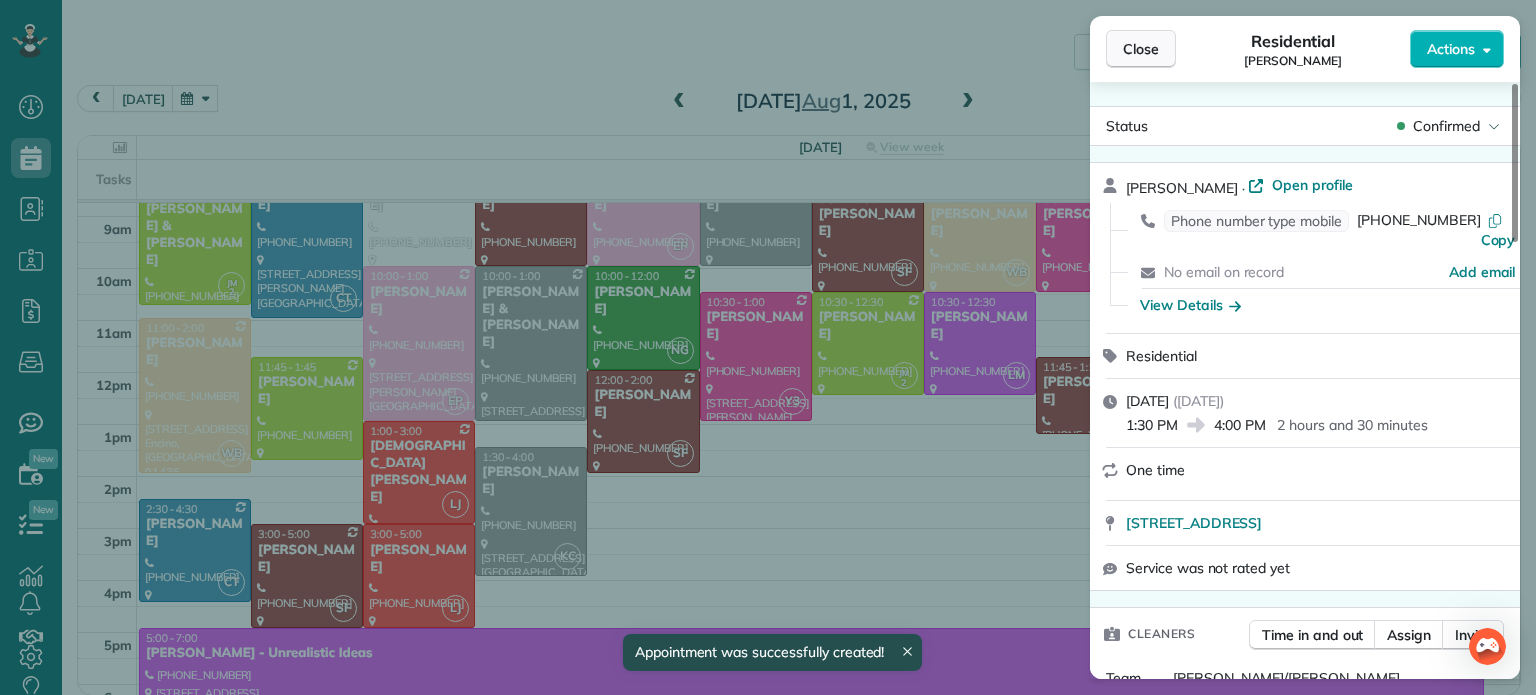 click on "Close" at bounding box center [1141, 49] 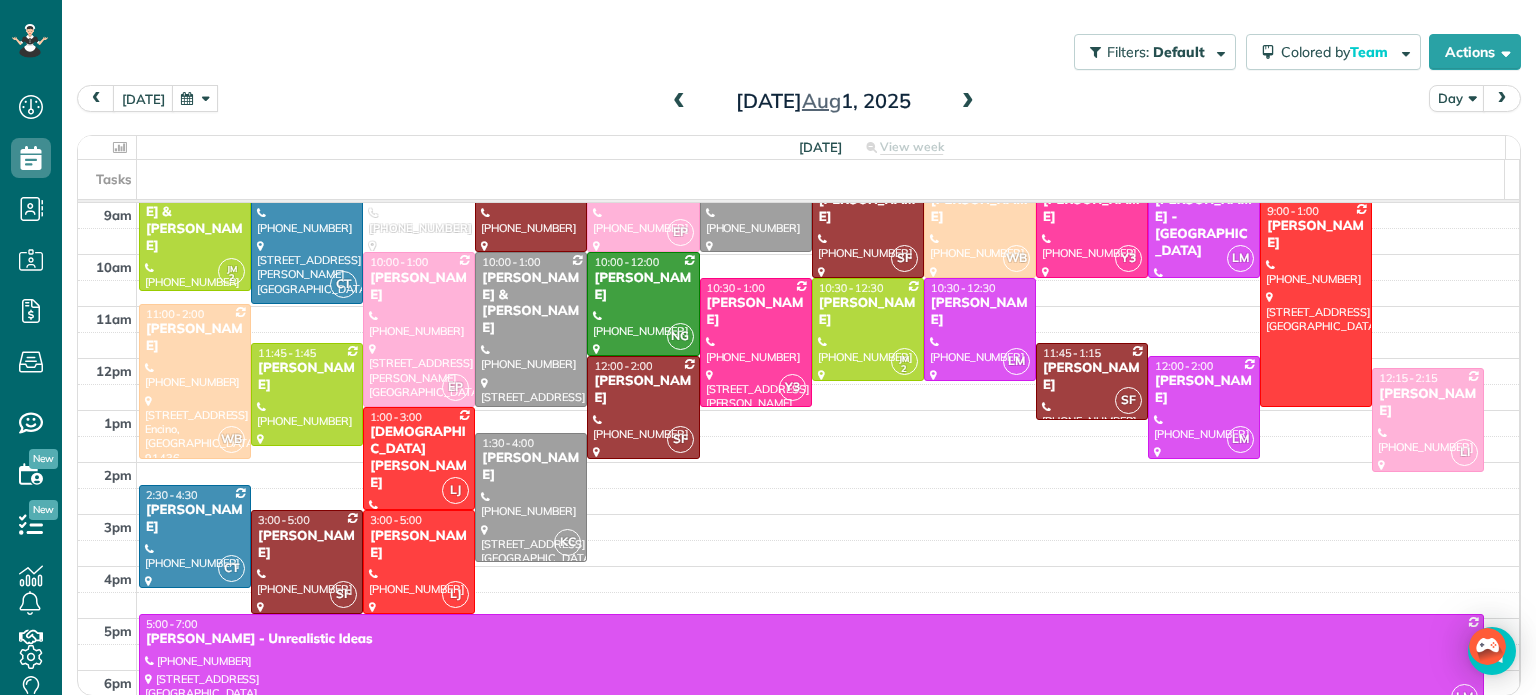 scroll, scrollTop: 260, scrollLeft: 0, axis: vertical 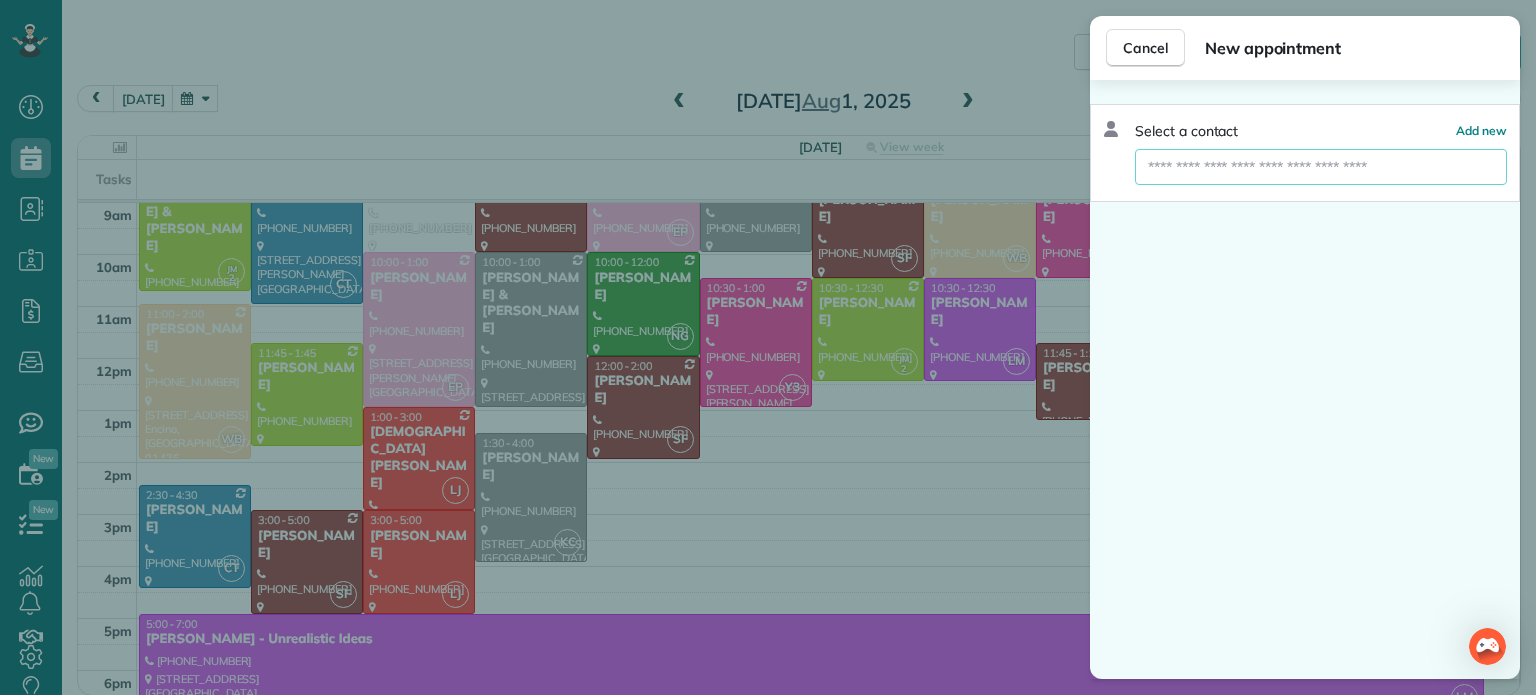 click at bounding box center (1321, 167) 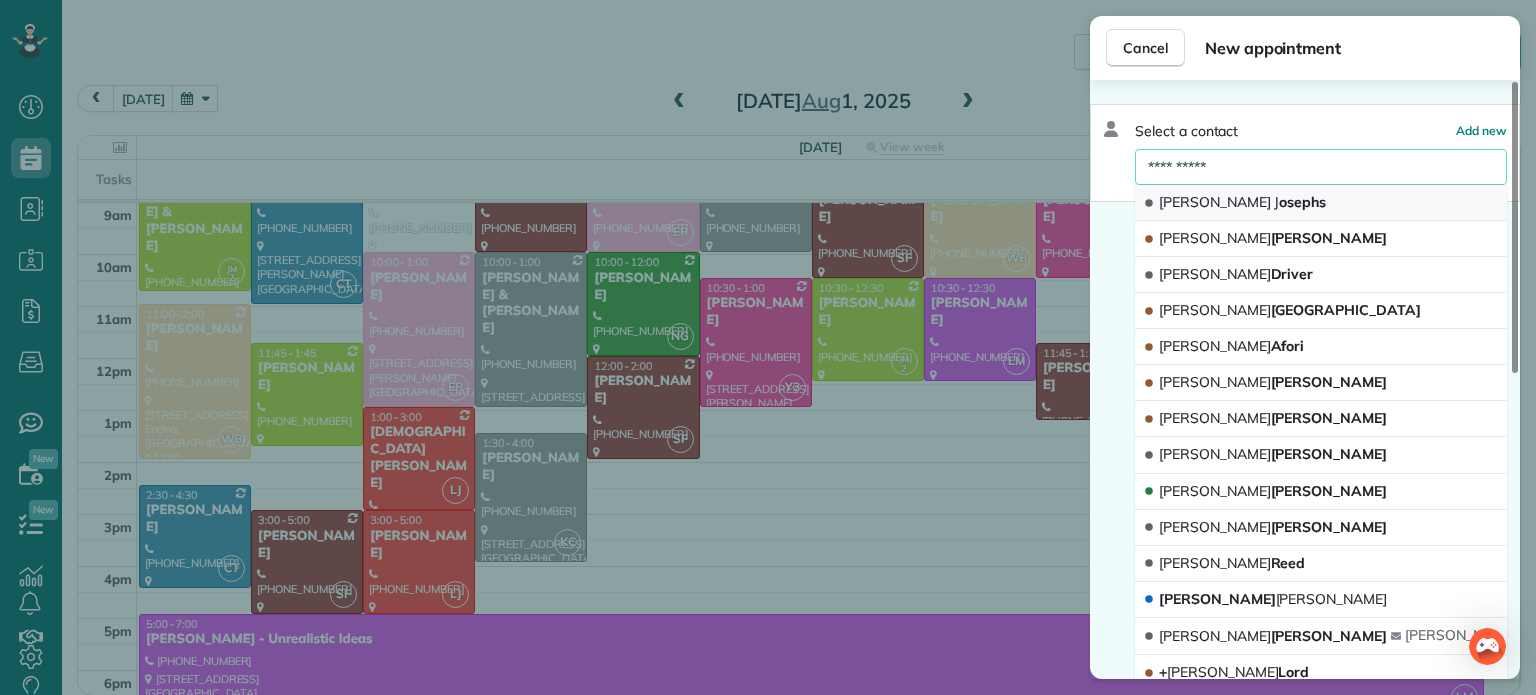 type on "**********" 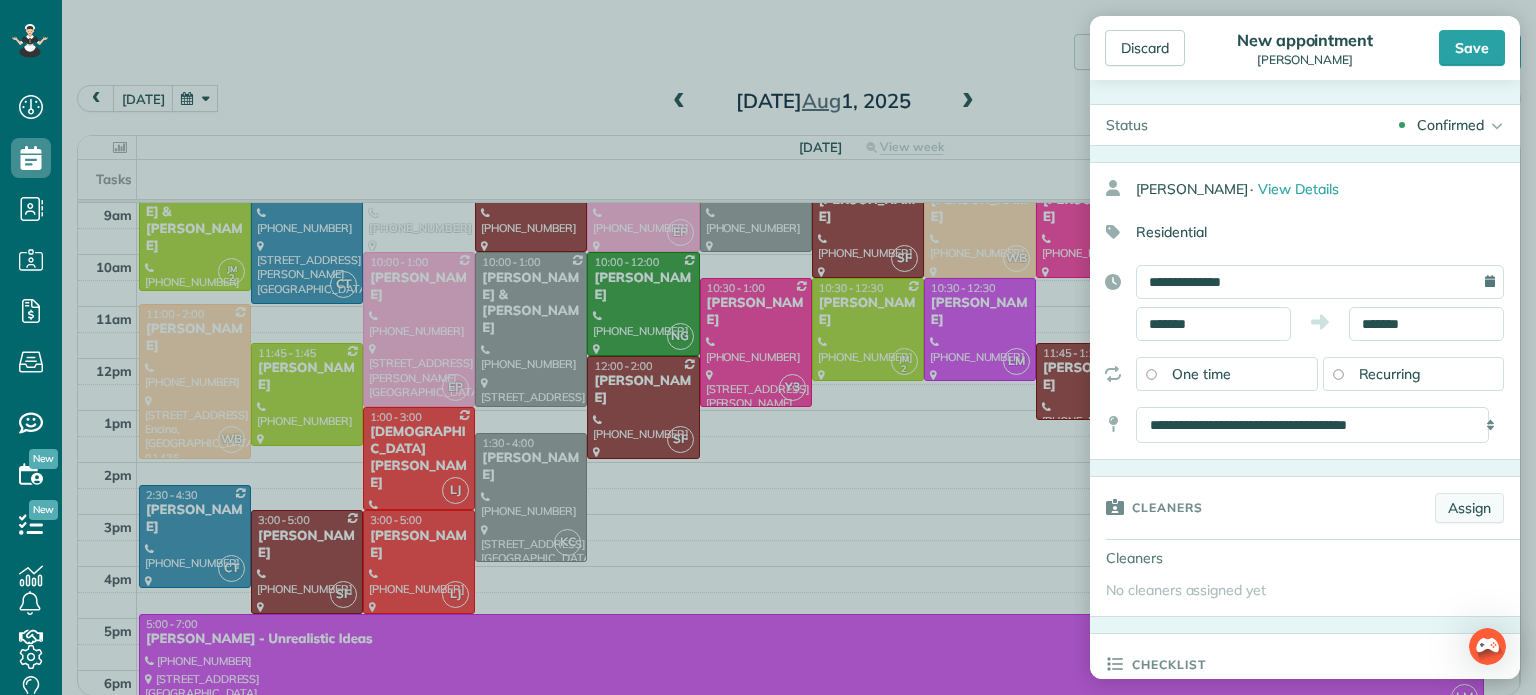 click on "Assign" at bounding box center (1469, 508) 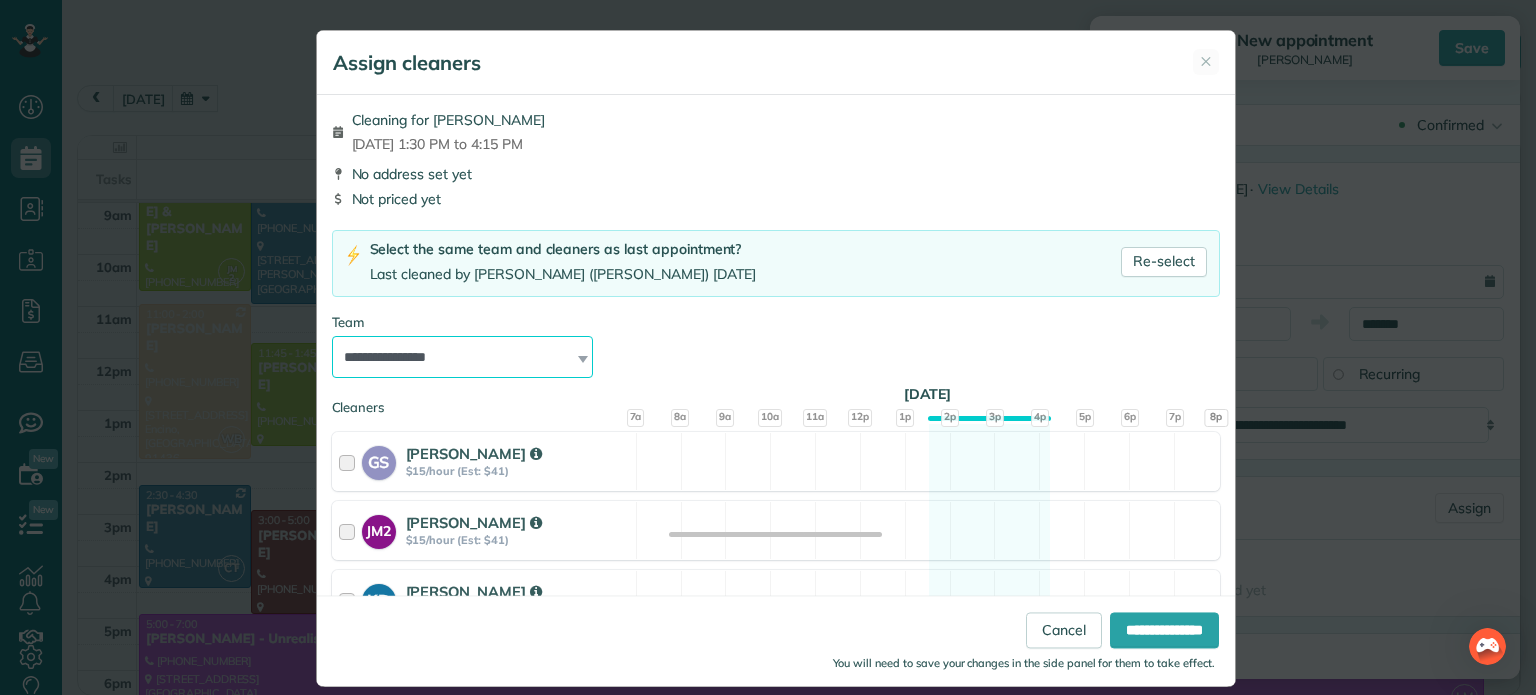 click on "**********" at bounding box center (463, 357) 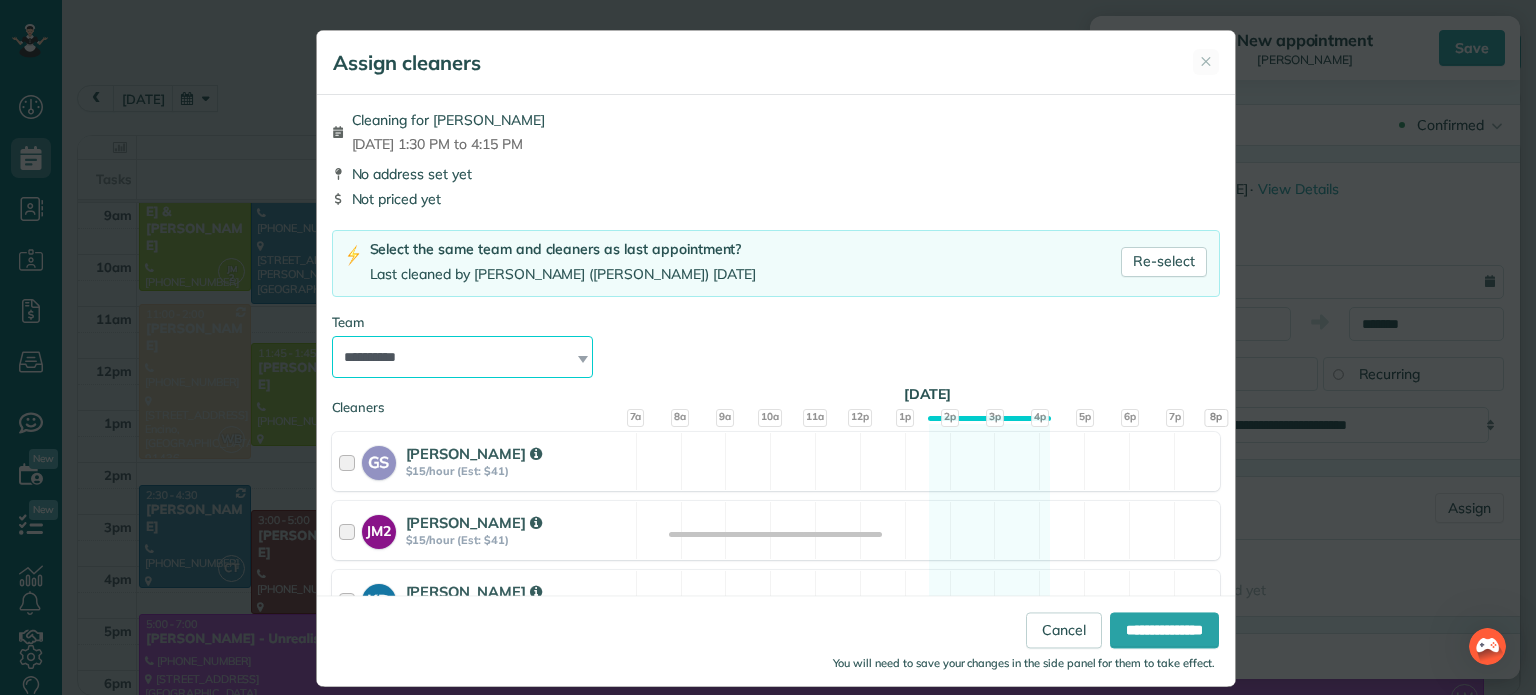 click on "**********" at bounding box center [463, 357] 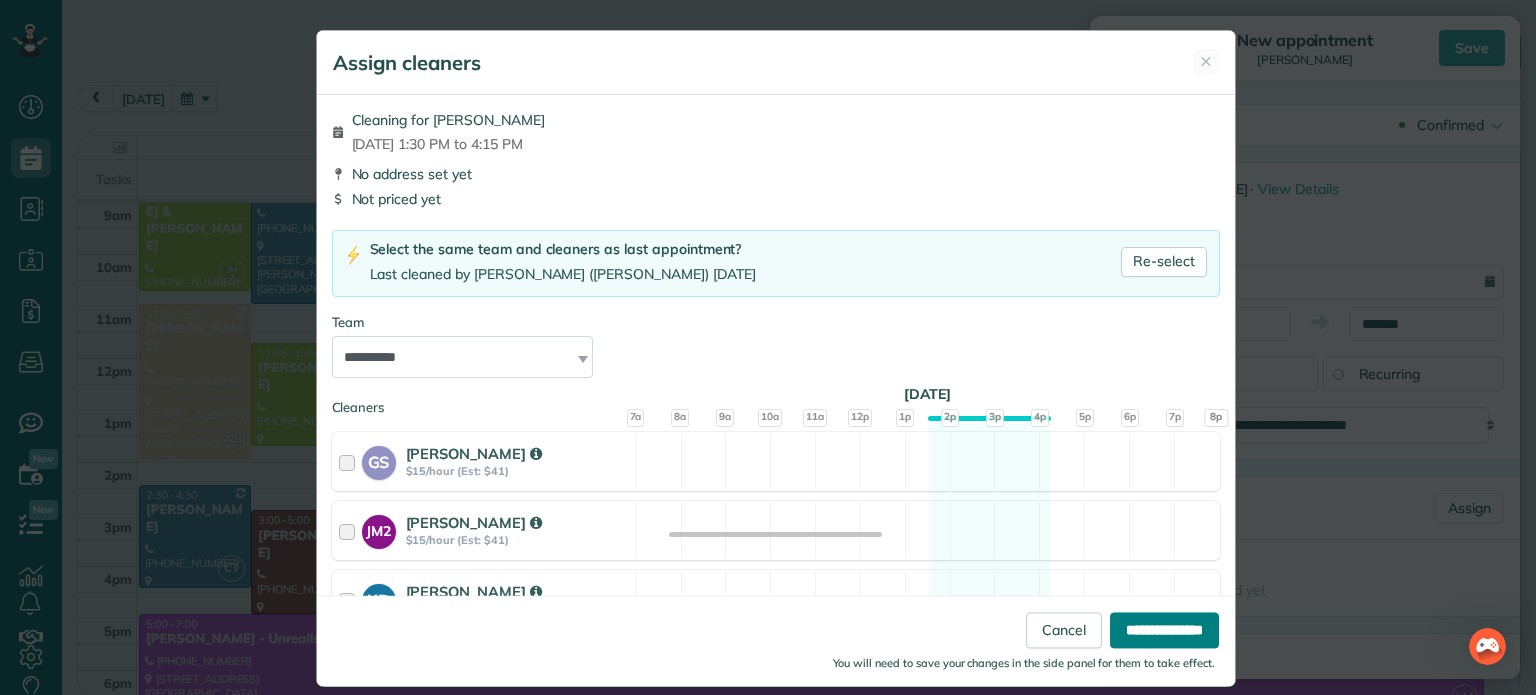 click on "**********" at bounding box center [1164, 631] 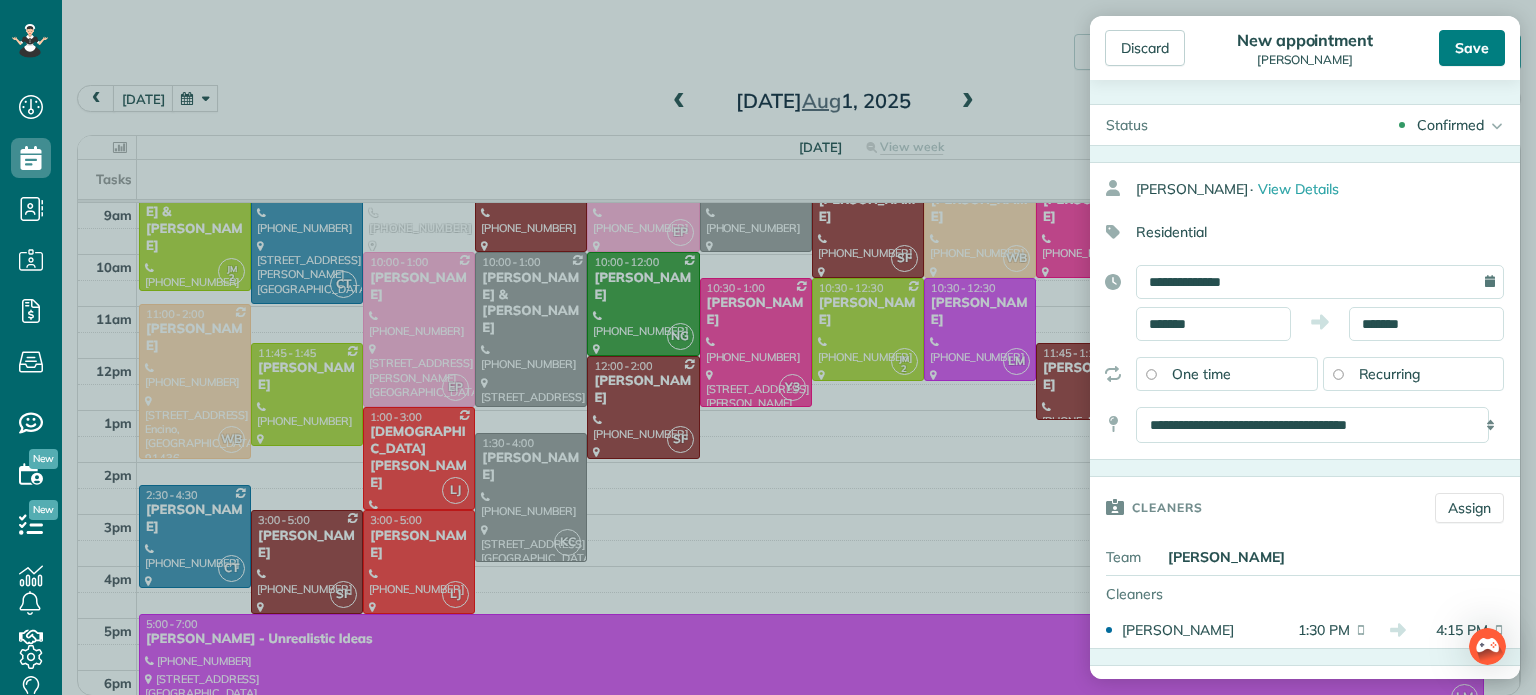 click on "Save" at bounding box center (1472, 48) 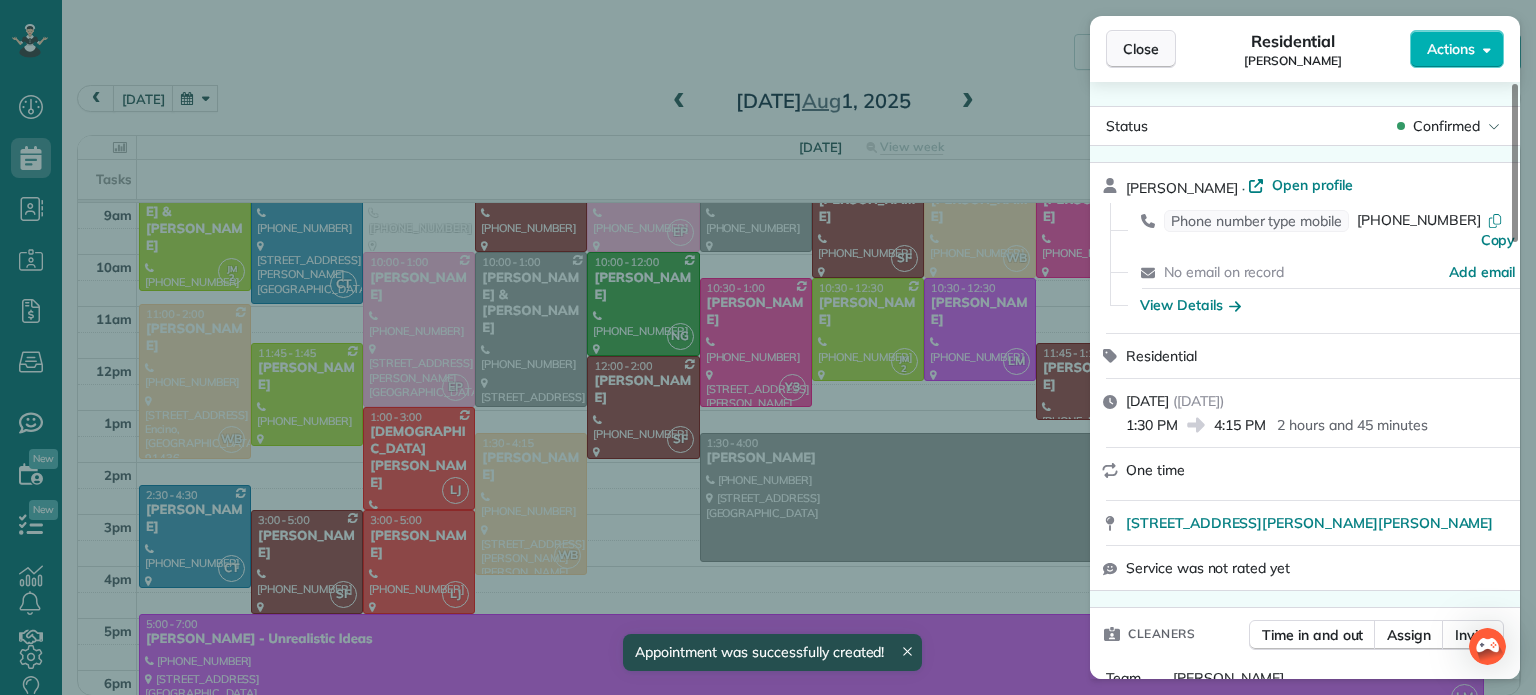 click on "Close" at bounding box center [1141, 49] 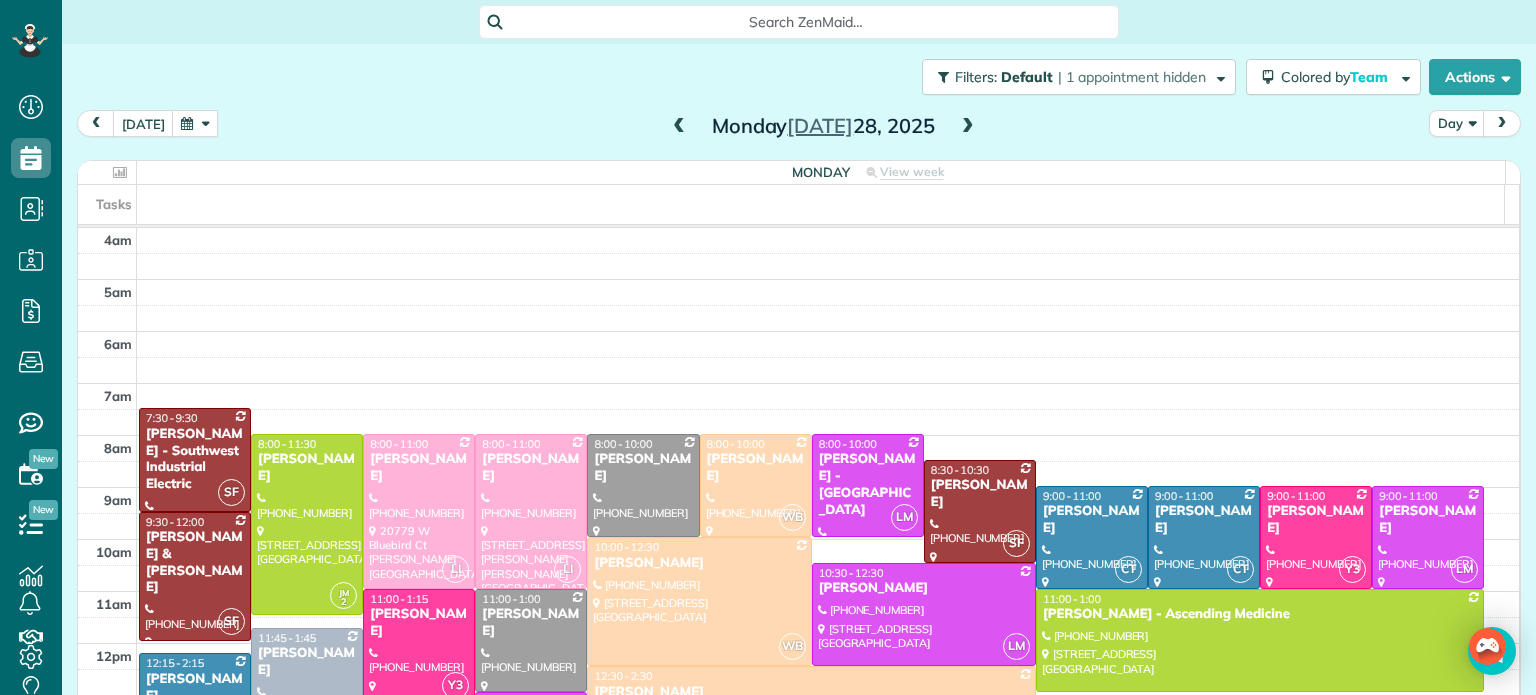 scroll, scrollTop: 0, scrollLeft: 0, axis: both 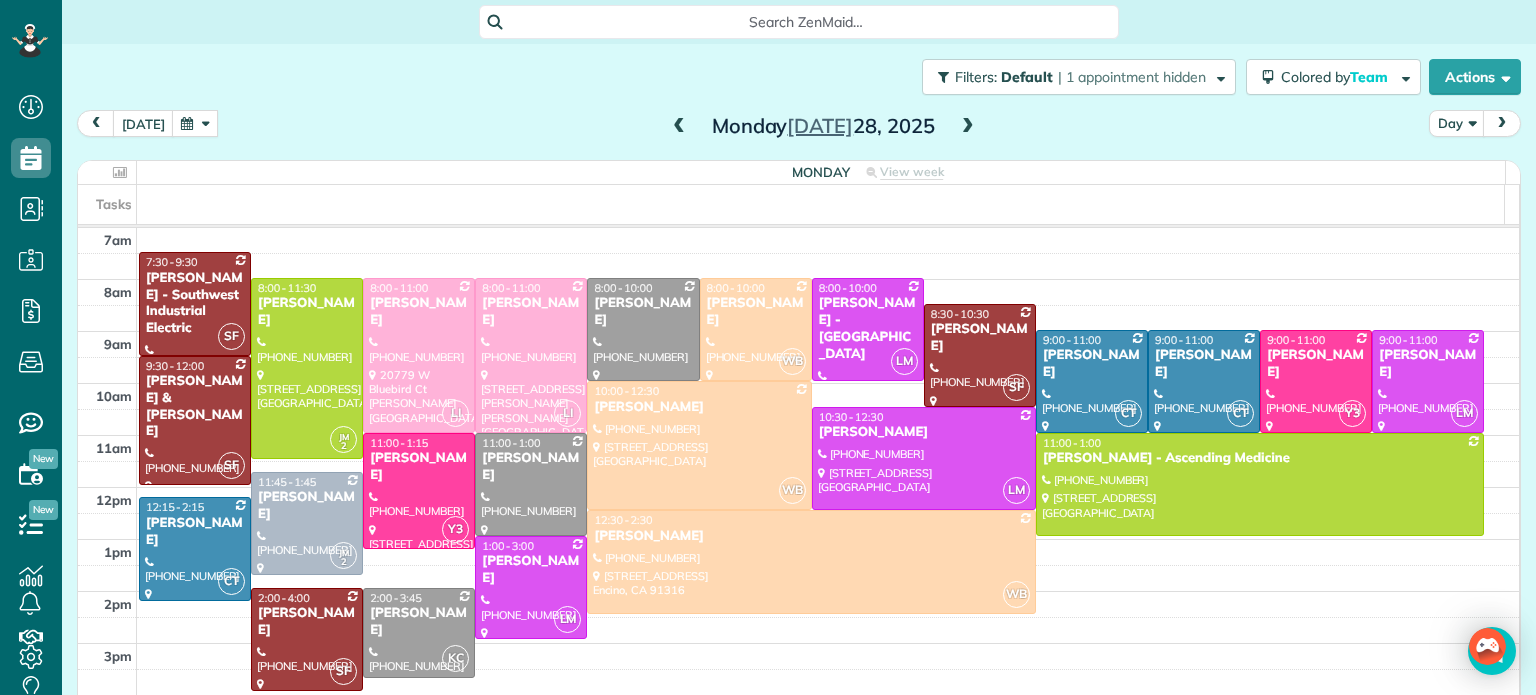 click at bounding box center [195, 123] 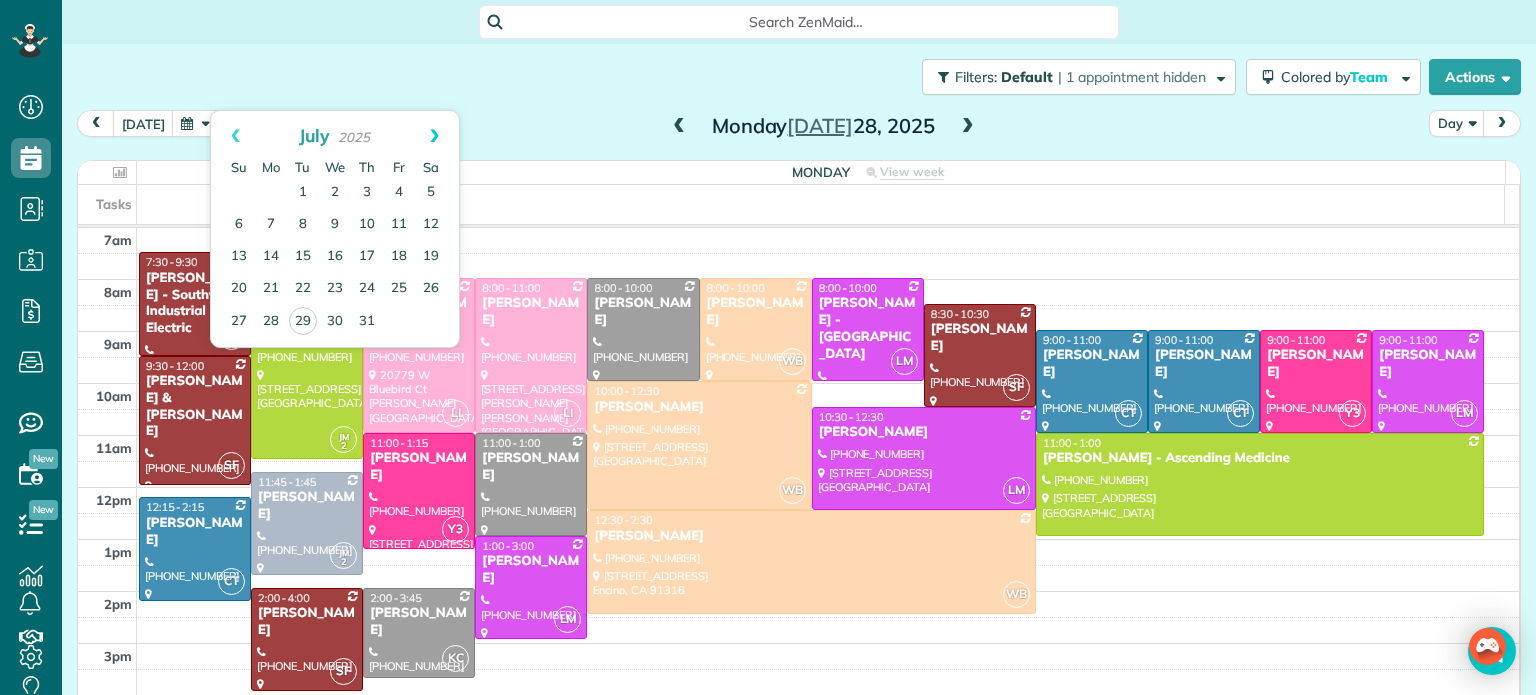 click on "Next" at bounding box center (434, 136) 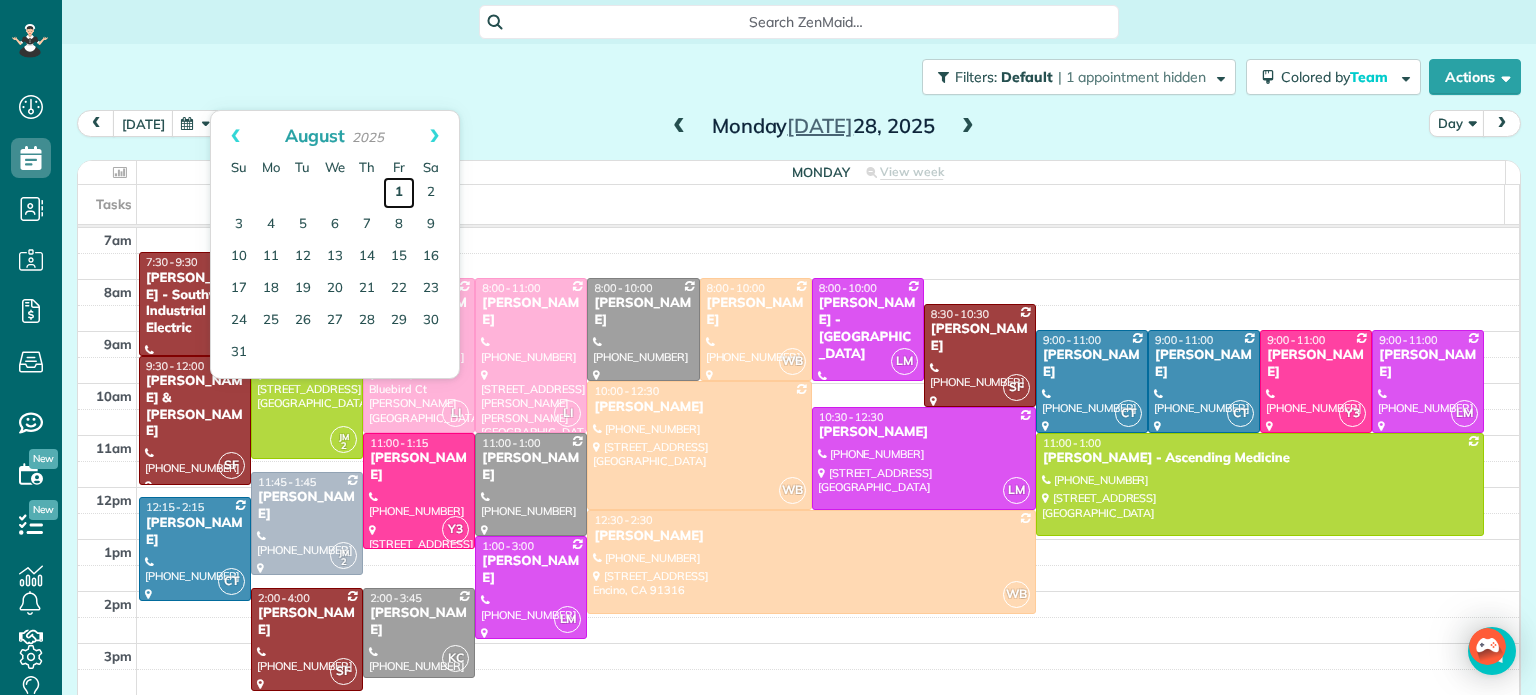 click on "1" at bounding box center [399, 193] 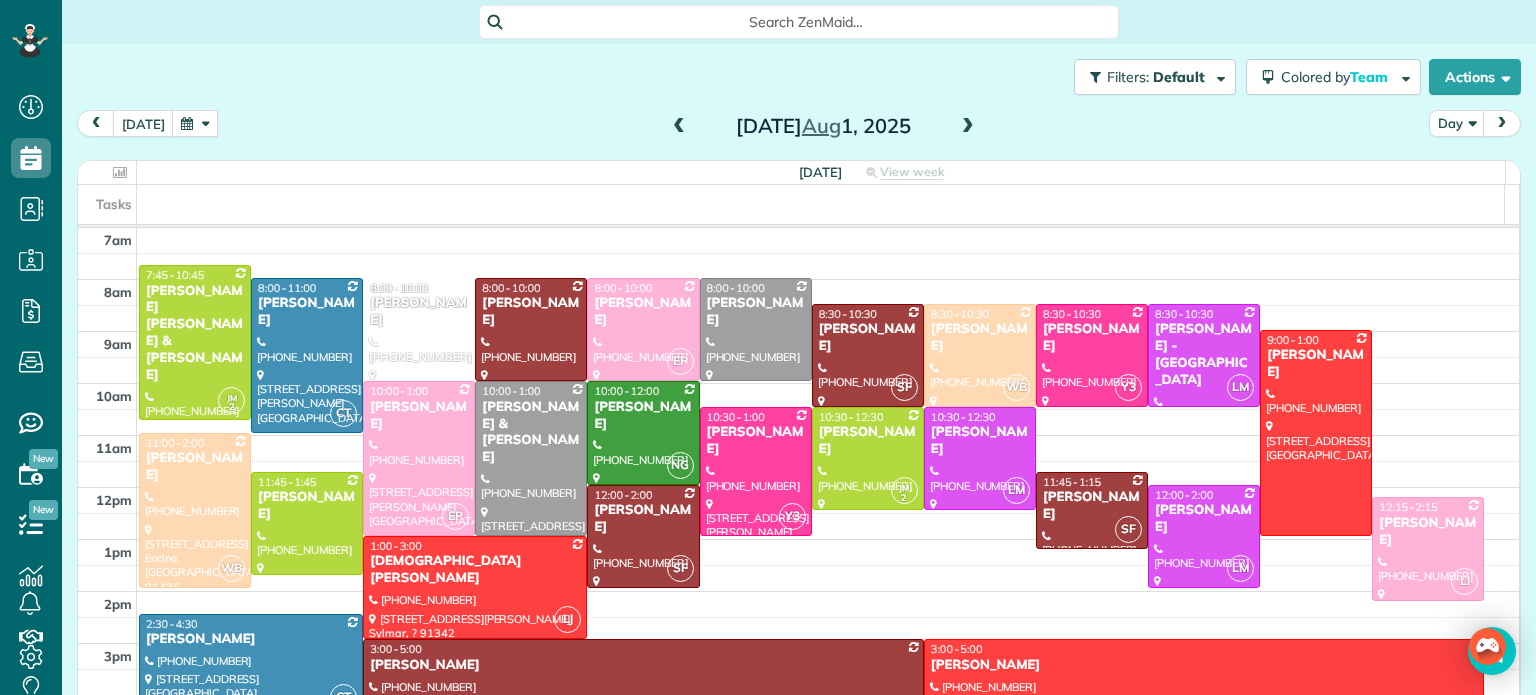 click at bounding box center [968, 127] 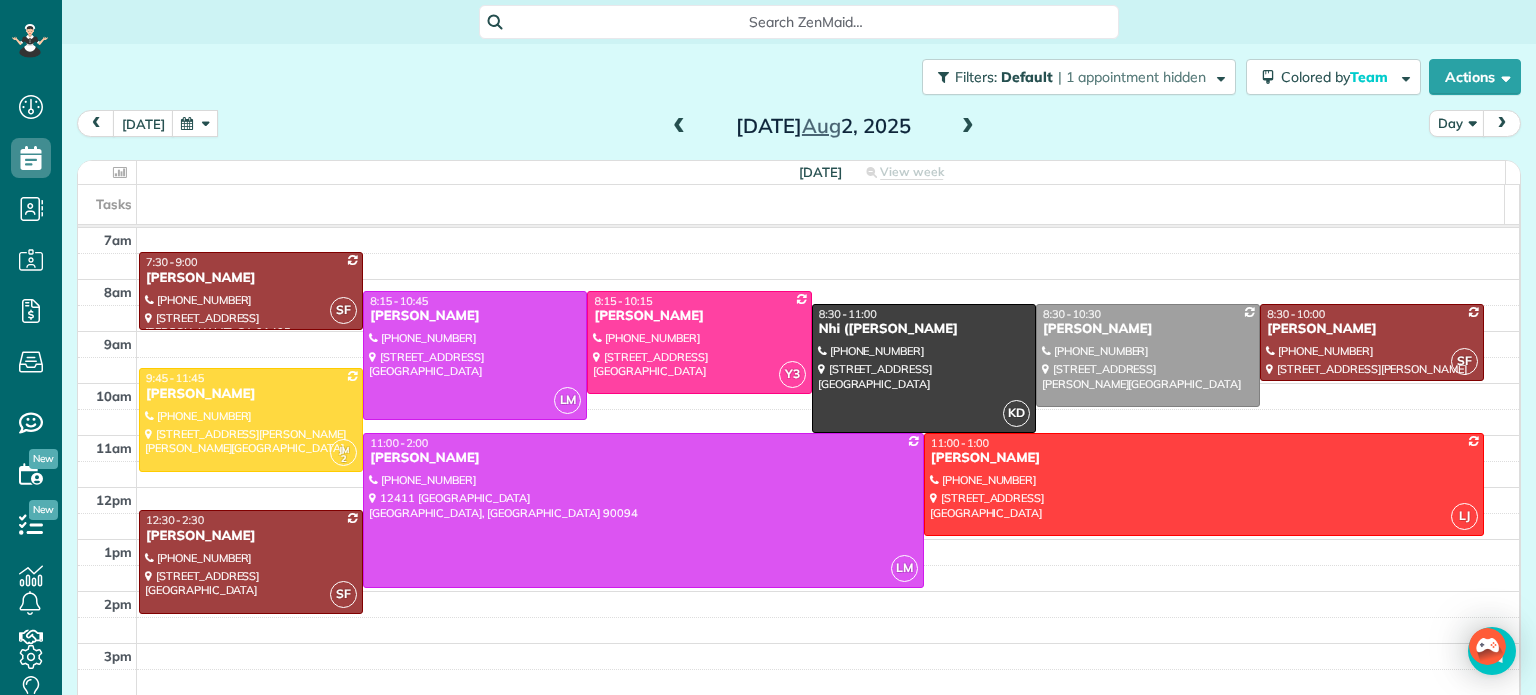 click at bounding box center [679, 127] 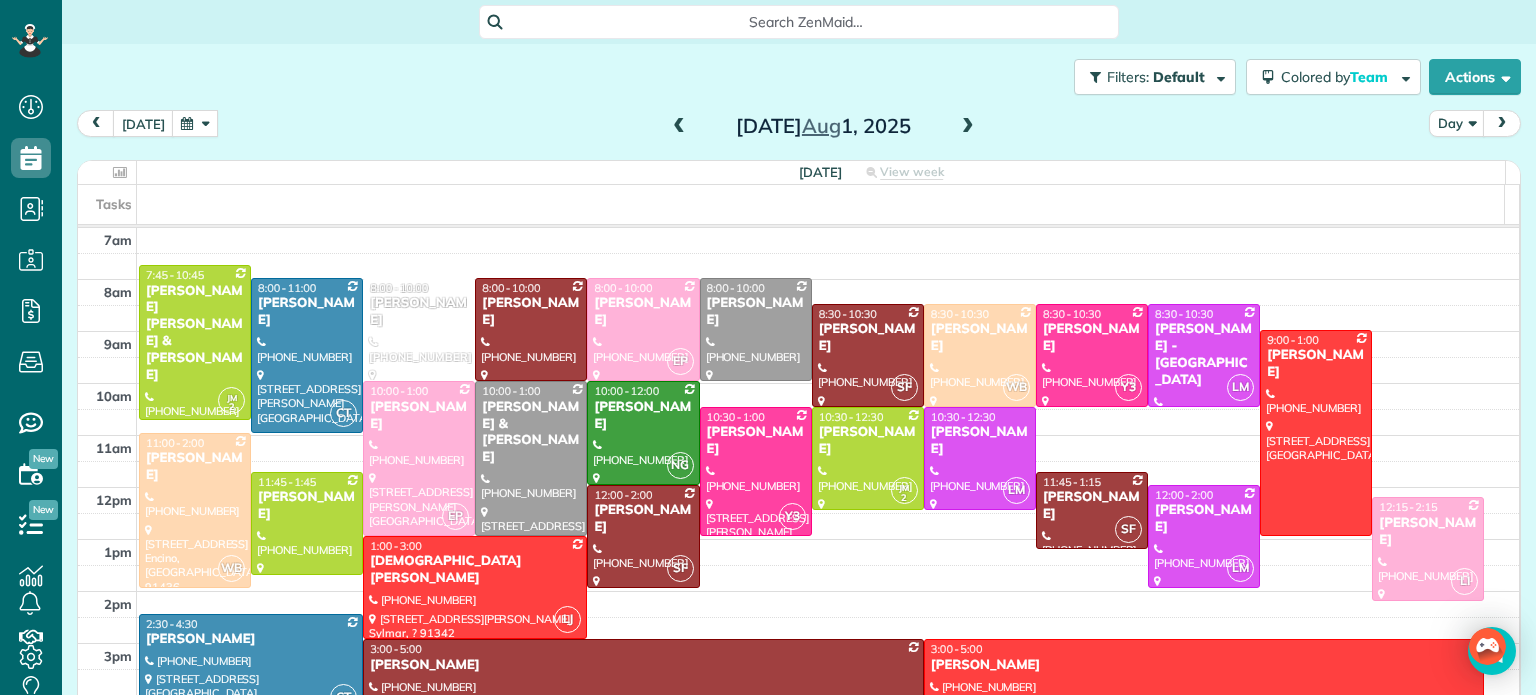 click at bounding box center [968, 127] 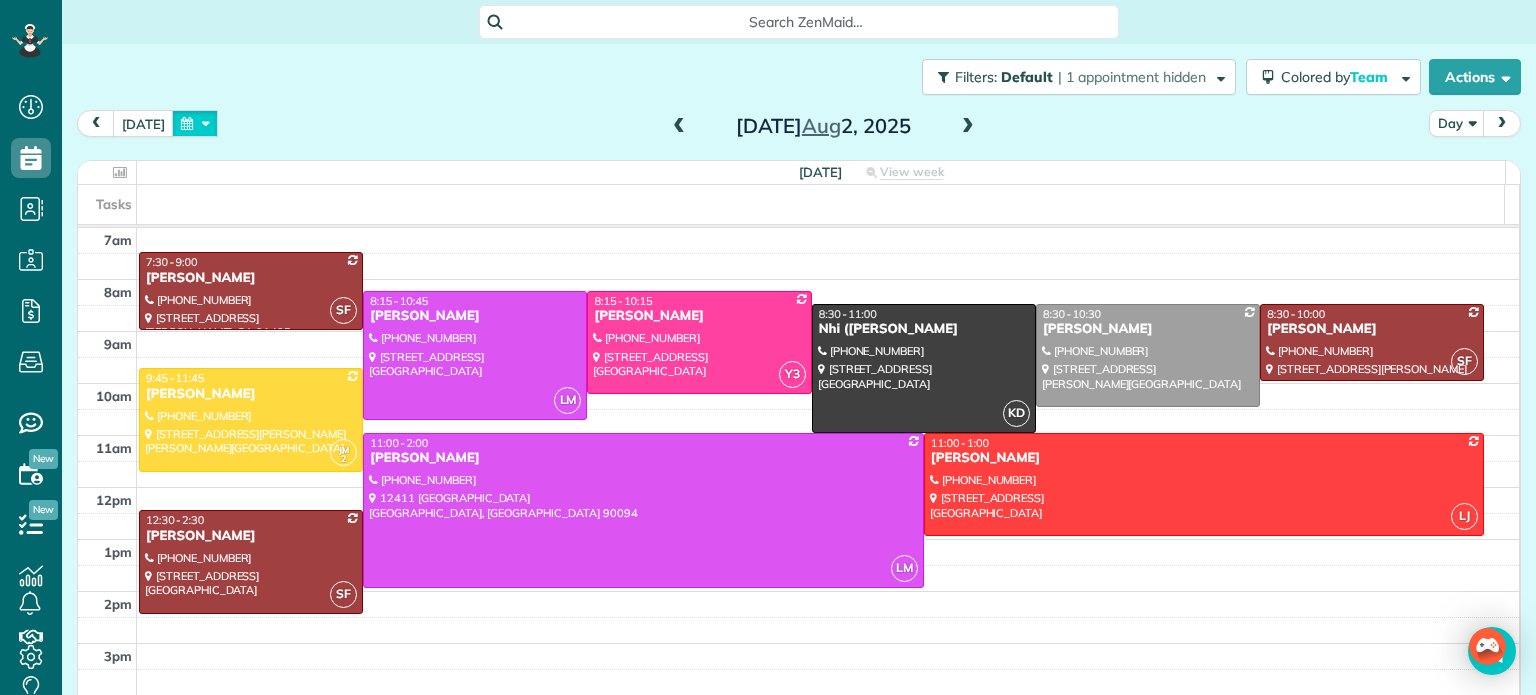 click at bounding box center (195, 123) 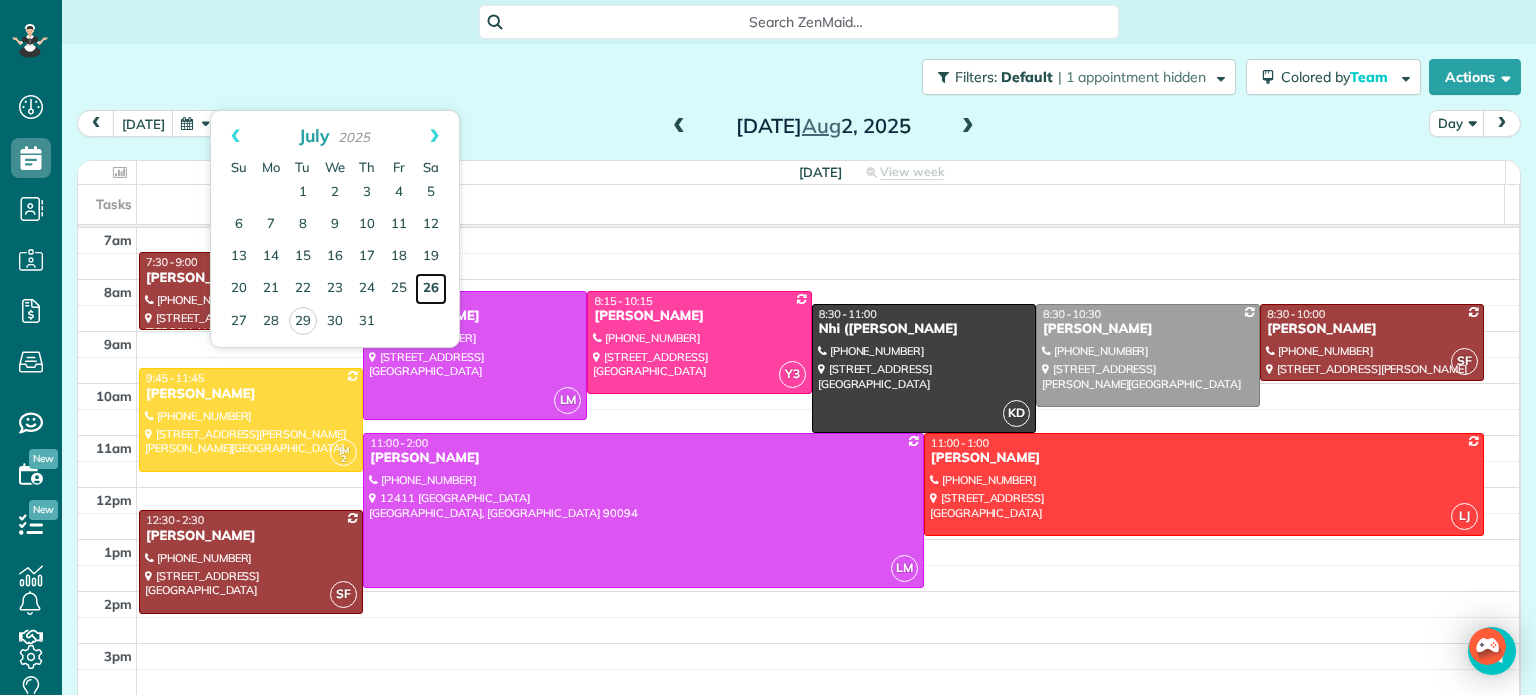click on "26" at bounding box center [431, 289] 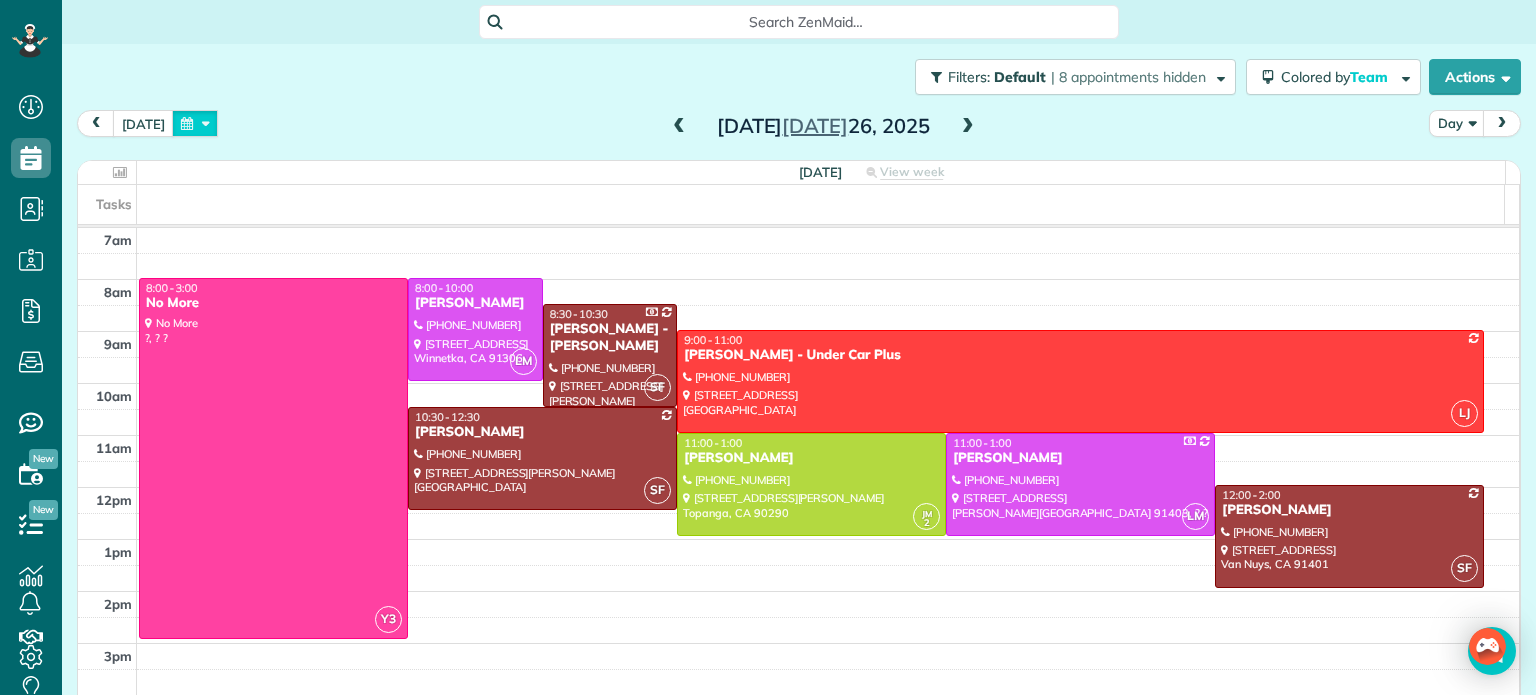 click at bounding box center [195, 123] 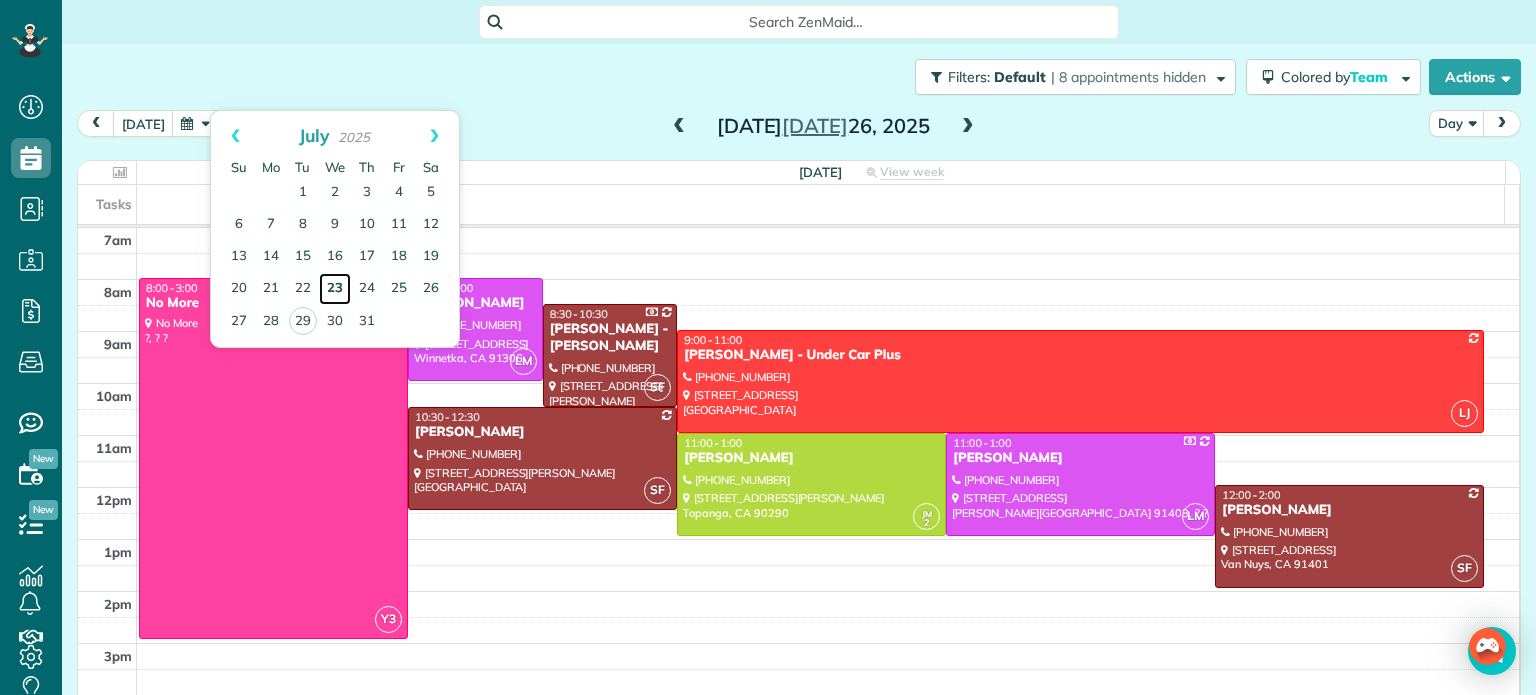 click on "23" at bounding box center [335, 289] 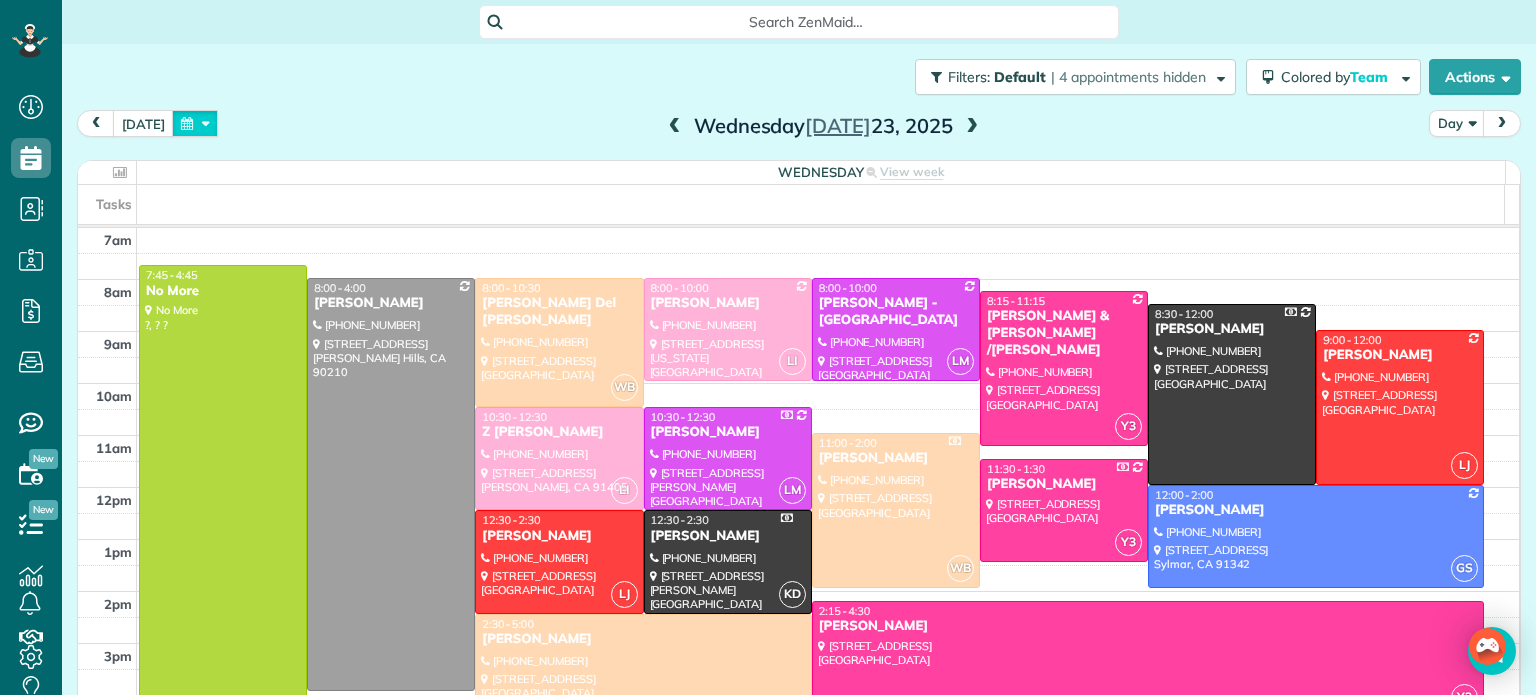 click at bounding box center [195, 123] 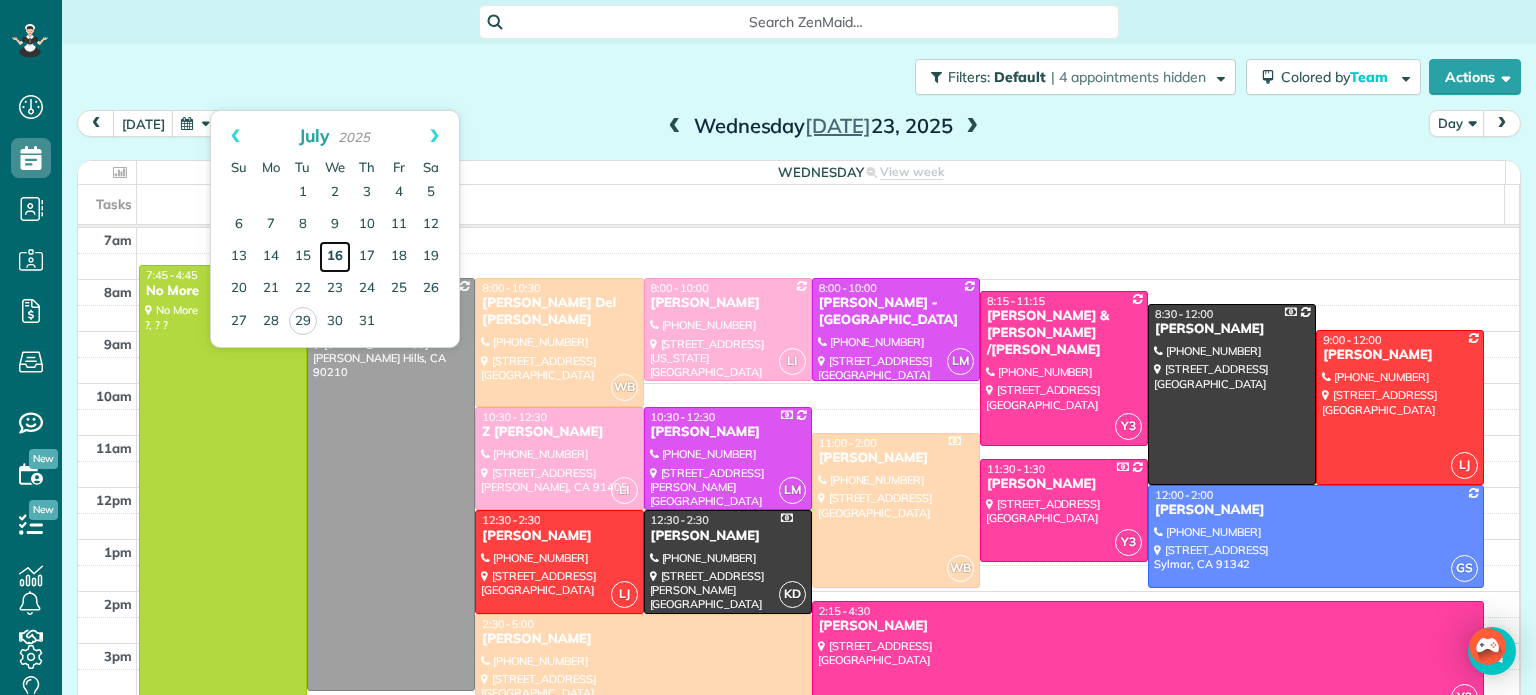 click on "16" at bounding box center [335, 257] 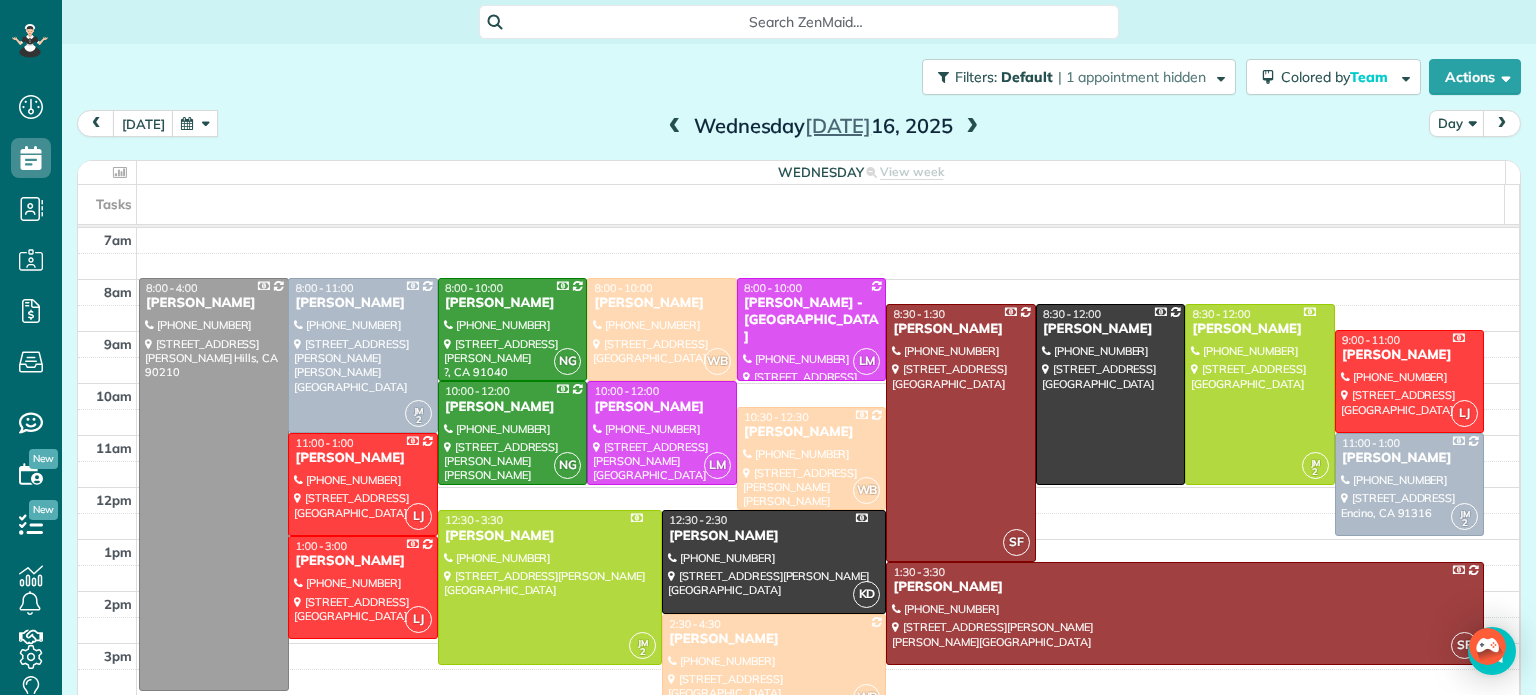 click at bounding box center (195, 123) 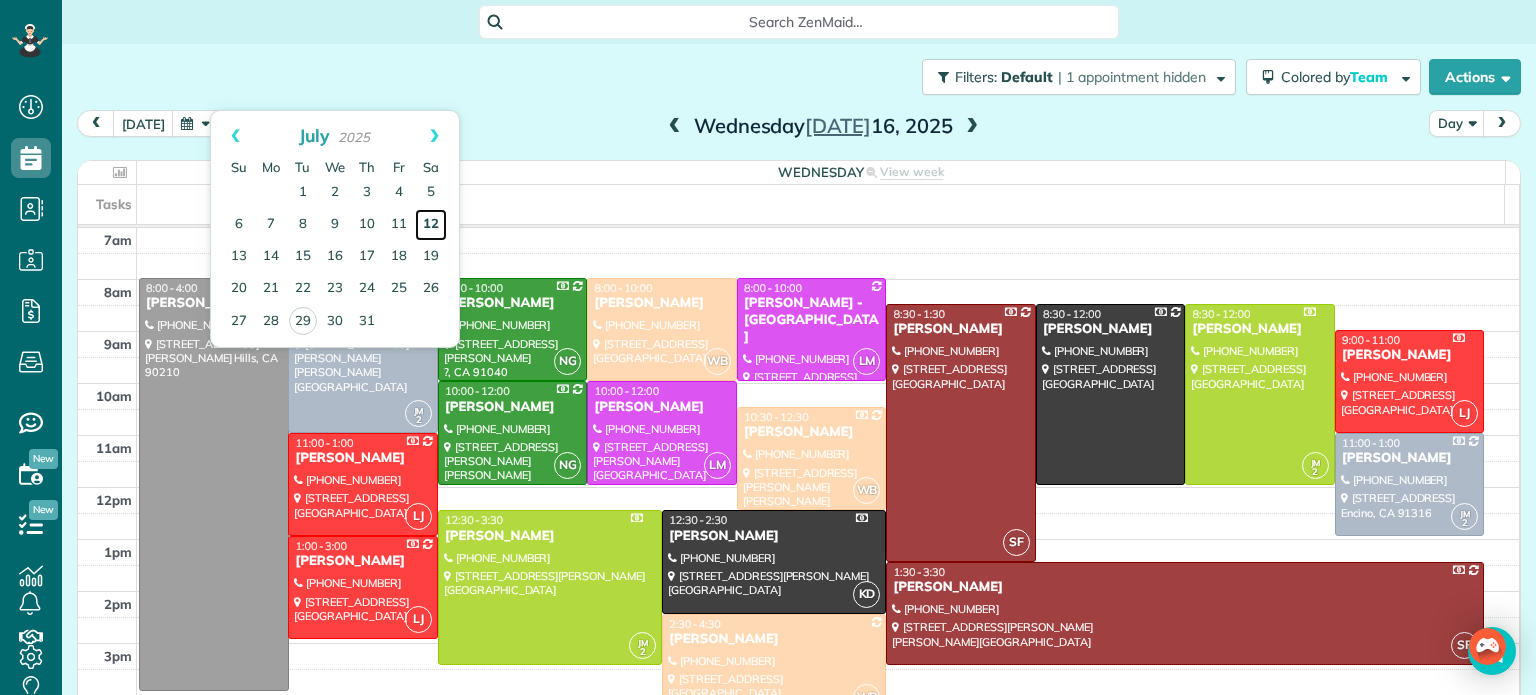 click on "12" at bounding box center (431, 225) 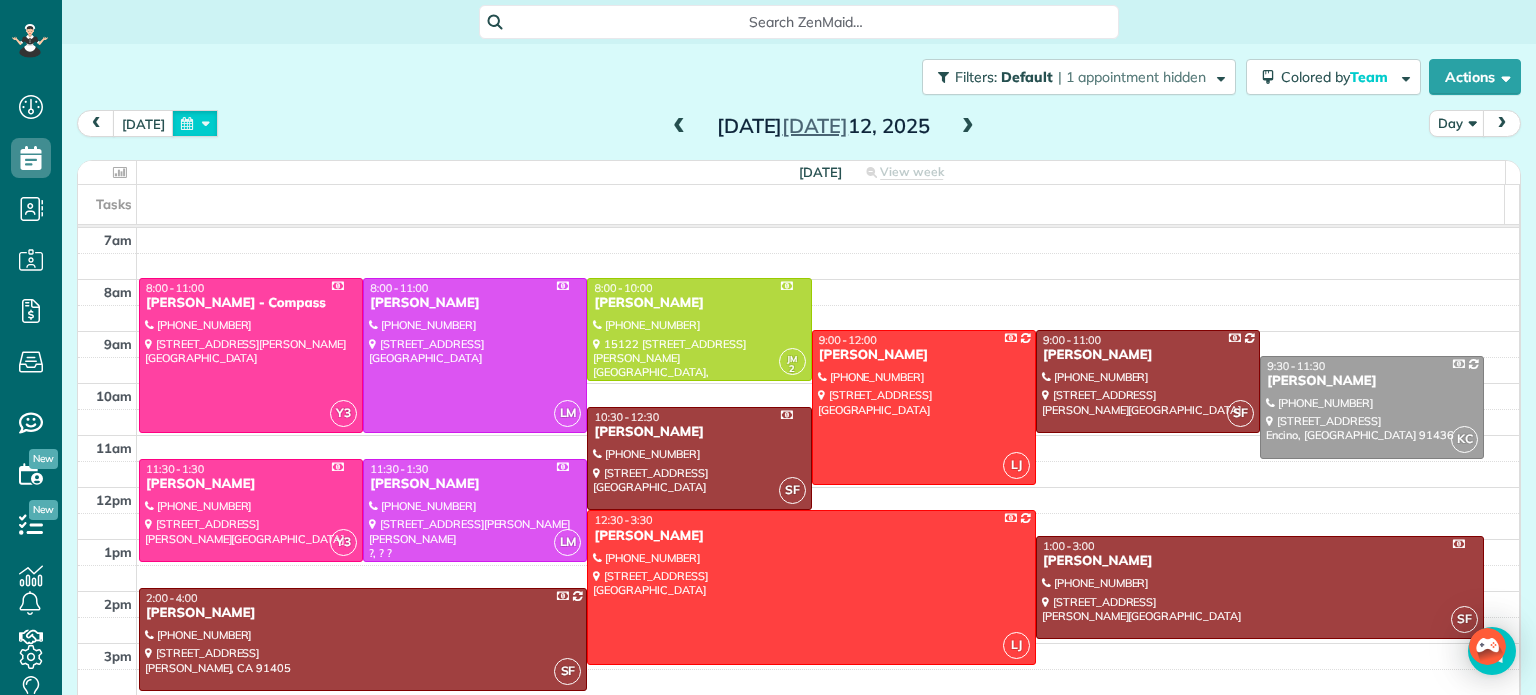 click at bounding box center (195, 123) 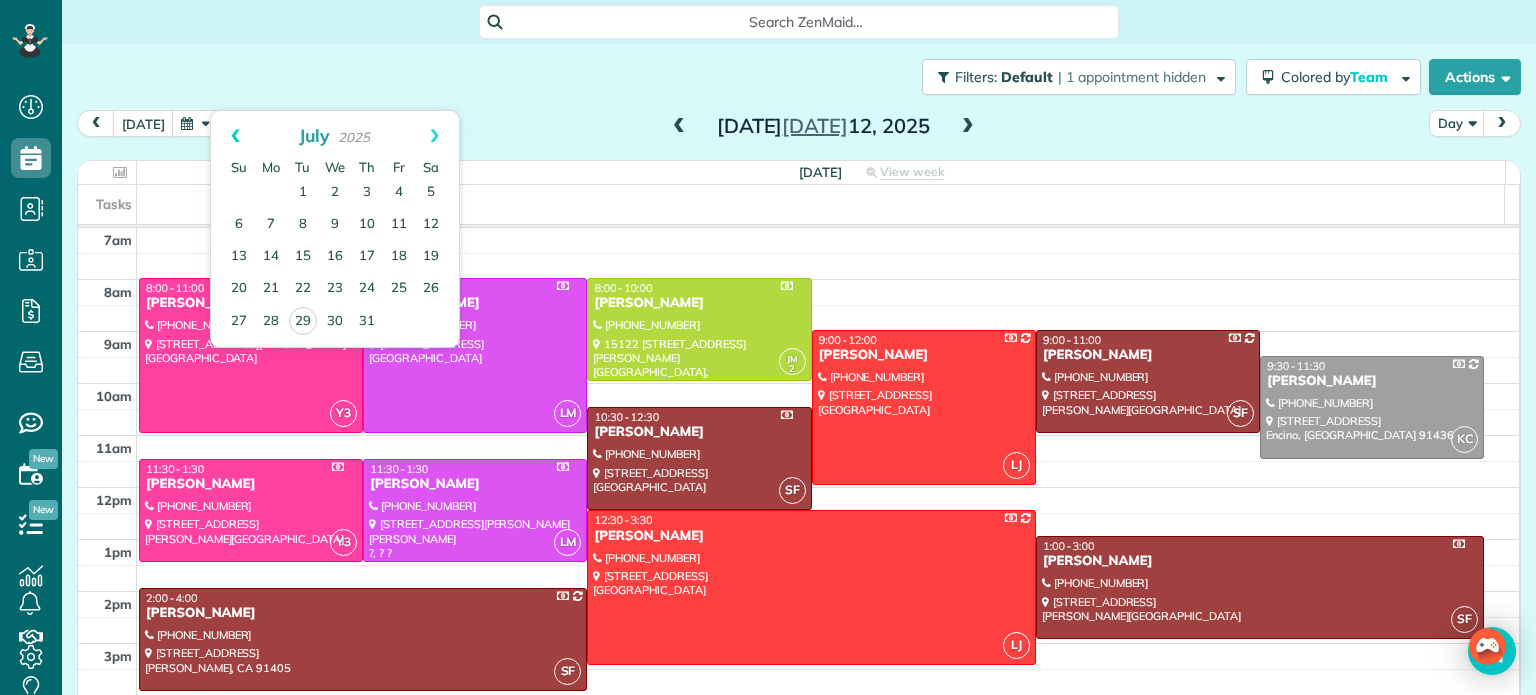 click on "Prev" at bounding box center (235, 136) 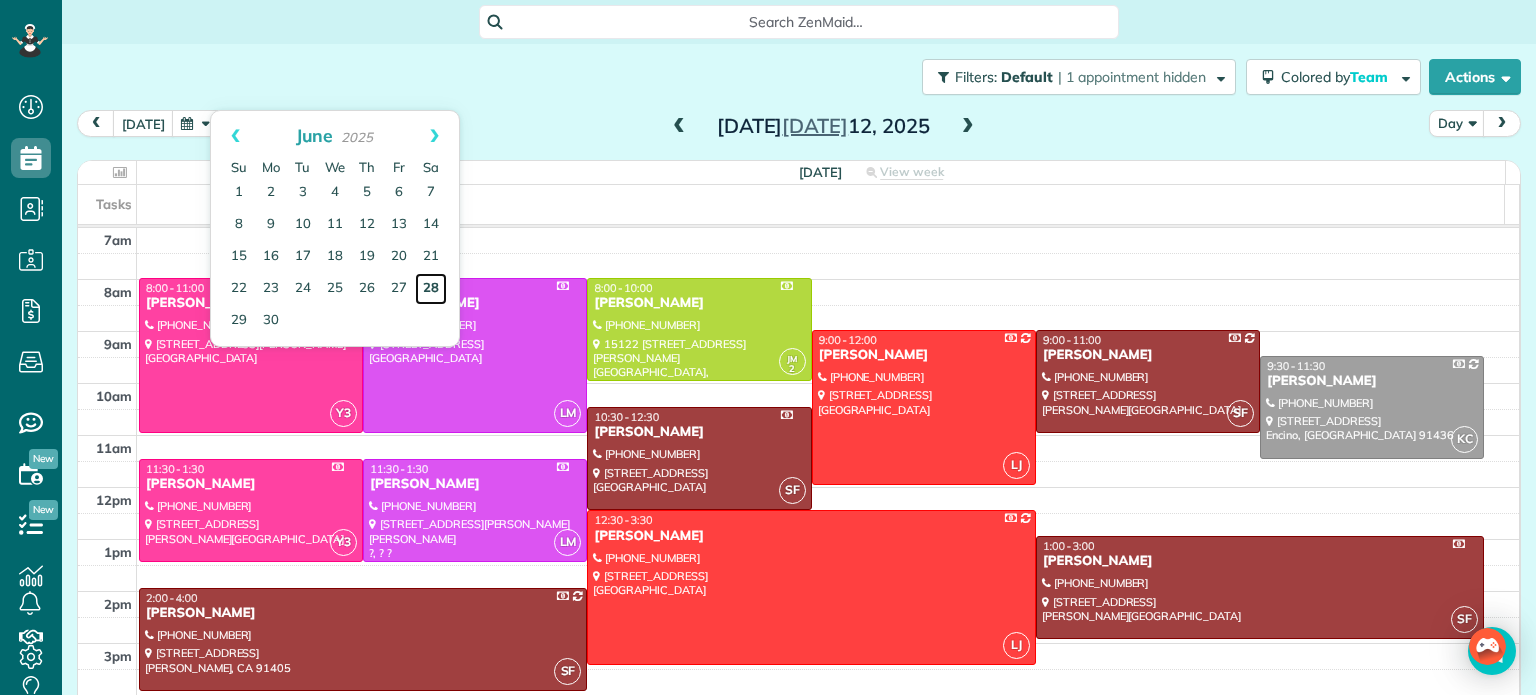 click on "28" at bounding box center (431, 289) 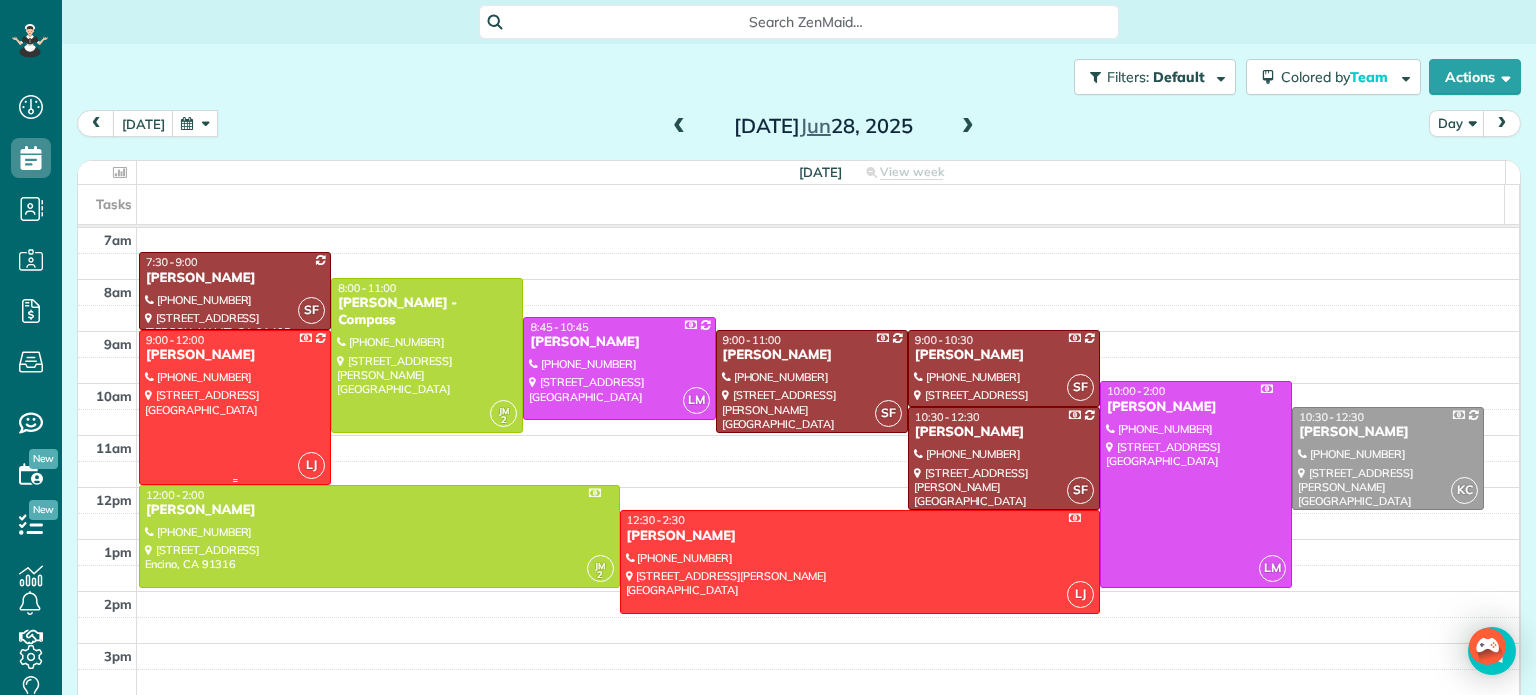 click at bounding box center [235, 407] 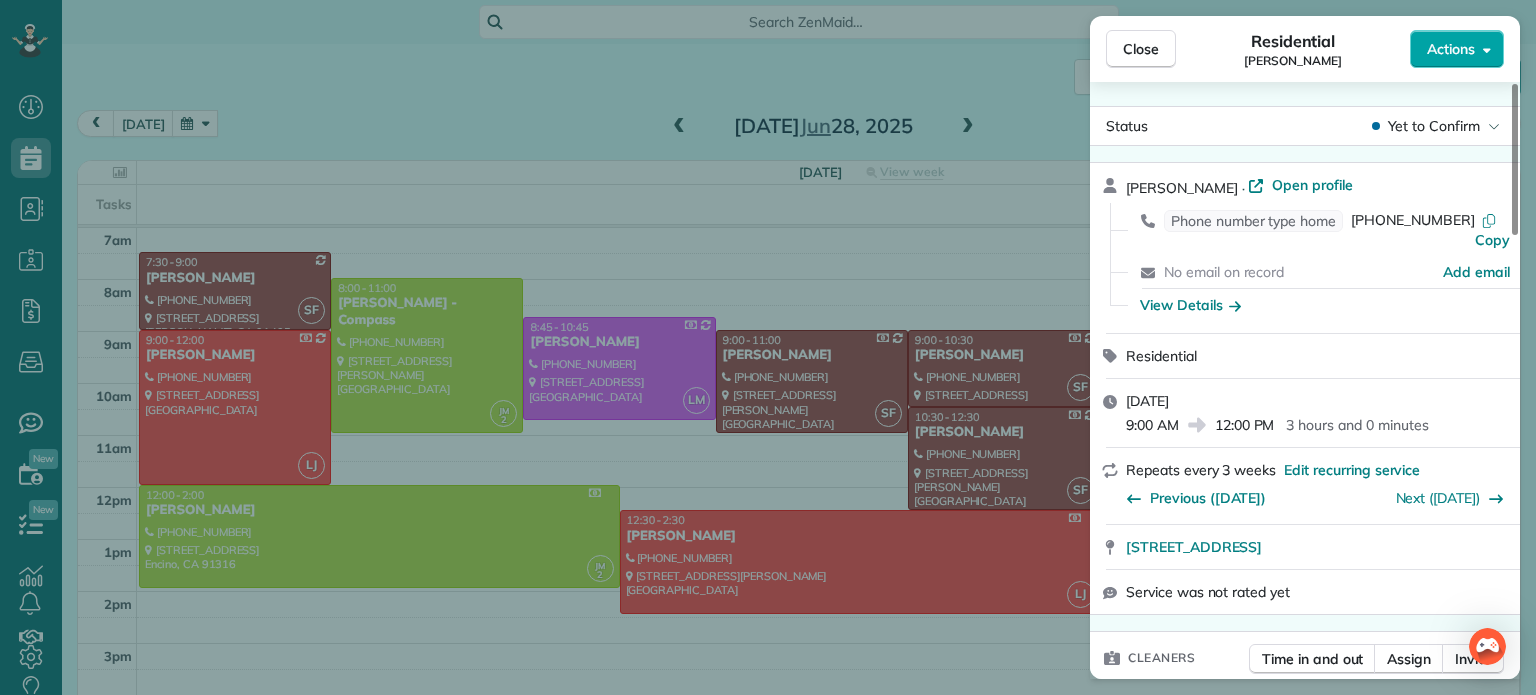 click on "Actions" at bounding box center [1451, 49] 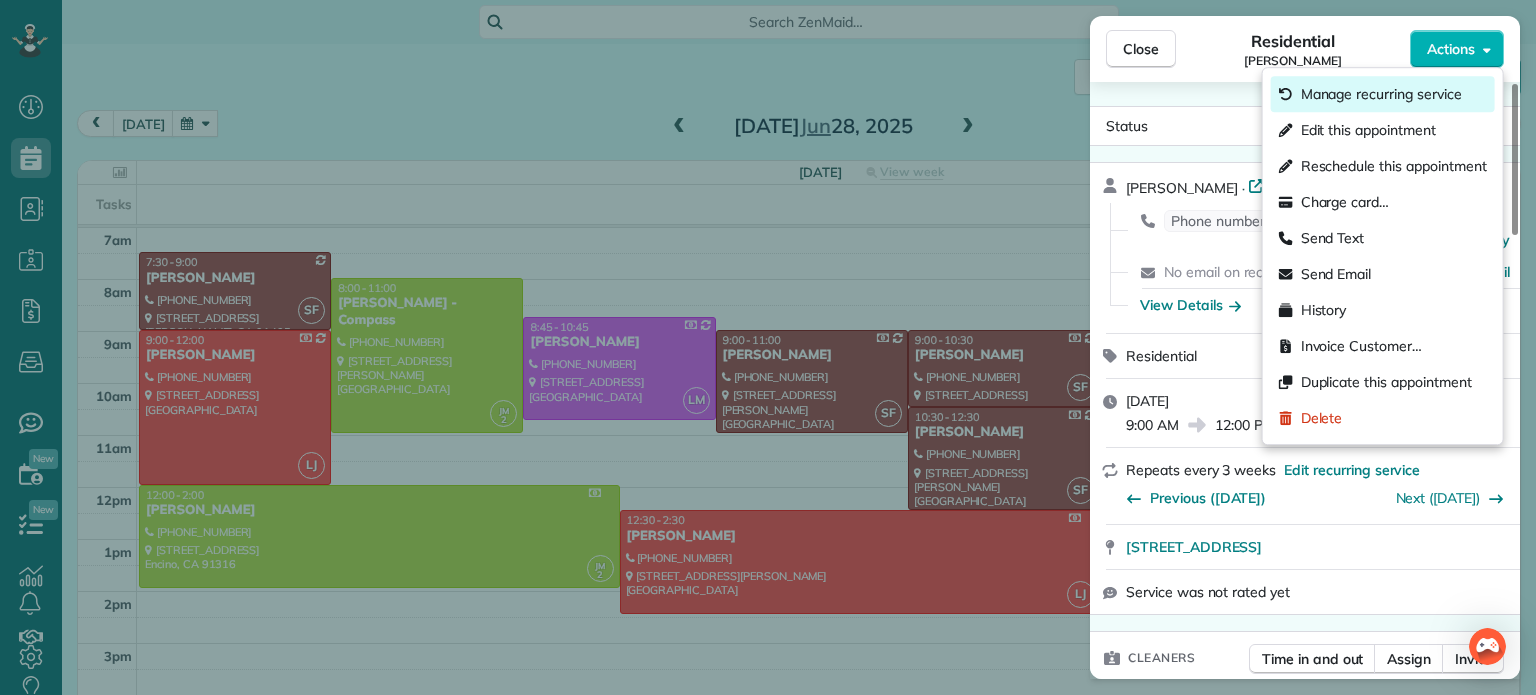 click on "Manage recurring service" at bounding box center (1381, 94) 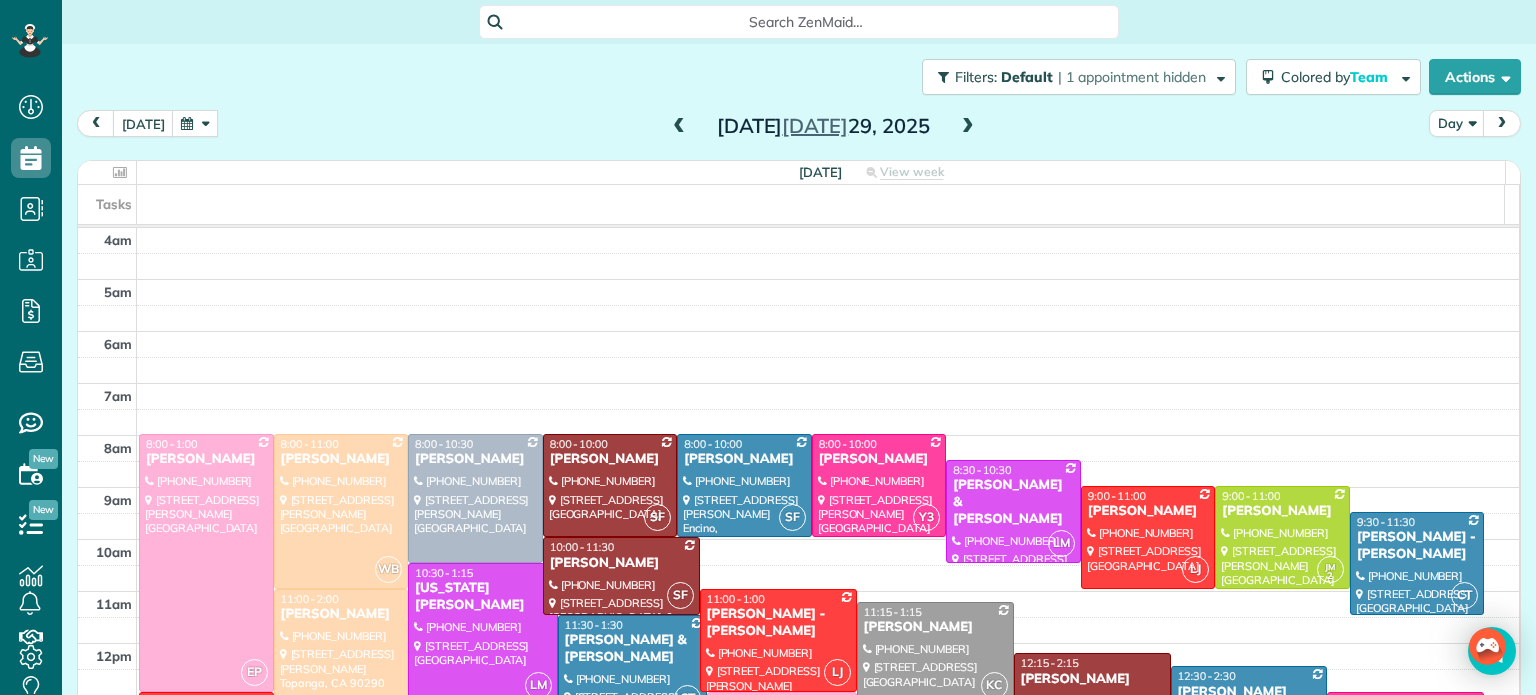scroll, scrollTop: 0, scrollLeft: 0, axis: both 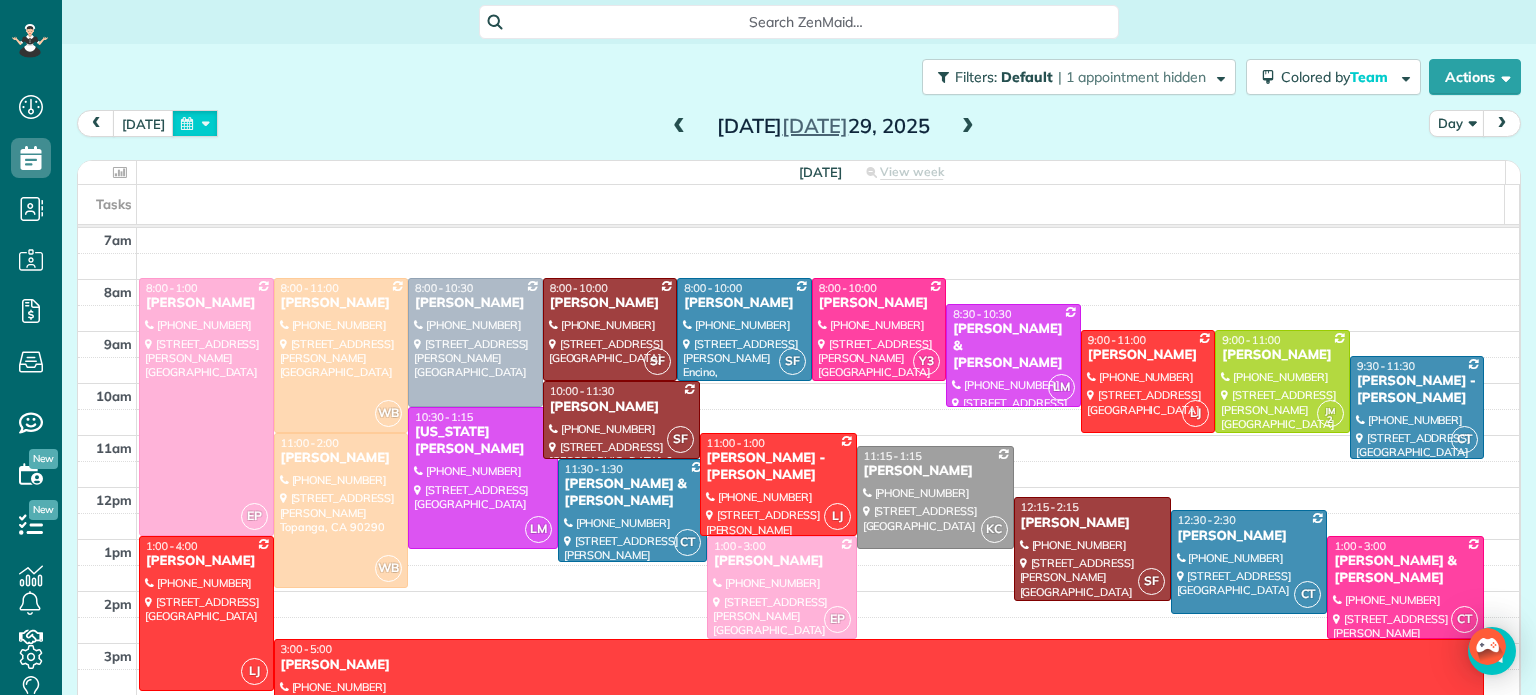 click at bounding box center (195, 123) 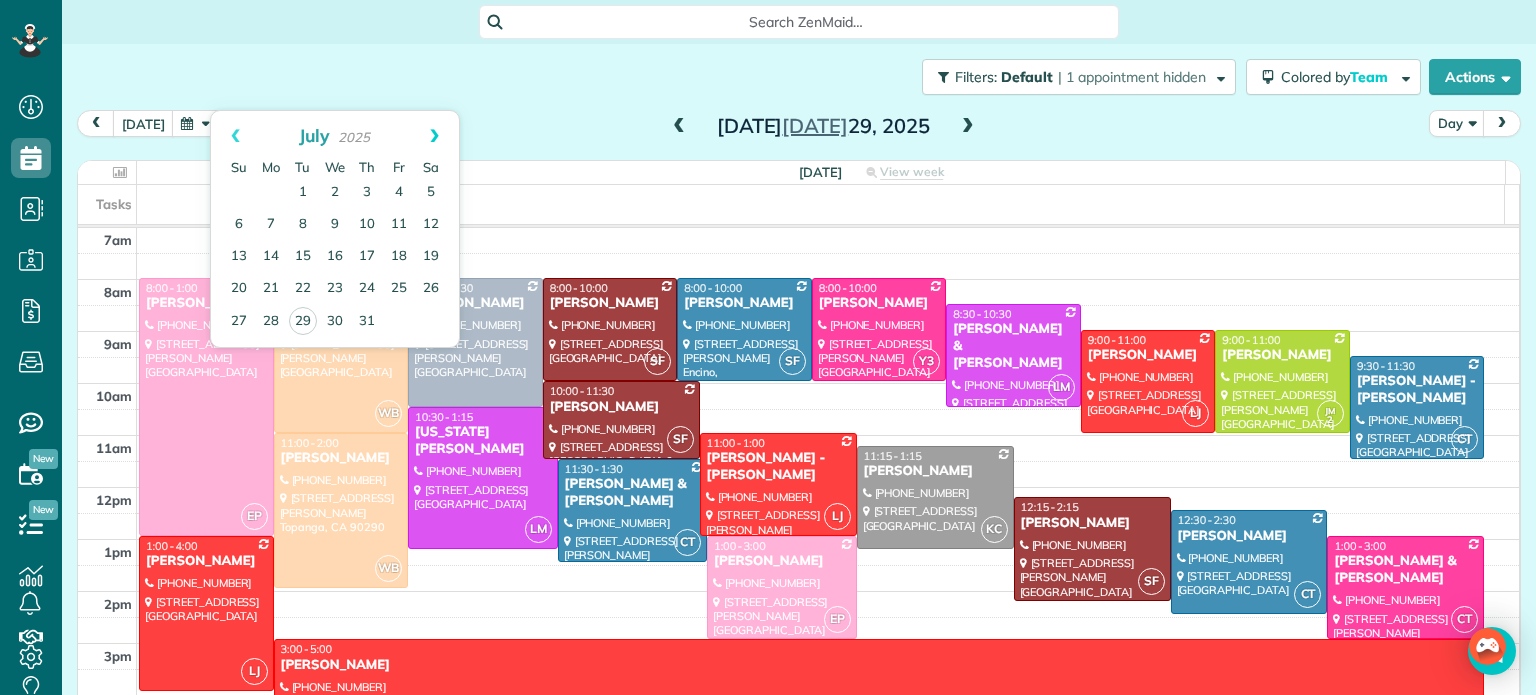click on "Next" at bounding box center (434, 136) 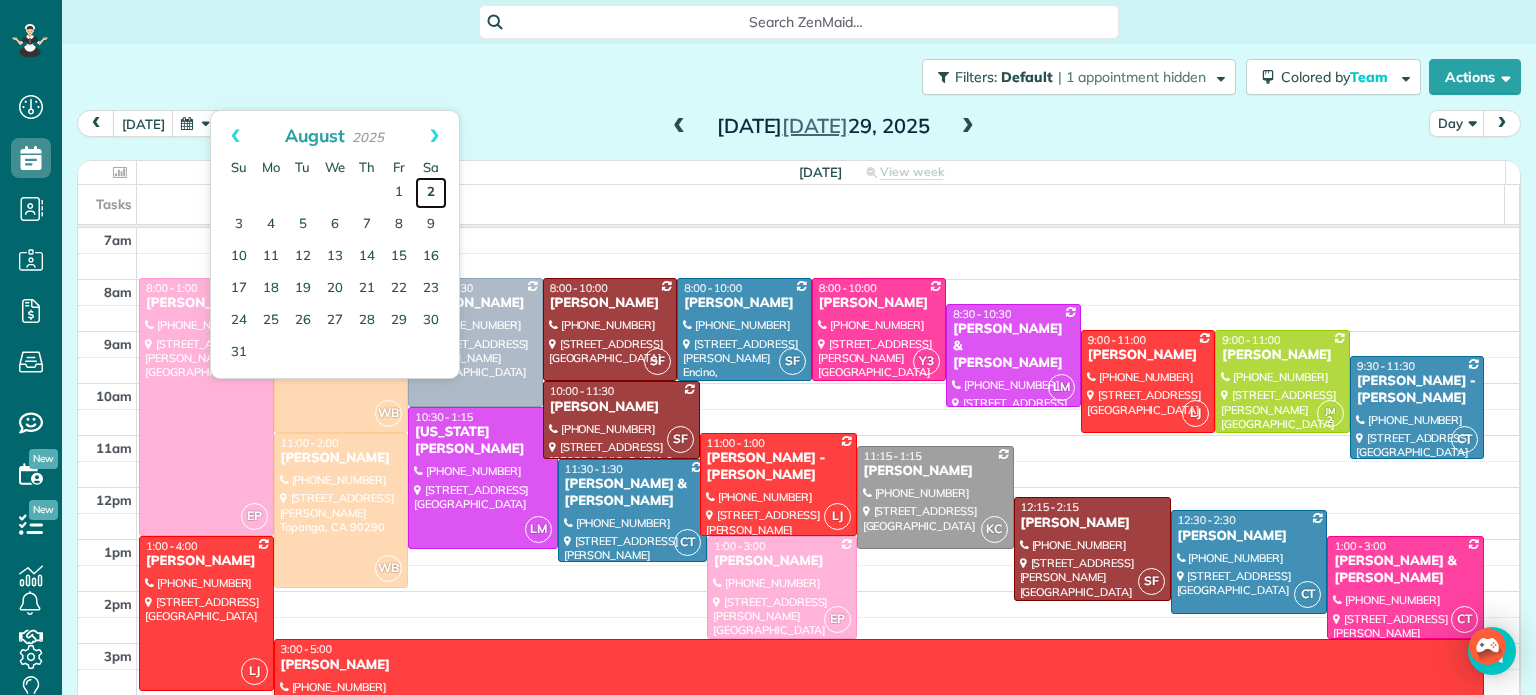 click on "2" at bounding box center [431, 193] 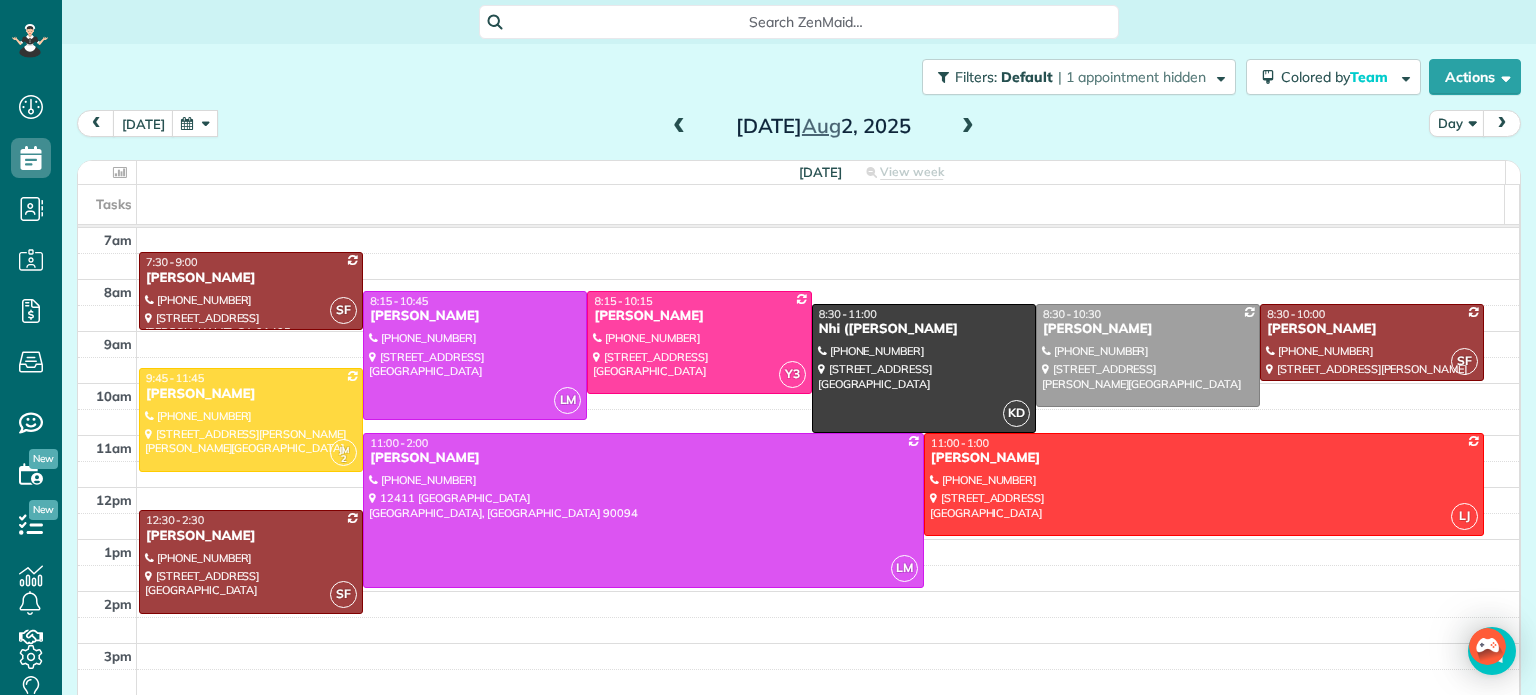 click at bounding box center [968, 127] 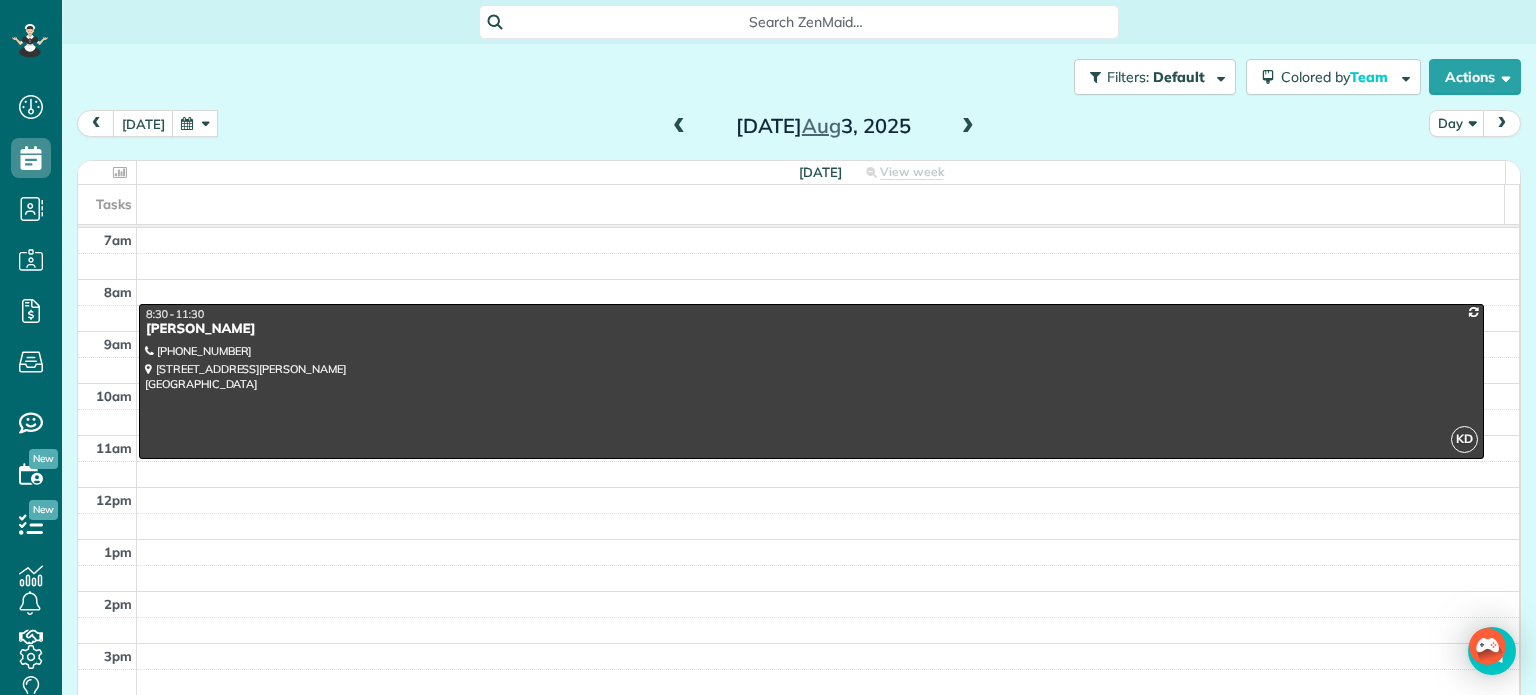 click at bounding box center [679, 127] 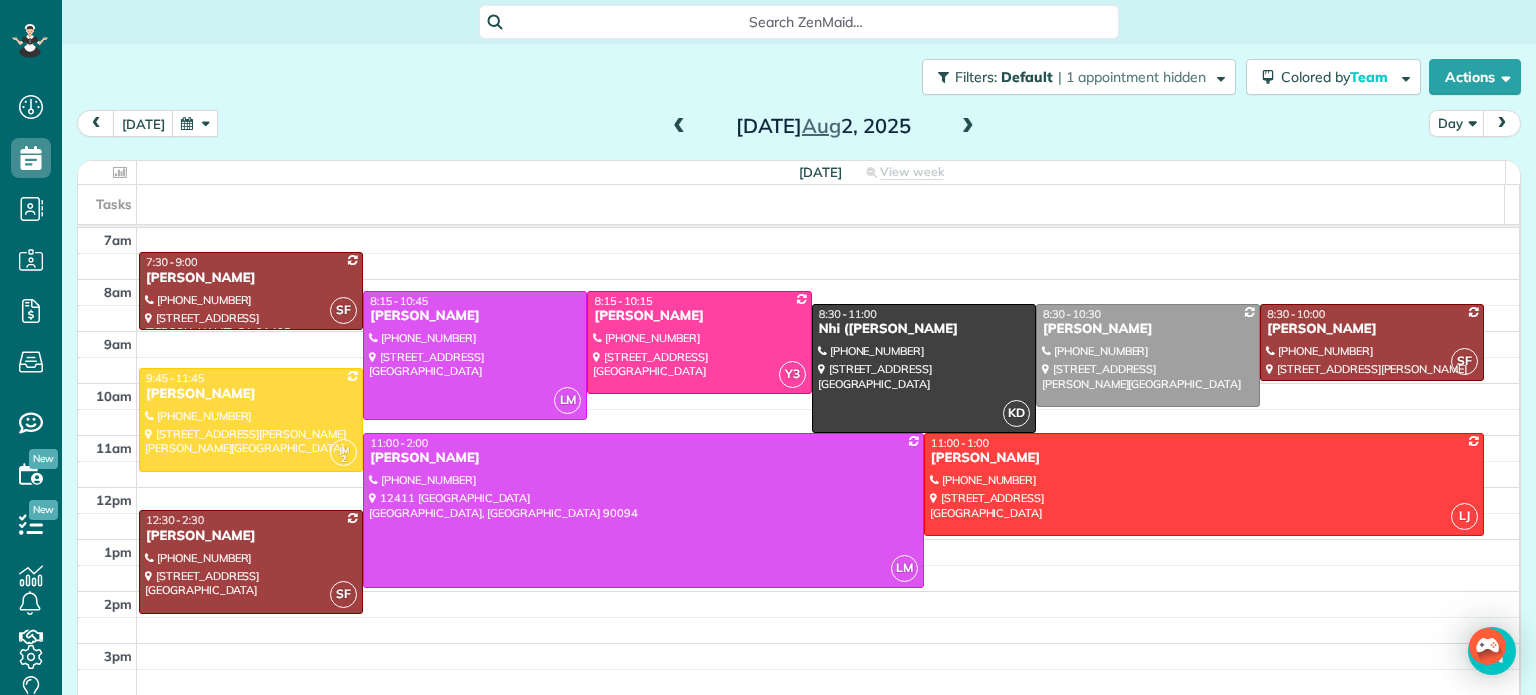 click at bounding box center [968, 127] 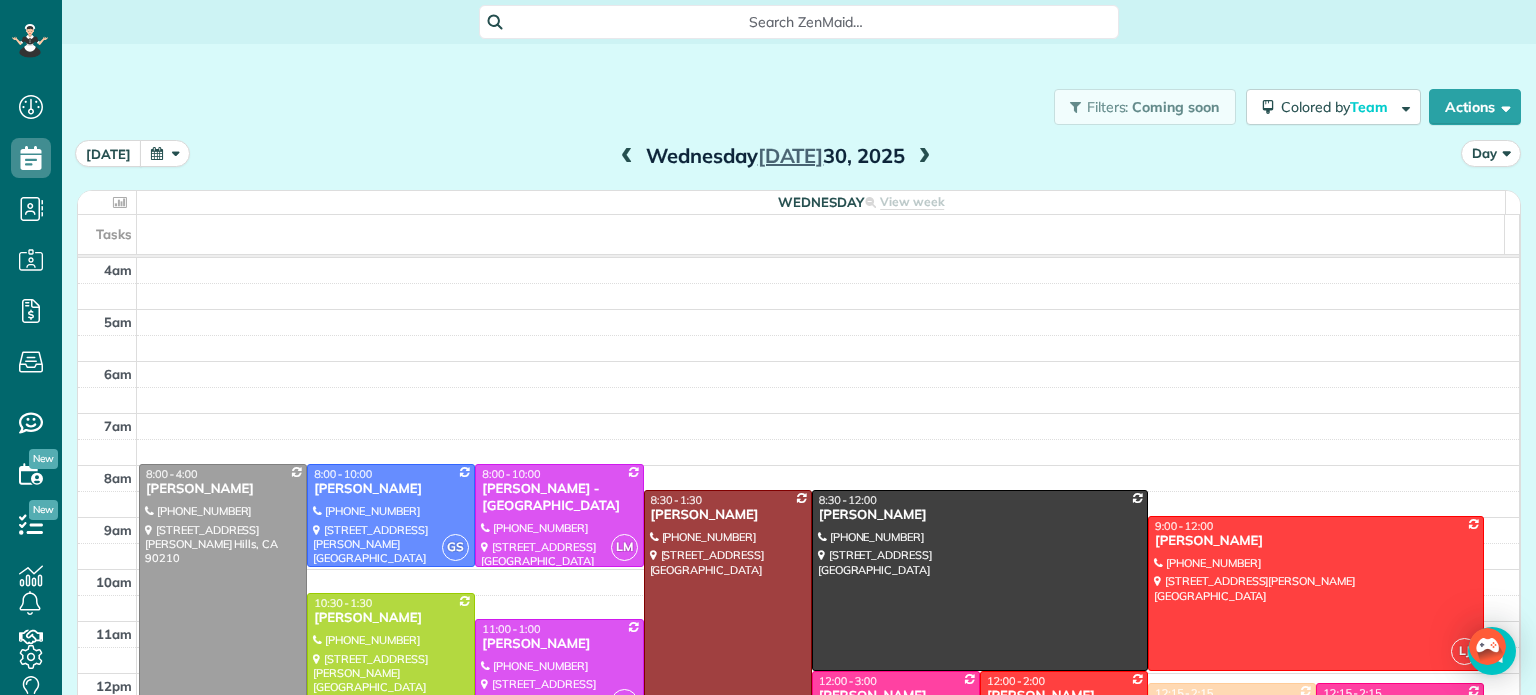 scroll, scrollTop: 0, scrollLeft: 0, axis: both 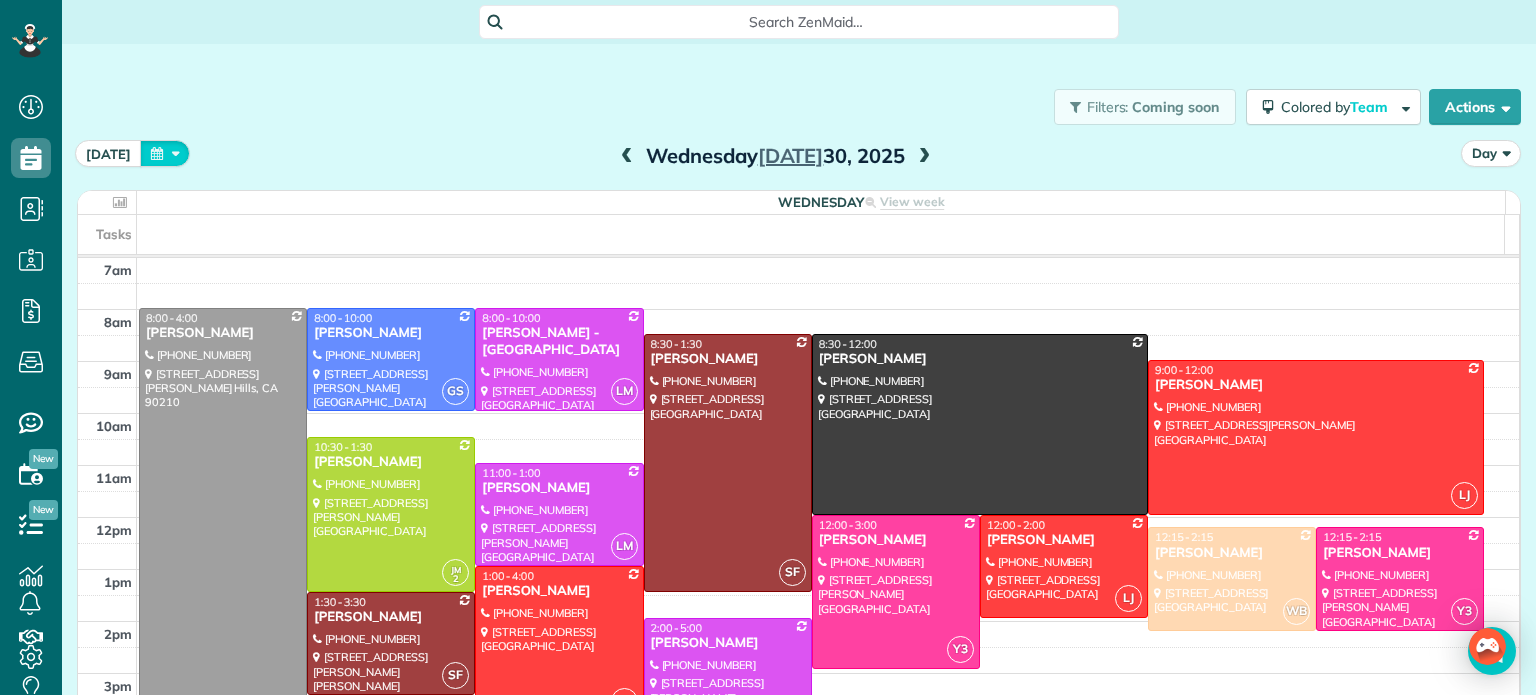 click at bounding box center [165, 153] 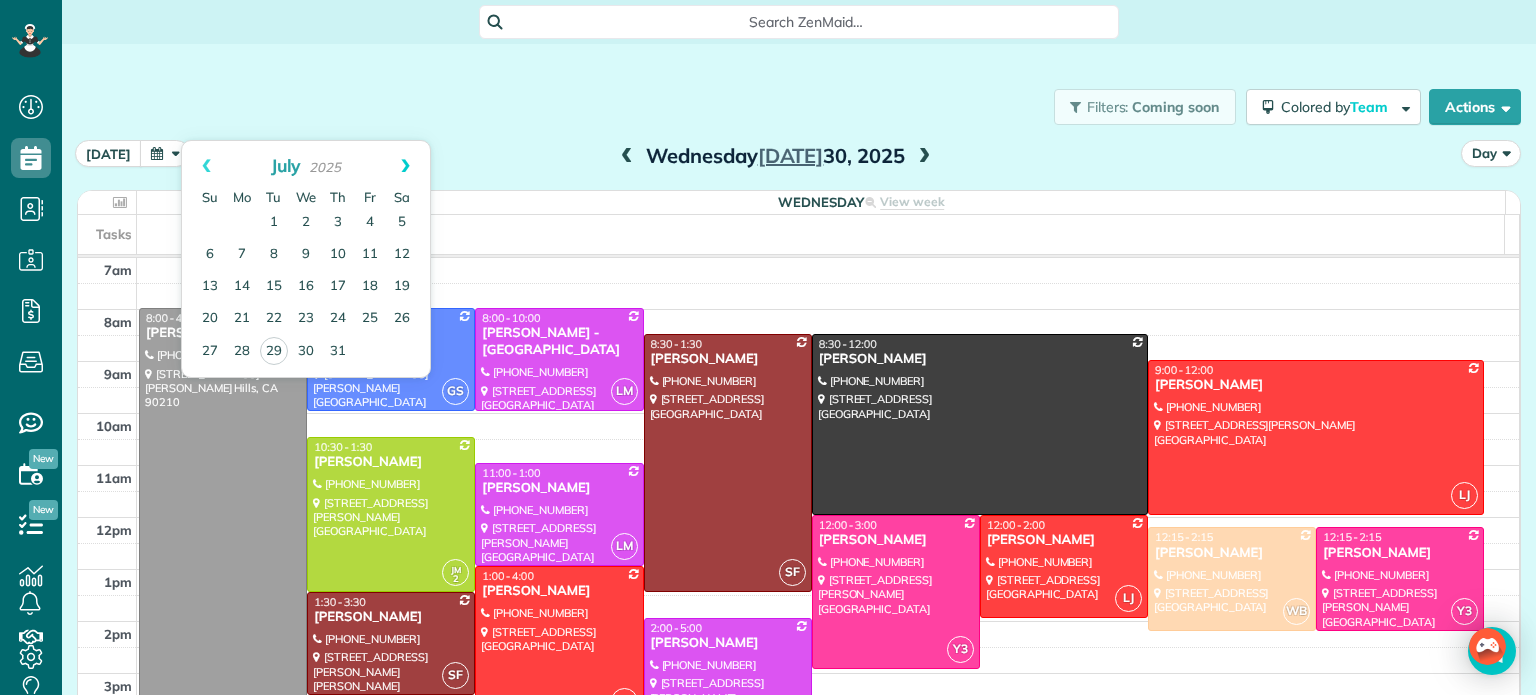 click on "Next" at bounding box center [405, 166] 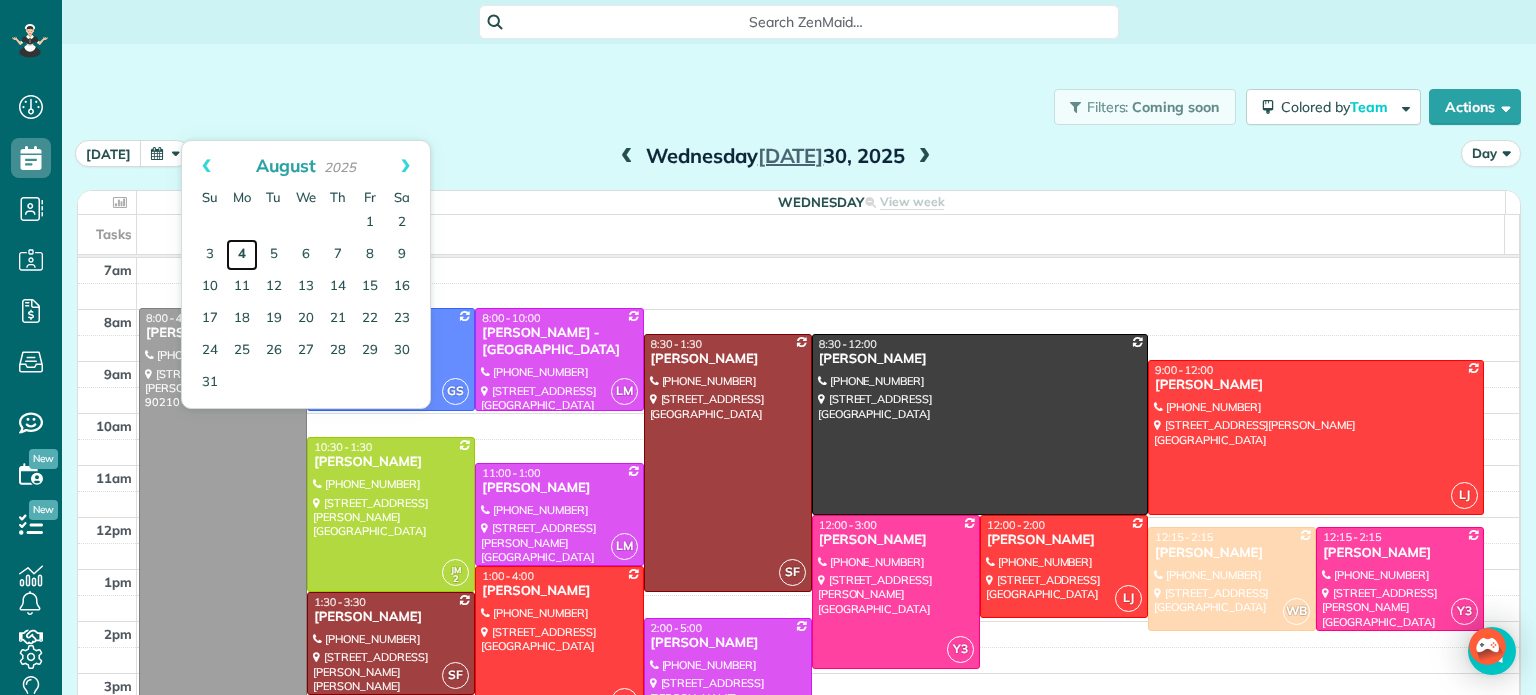 click on "4" at bounding box center (242, 255) 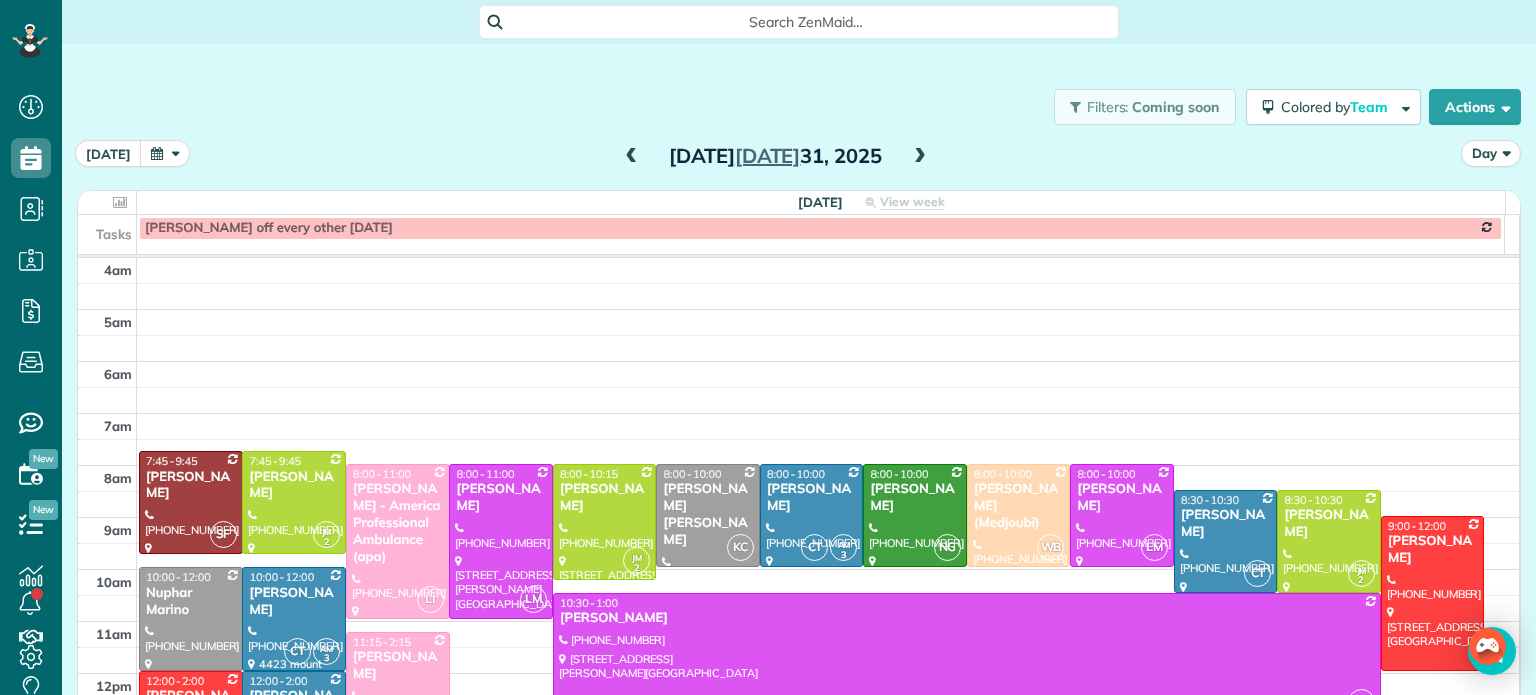 scroll, scrollTop: 0, scrollLeft: 0, axis: both 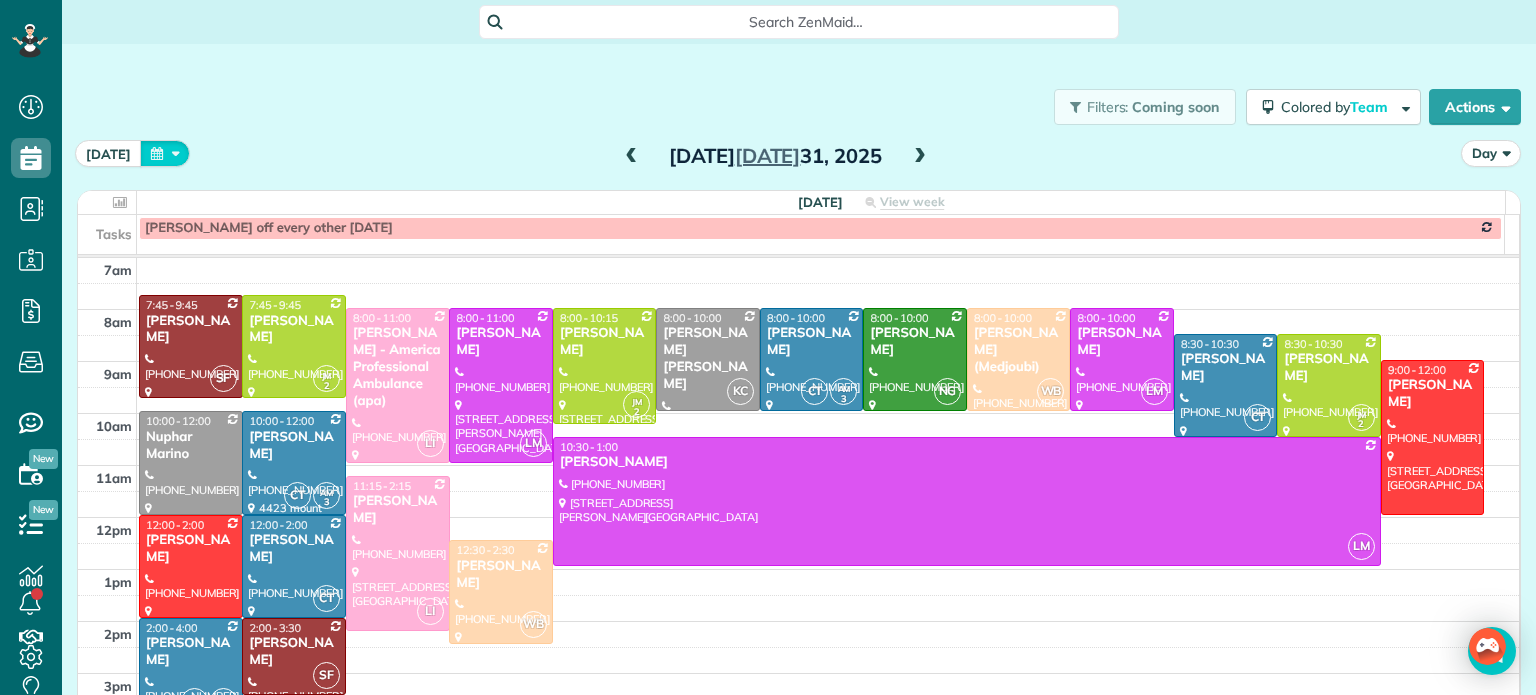 click at bounding box center (165, 153) 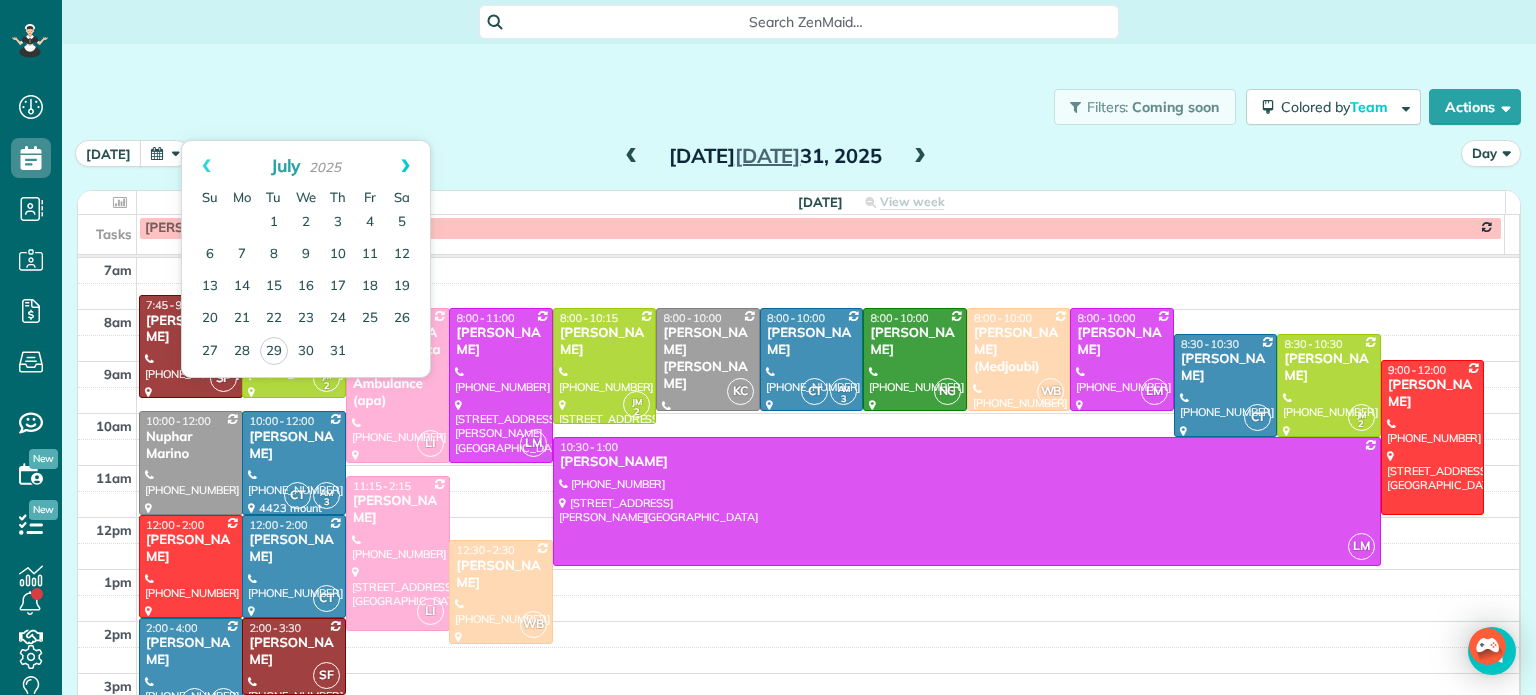 click on "Next" at bounding box center (405, 166) 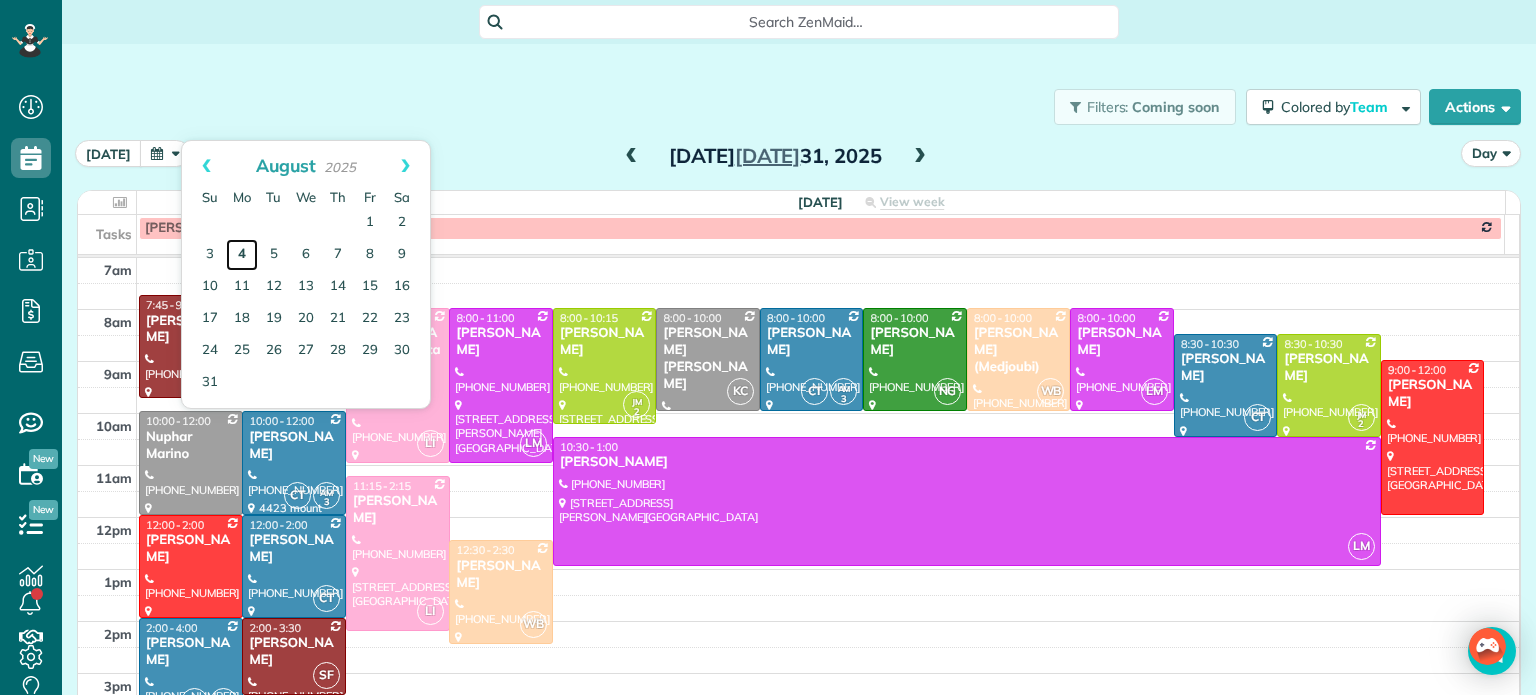 click on "4" at bounding box center (242, 255) 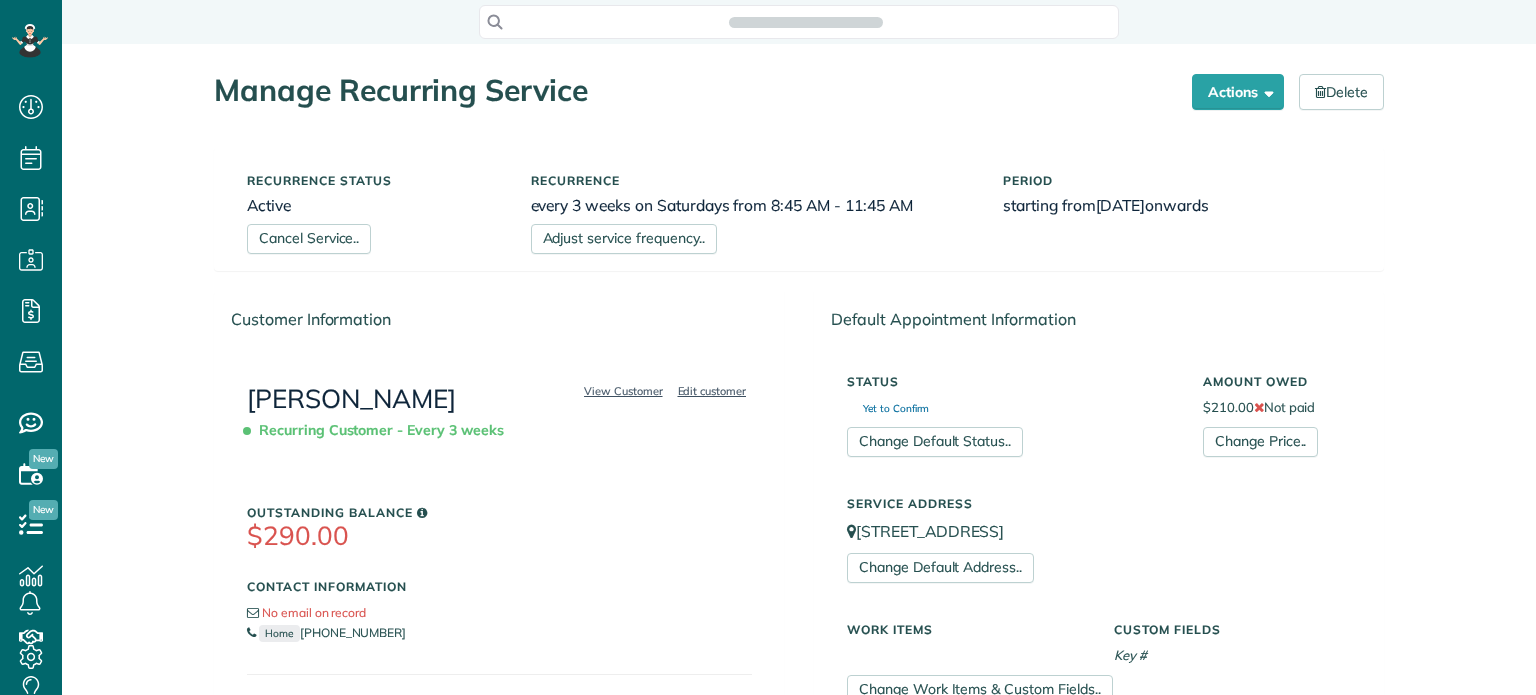 scroll, scrollTop: 0, scrollLeft: 0, axis: both 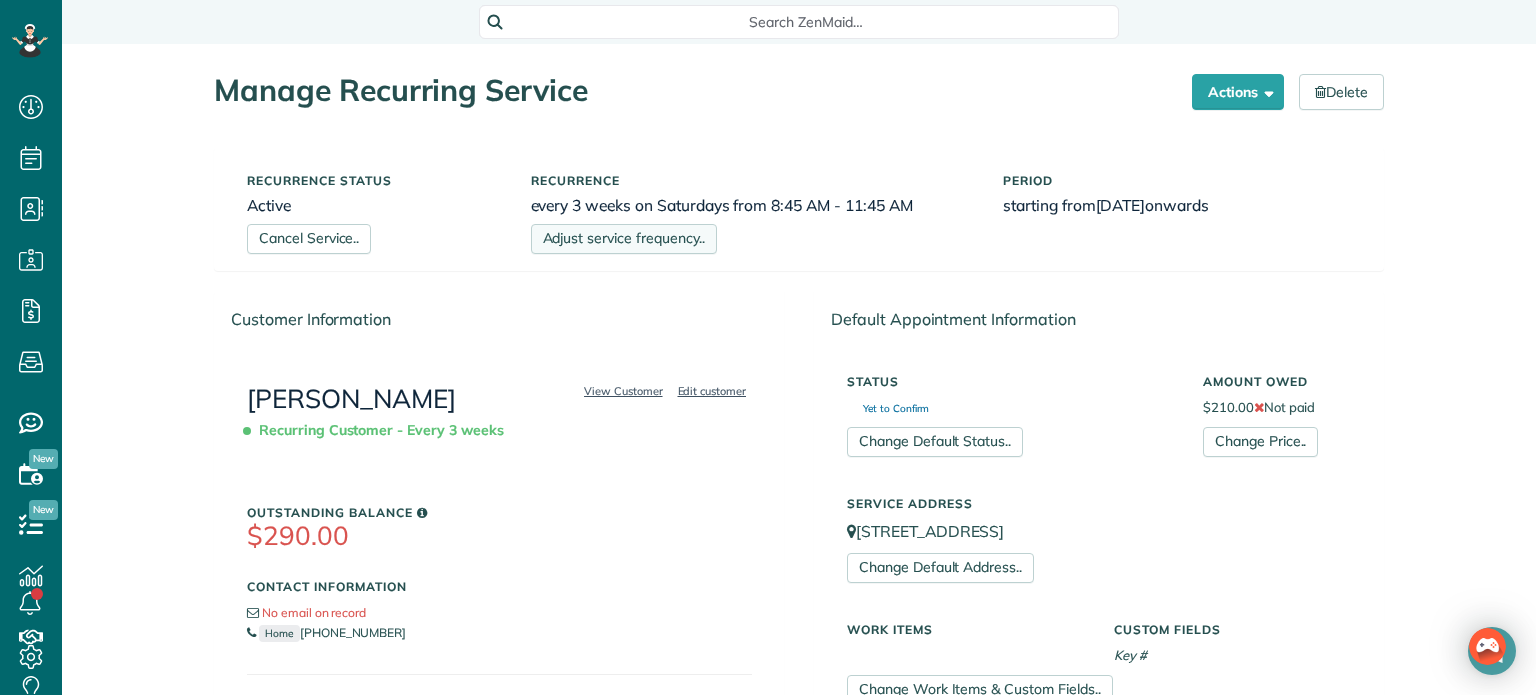 click on "Adjust service frequency.." at bounding box center [624, 239] 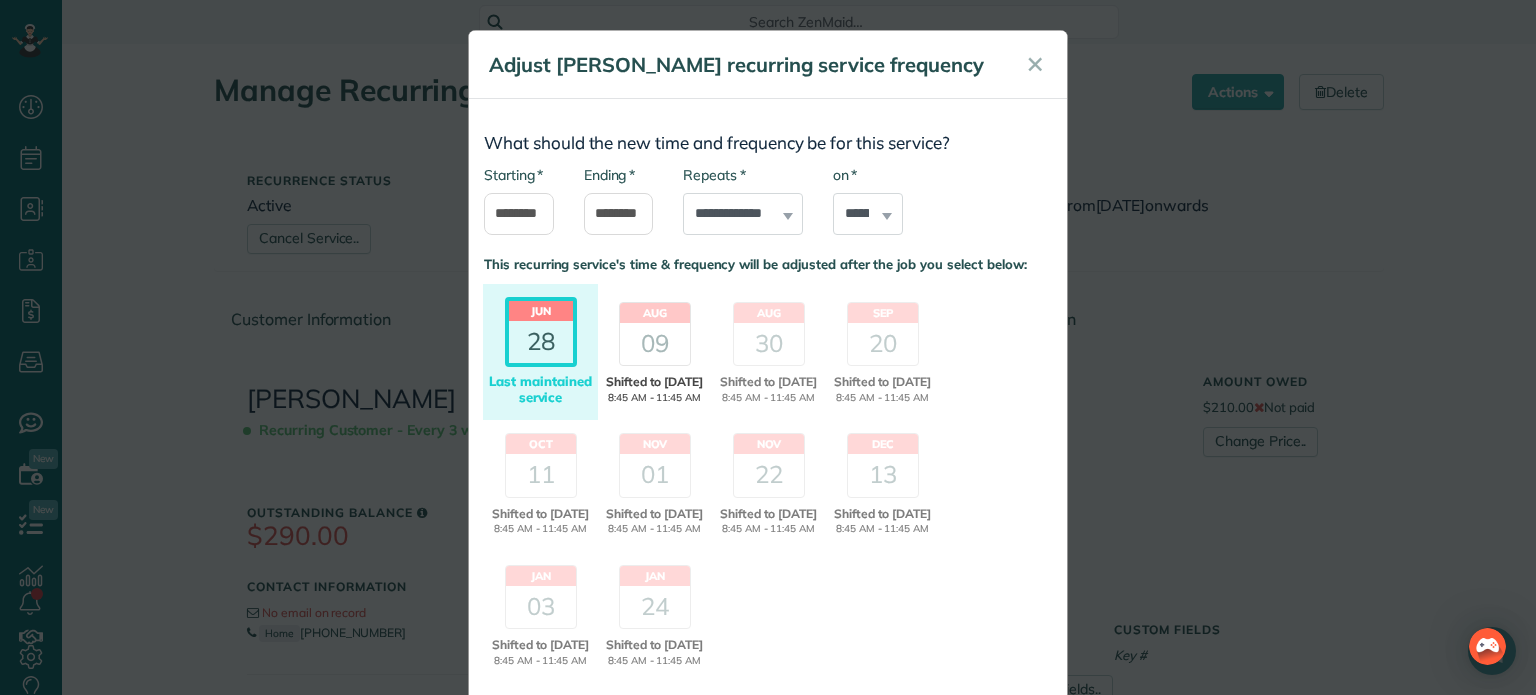 click on "09" at bounding box center [655, 344] 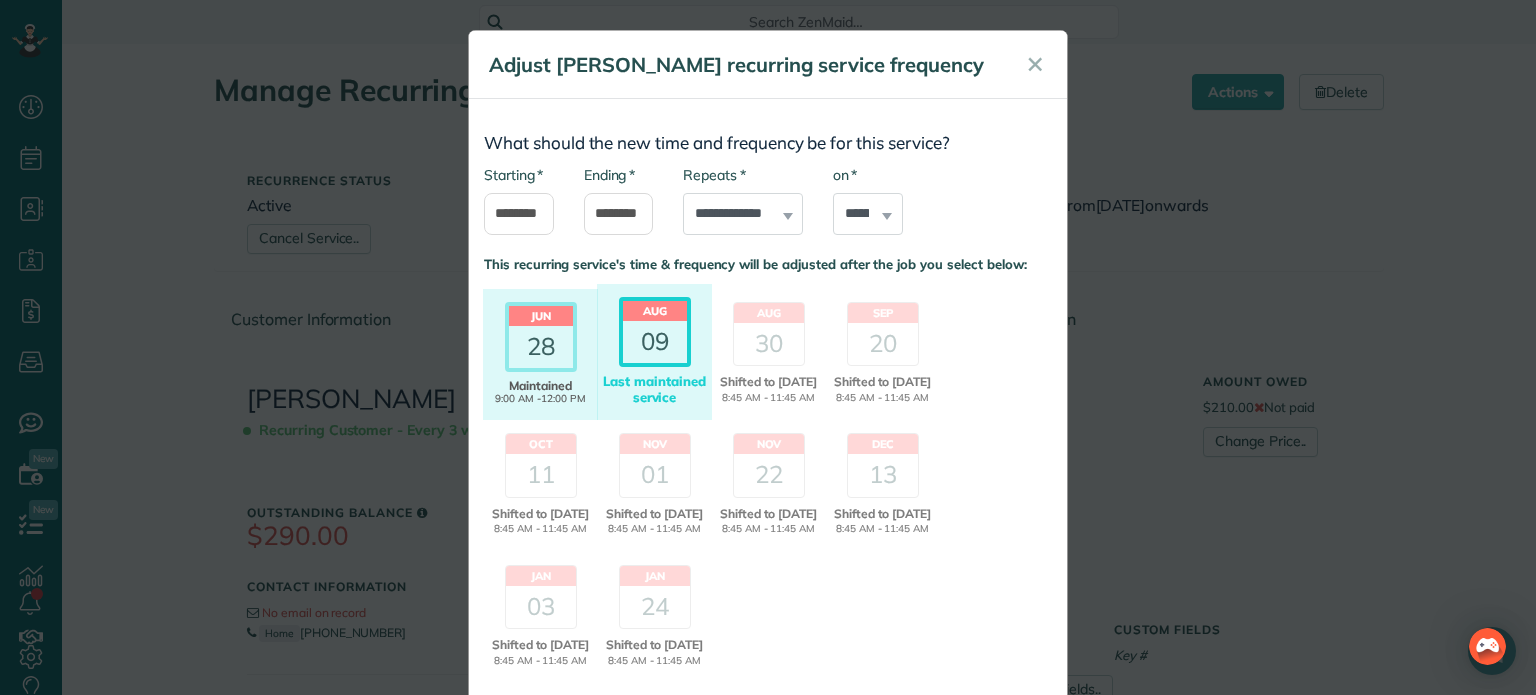 scroll, scrollTop: 161, scrollLeft: 0, axis: vertical 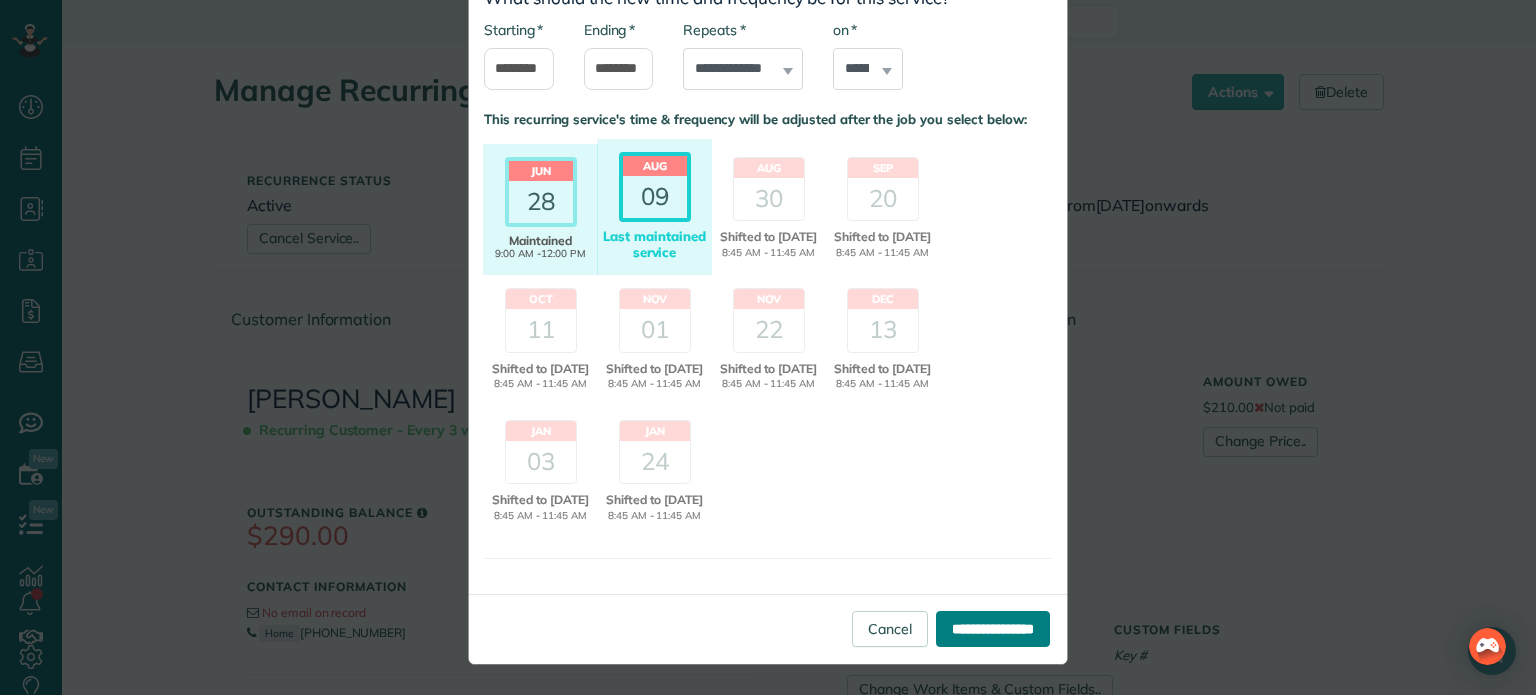click on "**********" at bounding box center (993, 629) 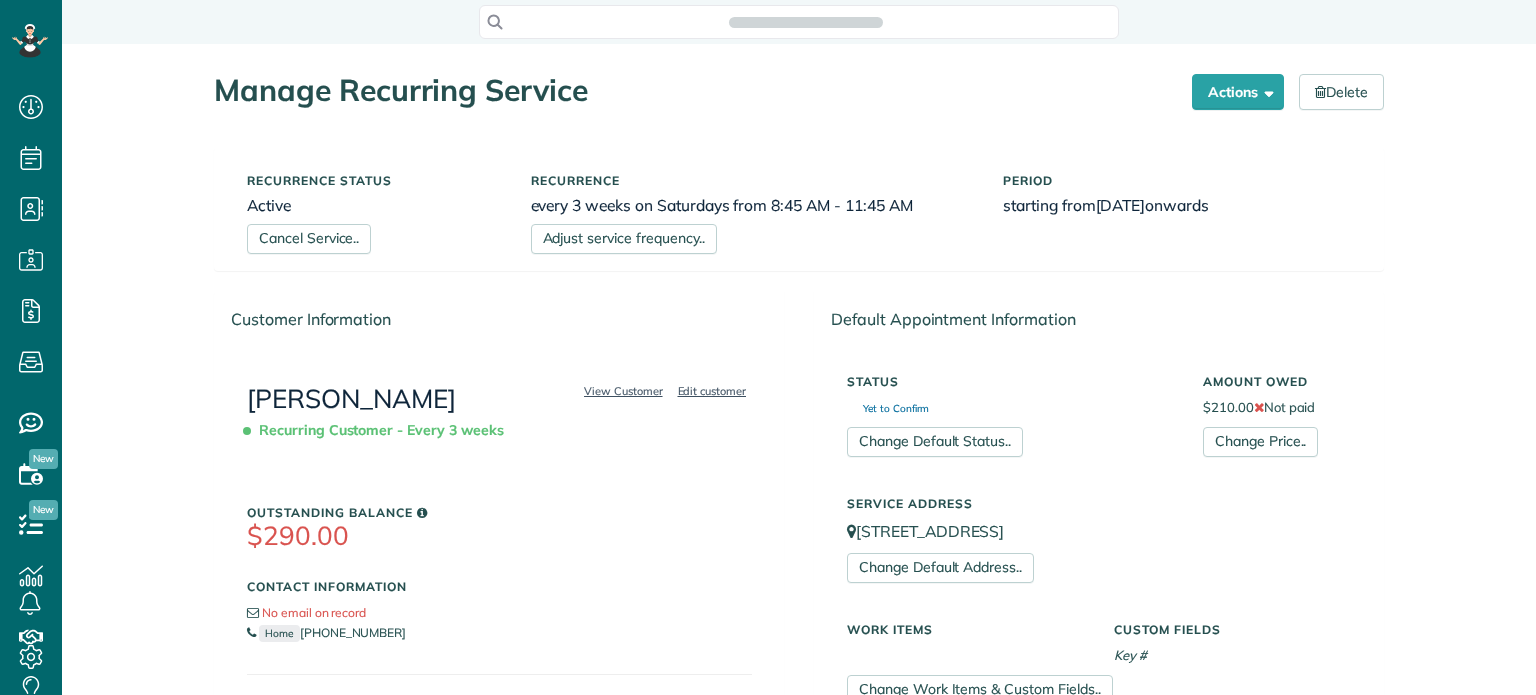 scroll, scrollTop: 0, scrollLeft: 0, axis: both 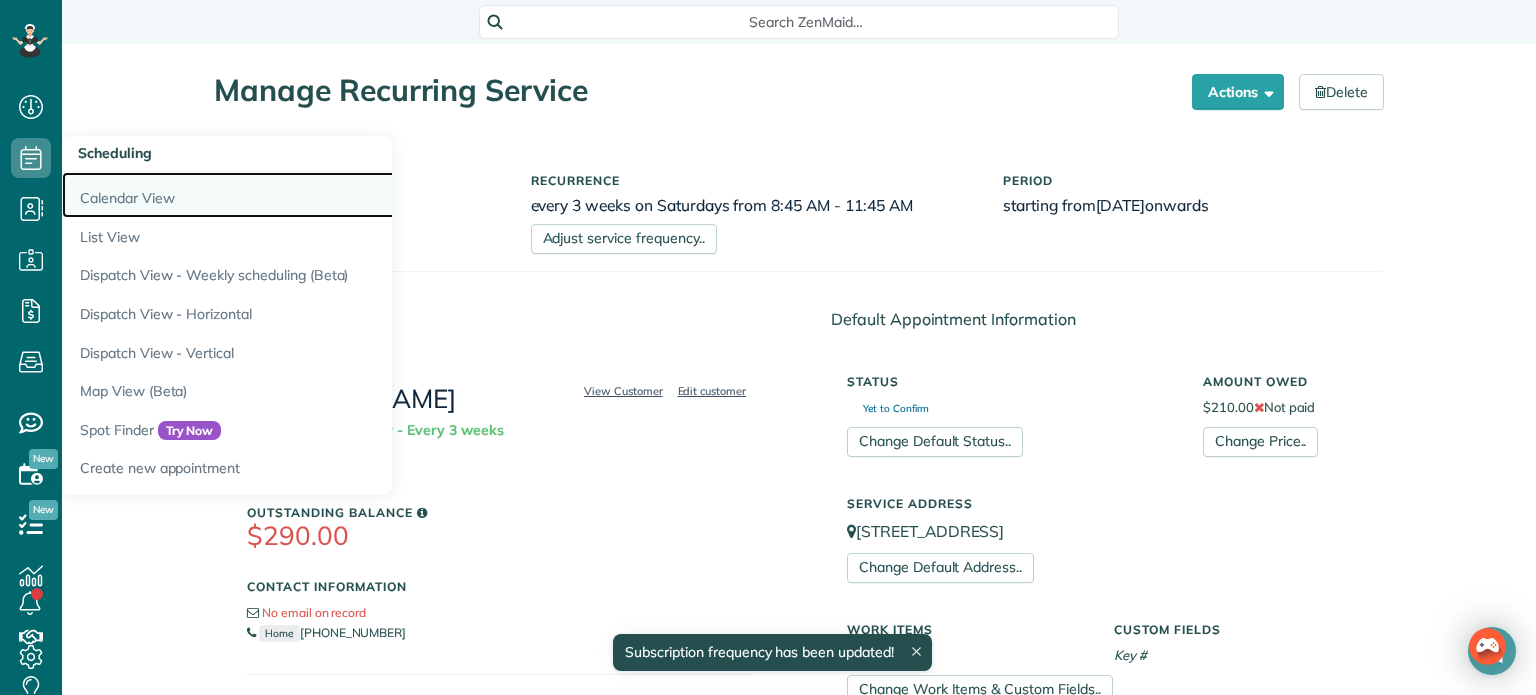 click on "Calendar View" at bounding box center (312, 195) 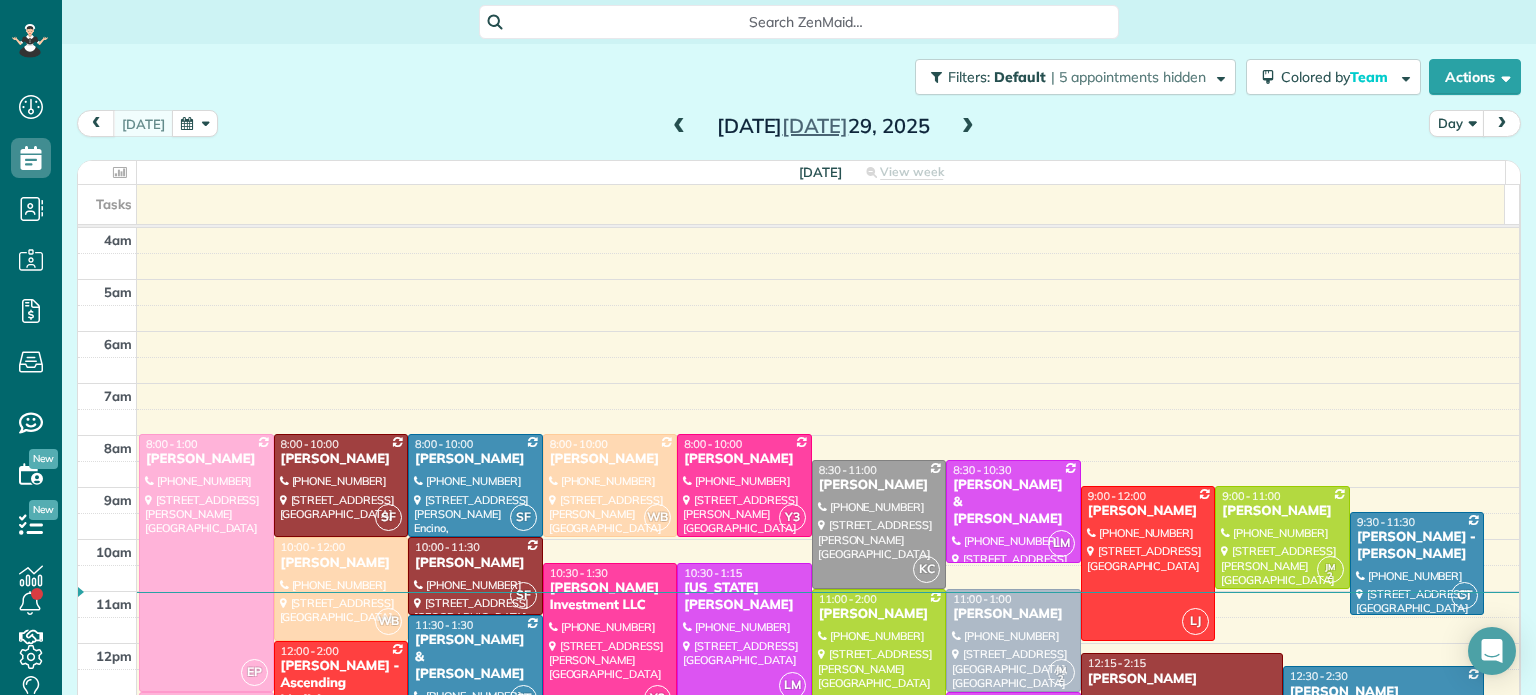 scroll, scrollTop: 0, scrollLeft: 0, axis: both 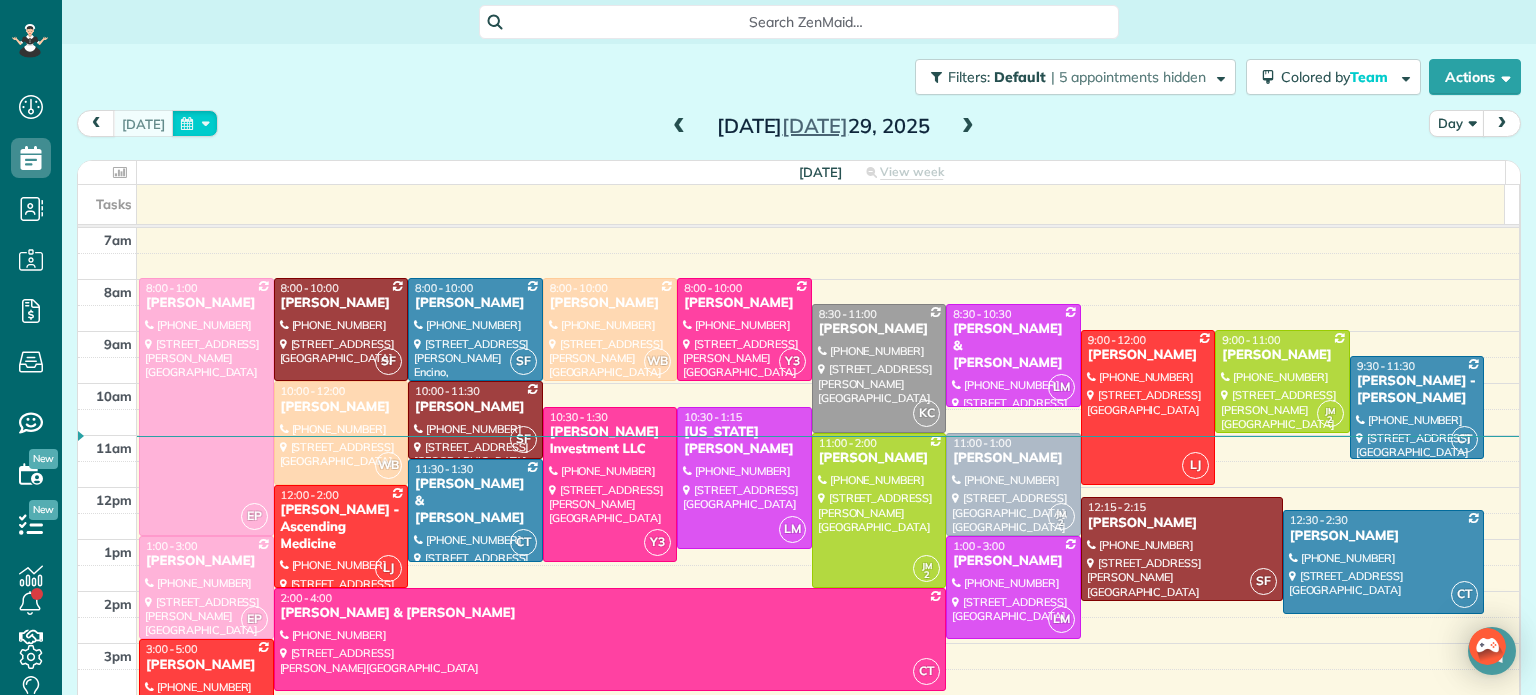 click at bounding box center (195, 123) 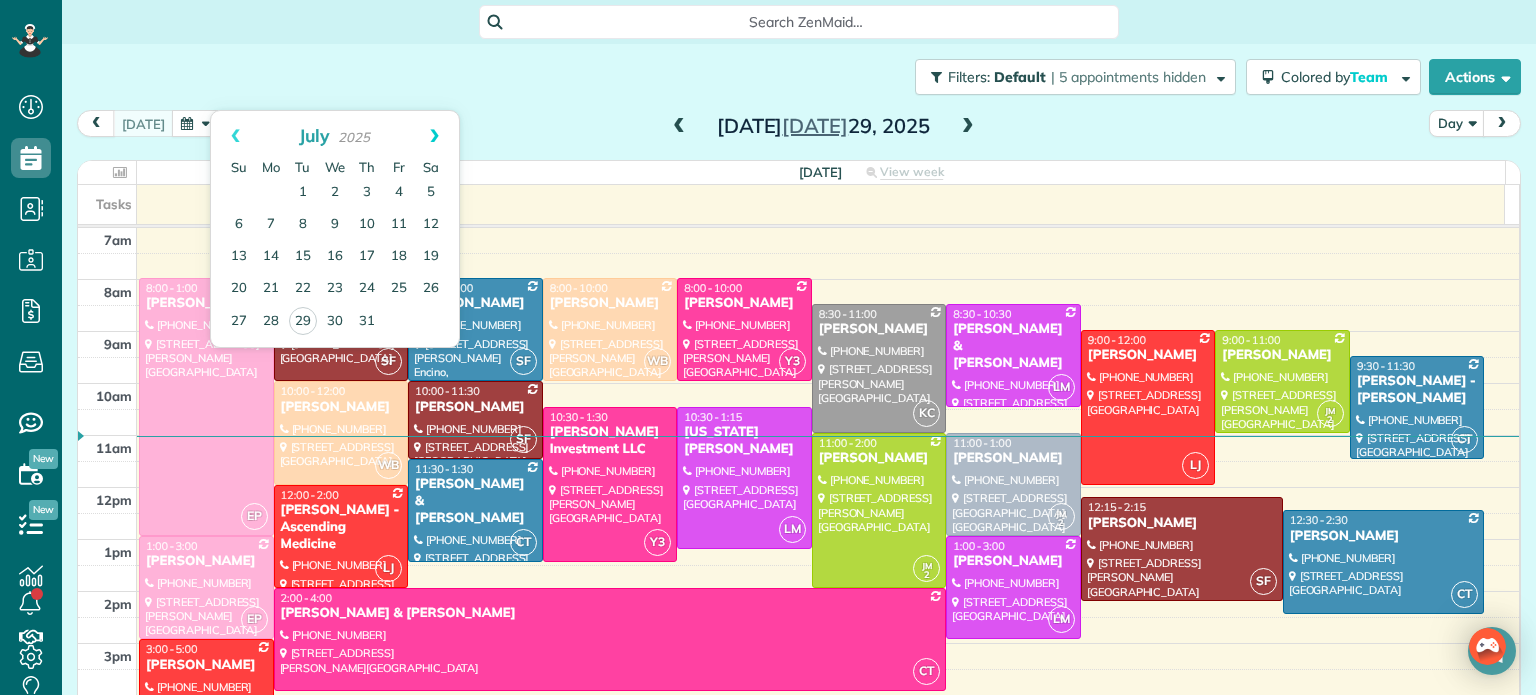 click on "Next" at bounding box center (434, 136) 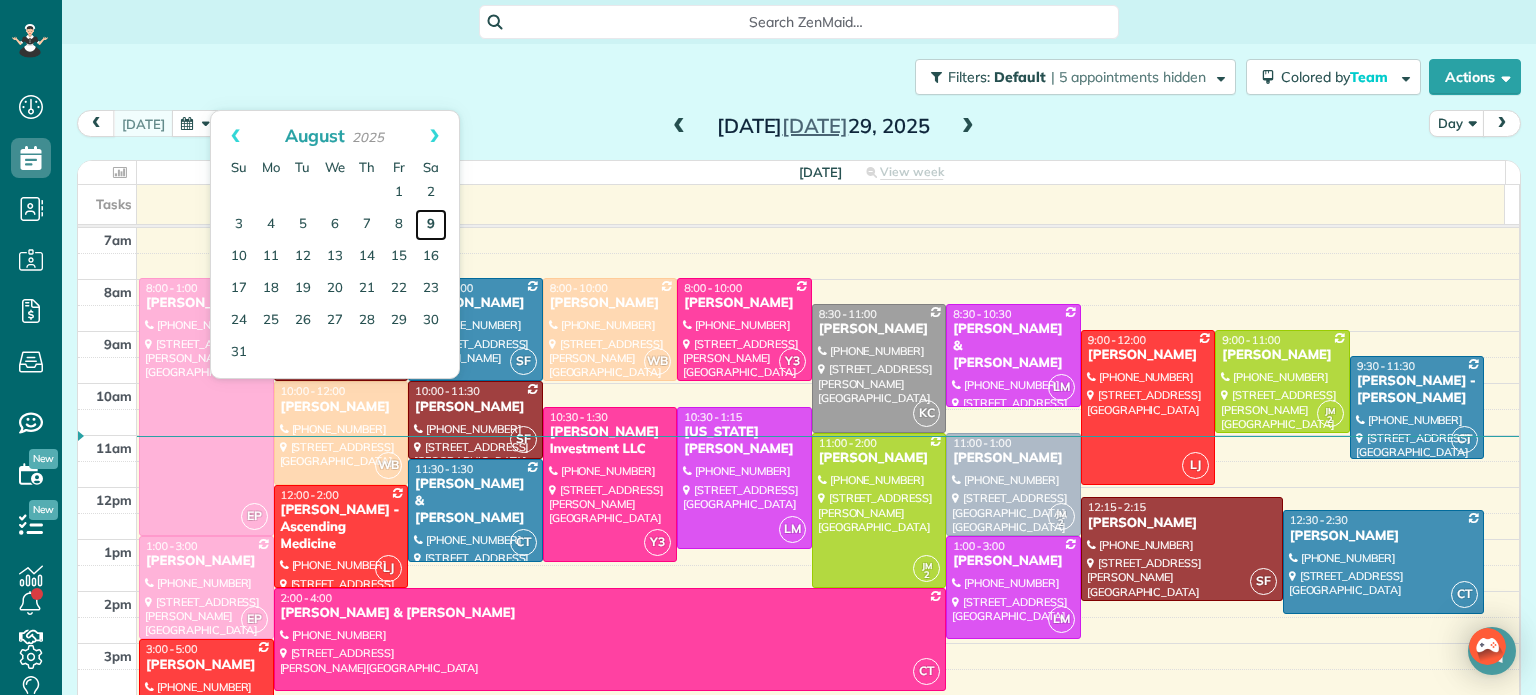 click on "9" at bounding box center (431, 225) 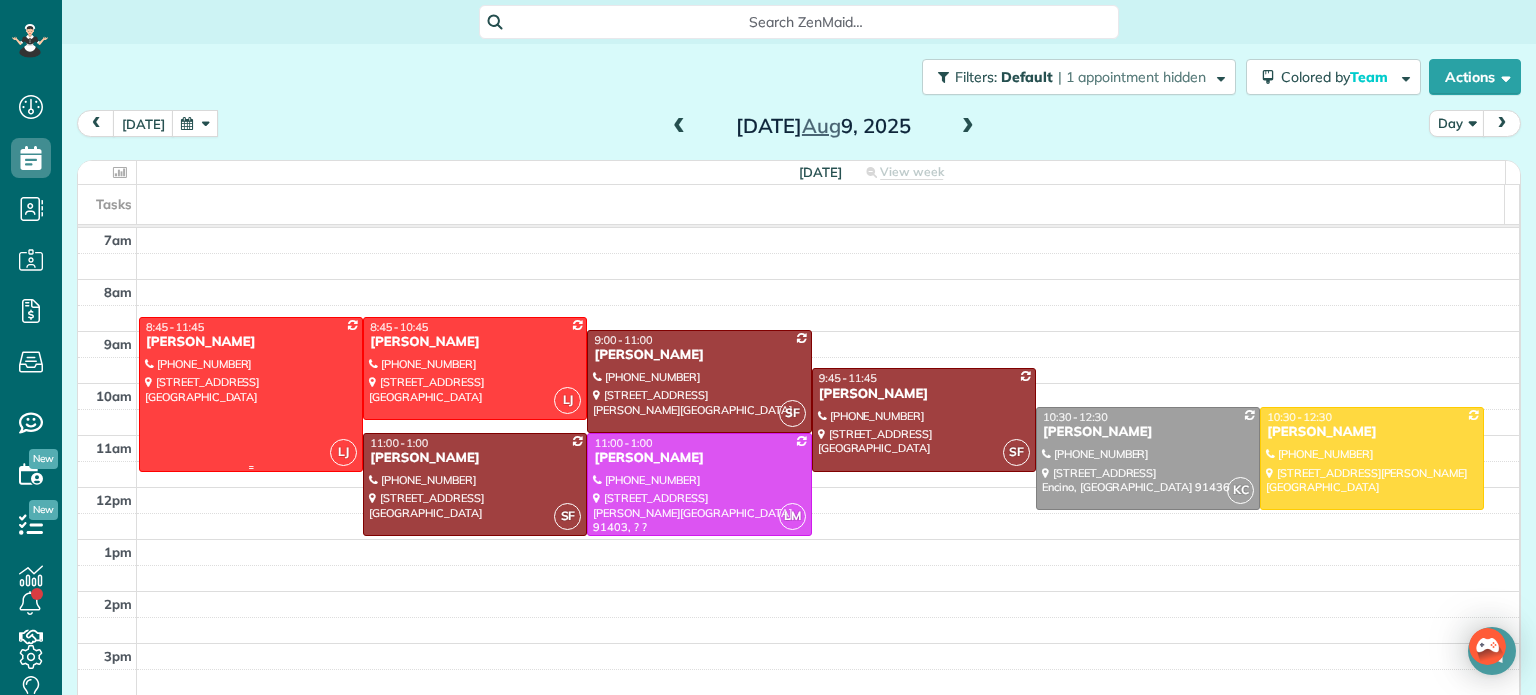 click at bounding box center (251, 394) 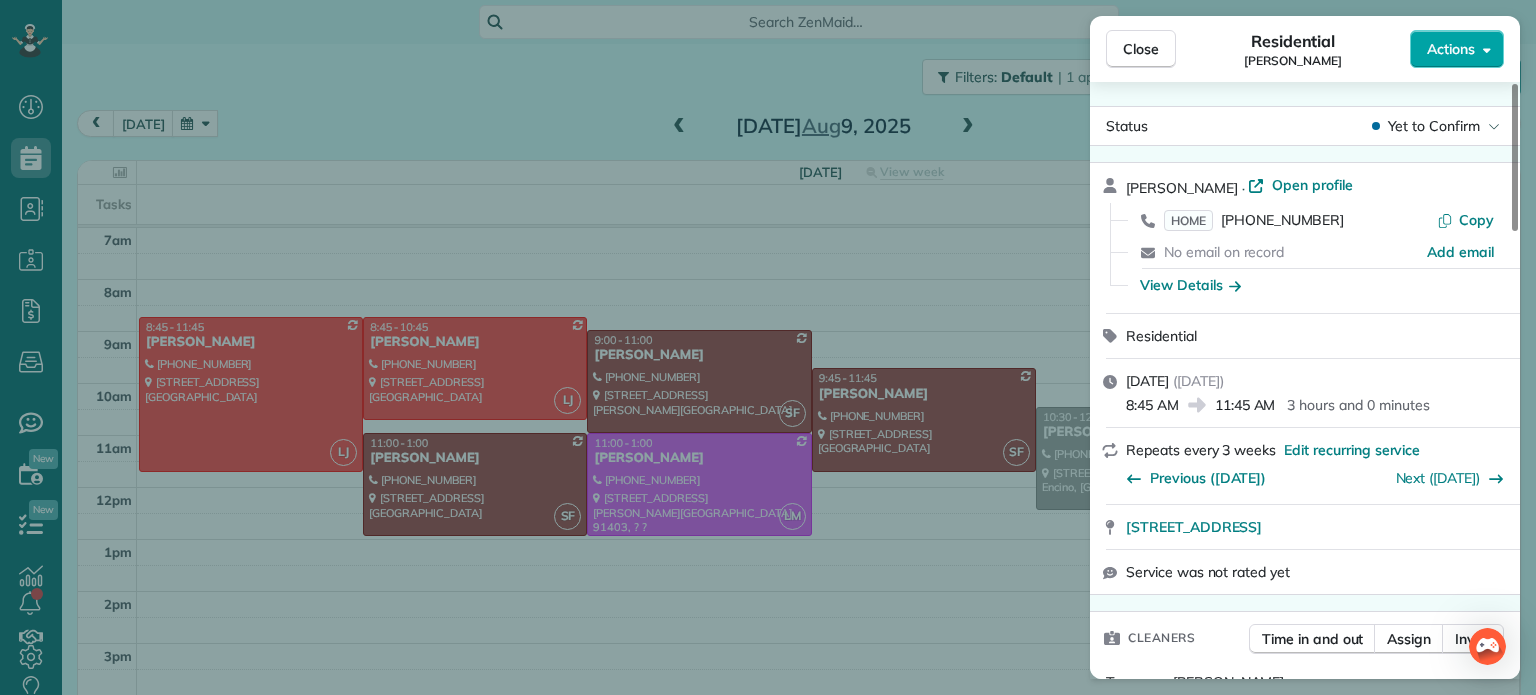 click on "Actions" at bounding box center [1451, 49] 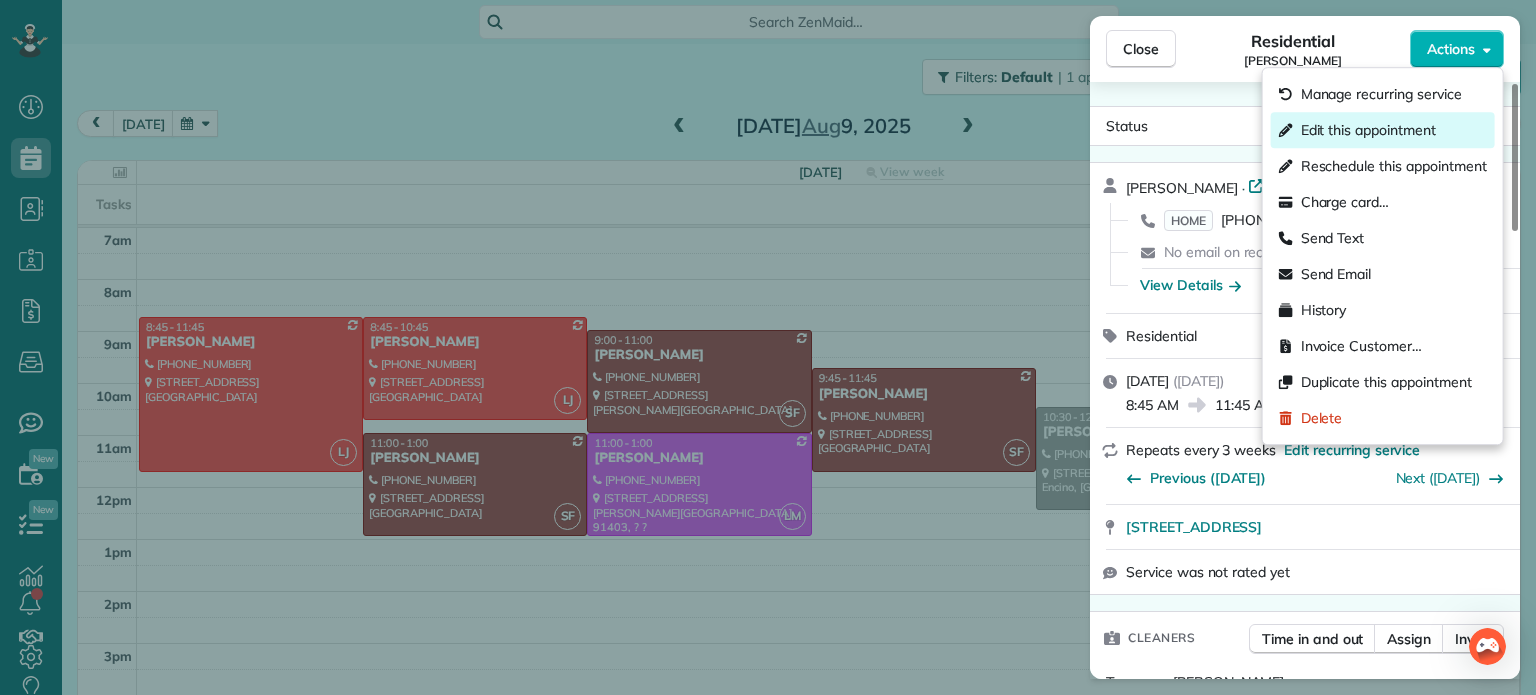 click on "Edit this appointment" at bounding box center [1368, 130] 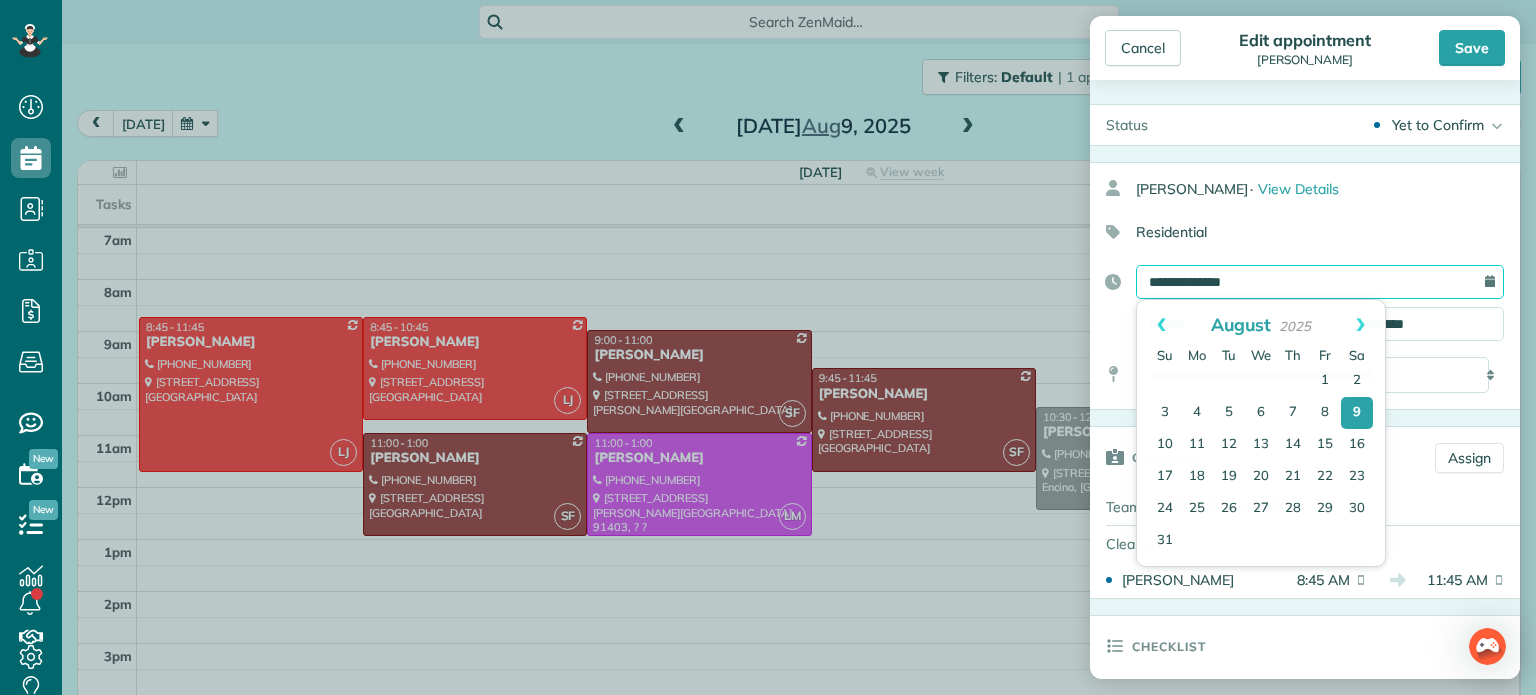 click on "**********" at bounding box center (1320, 282) 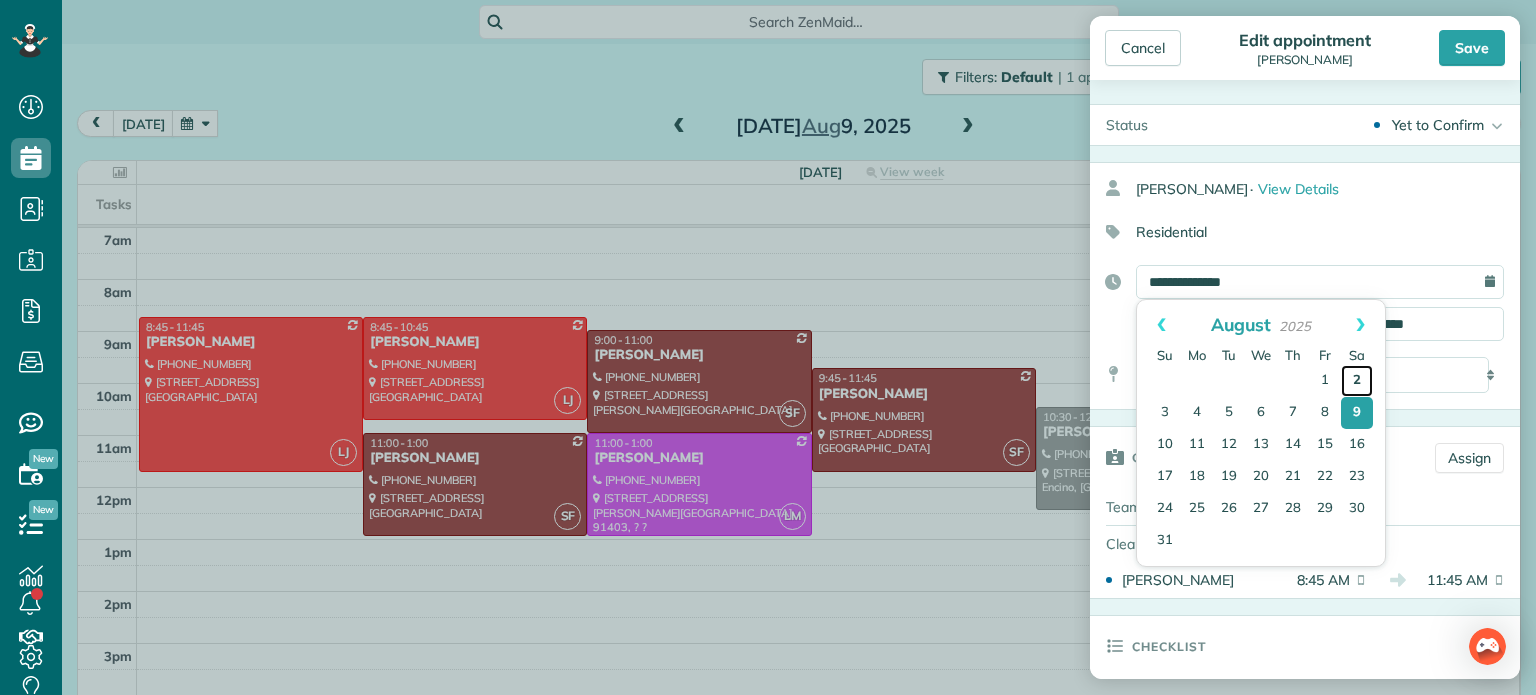 click on "2" at bounding box center (1357, 381) 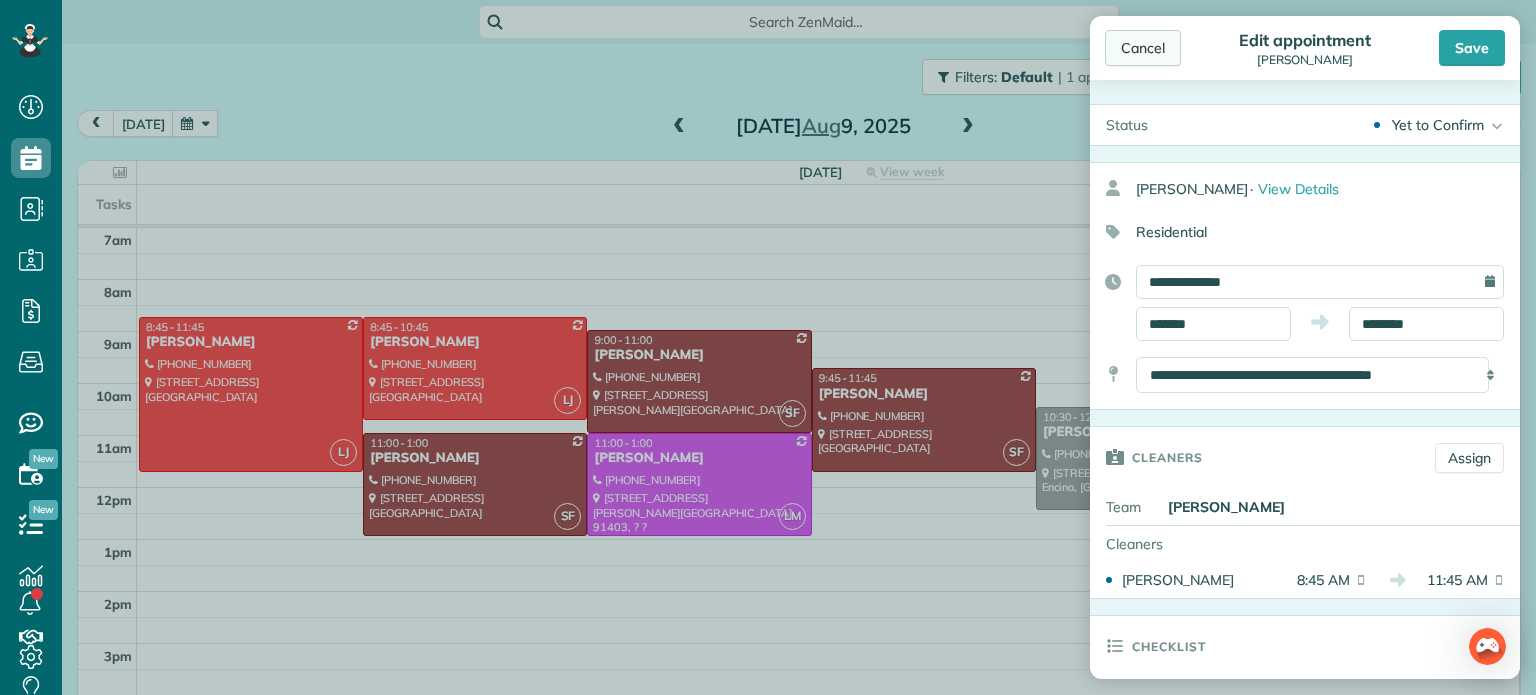 click on "Cancel" at bounding box center (1143, 48) 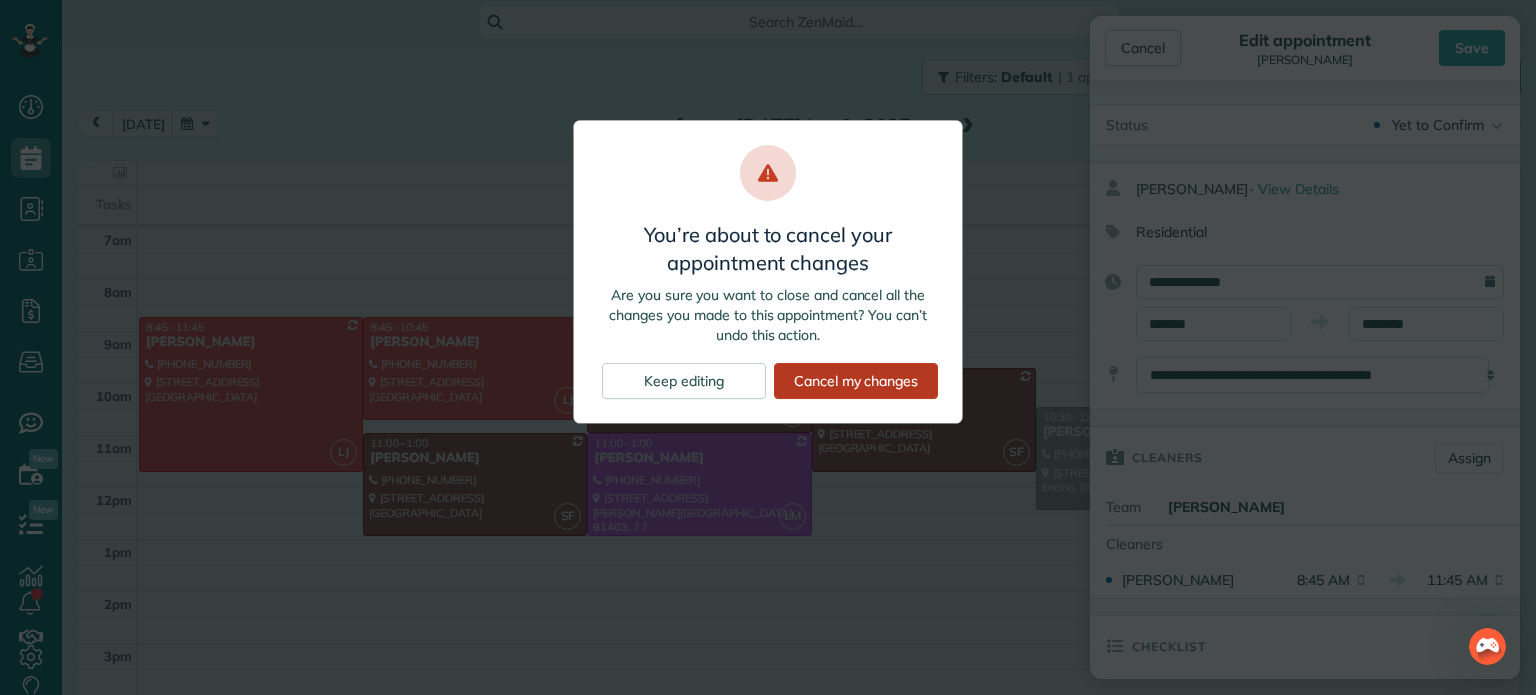 click on "Cancel my changes" at bounding box center [856, 381] 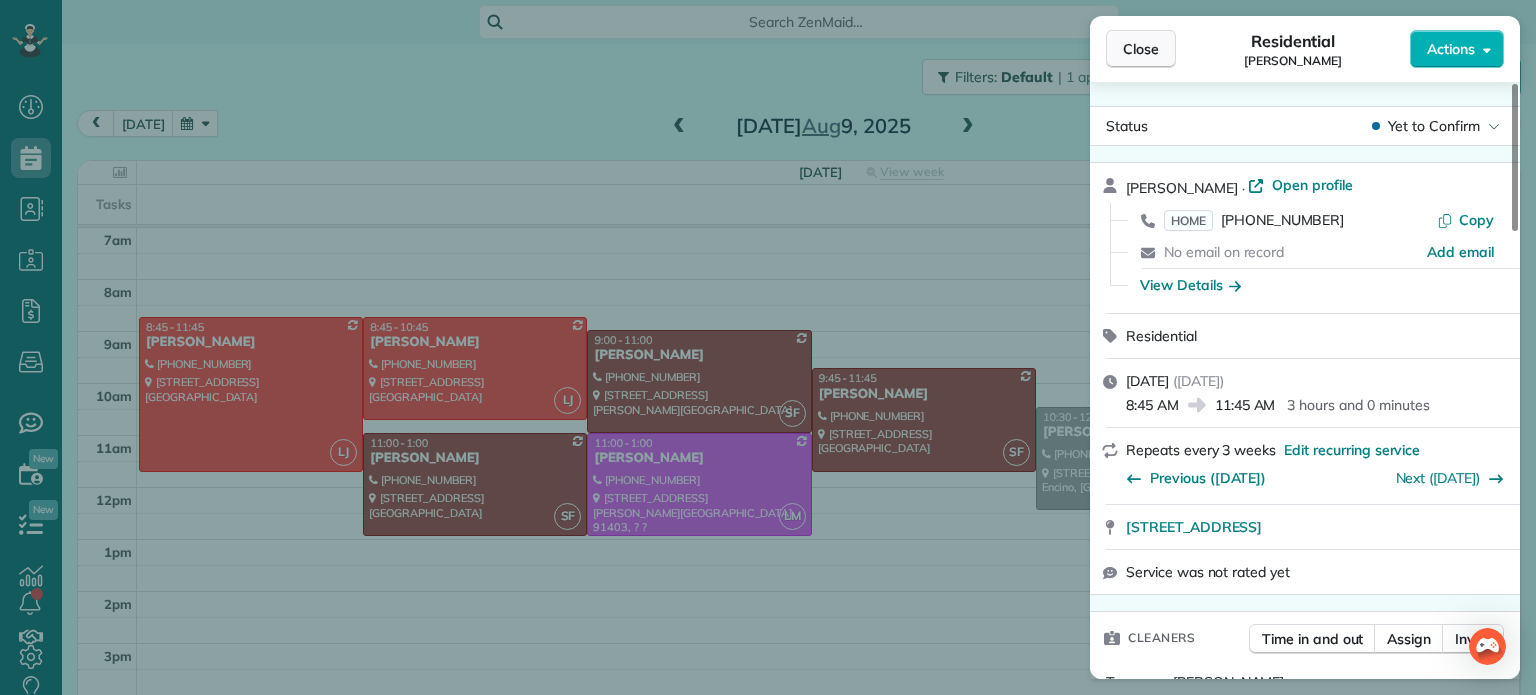 click on "Close" at bounding box center (1141, 49) 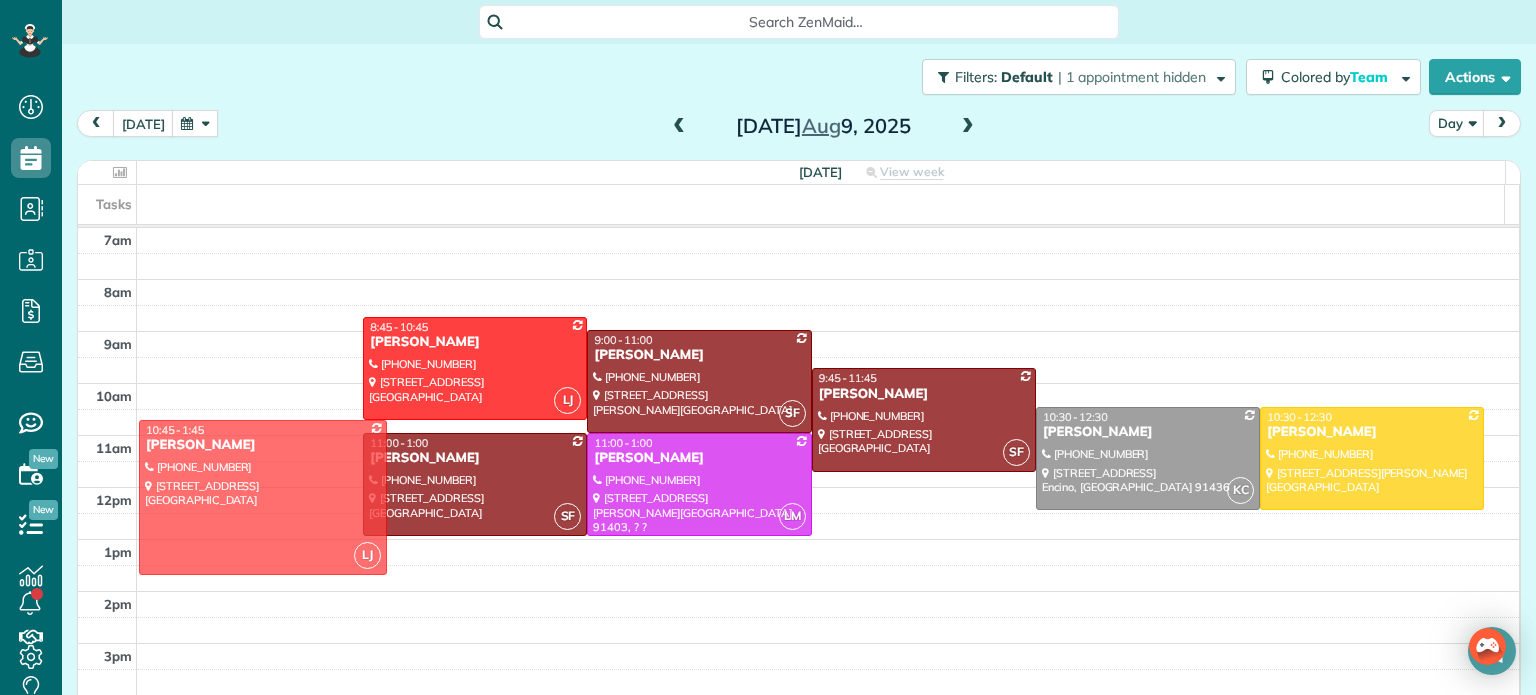 drag, startPoint x: 243, startPoint y: 379, endPoint x: 241, endPoint y: 485, distance: 106.01887 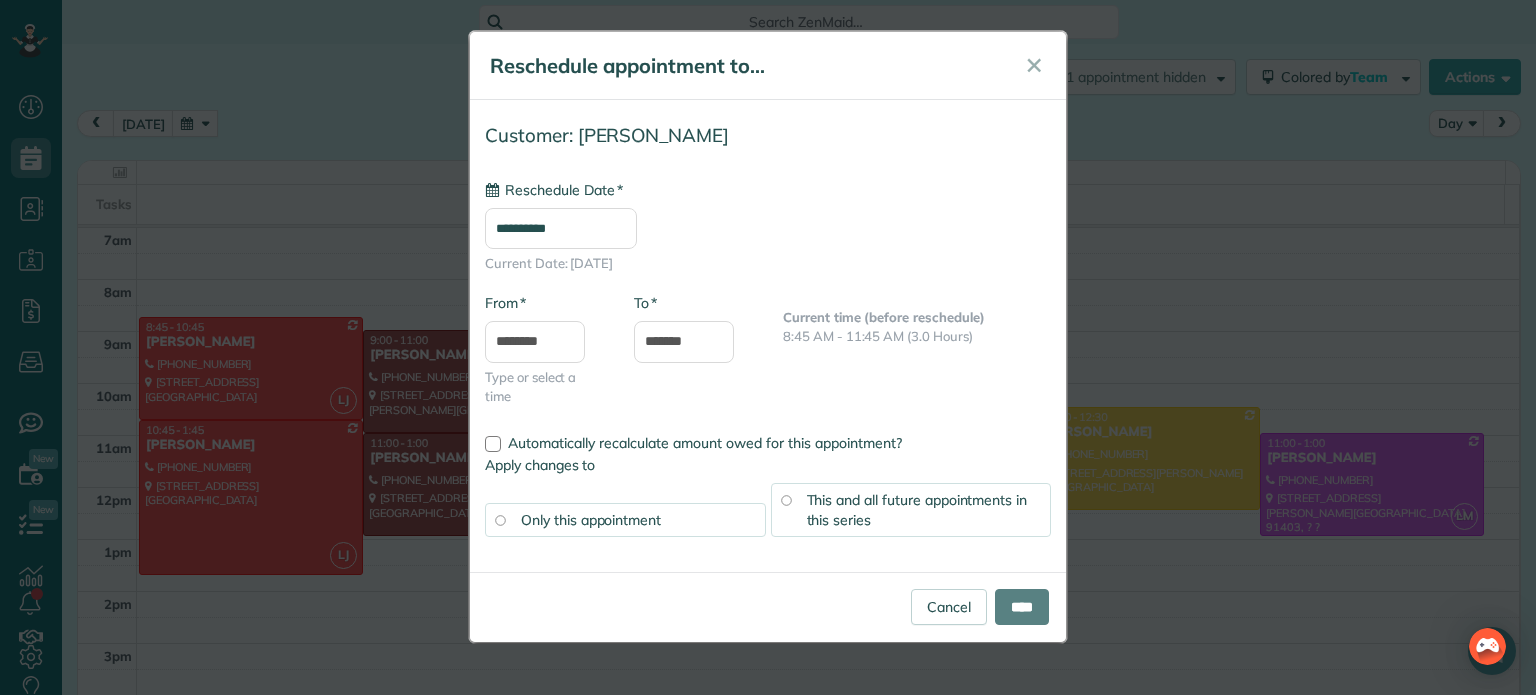 type on "**********" 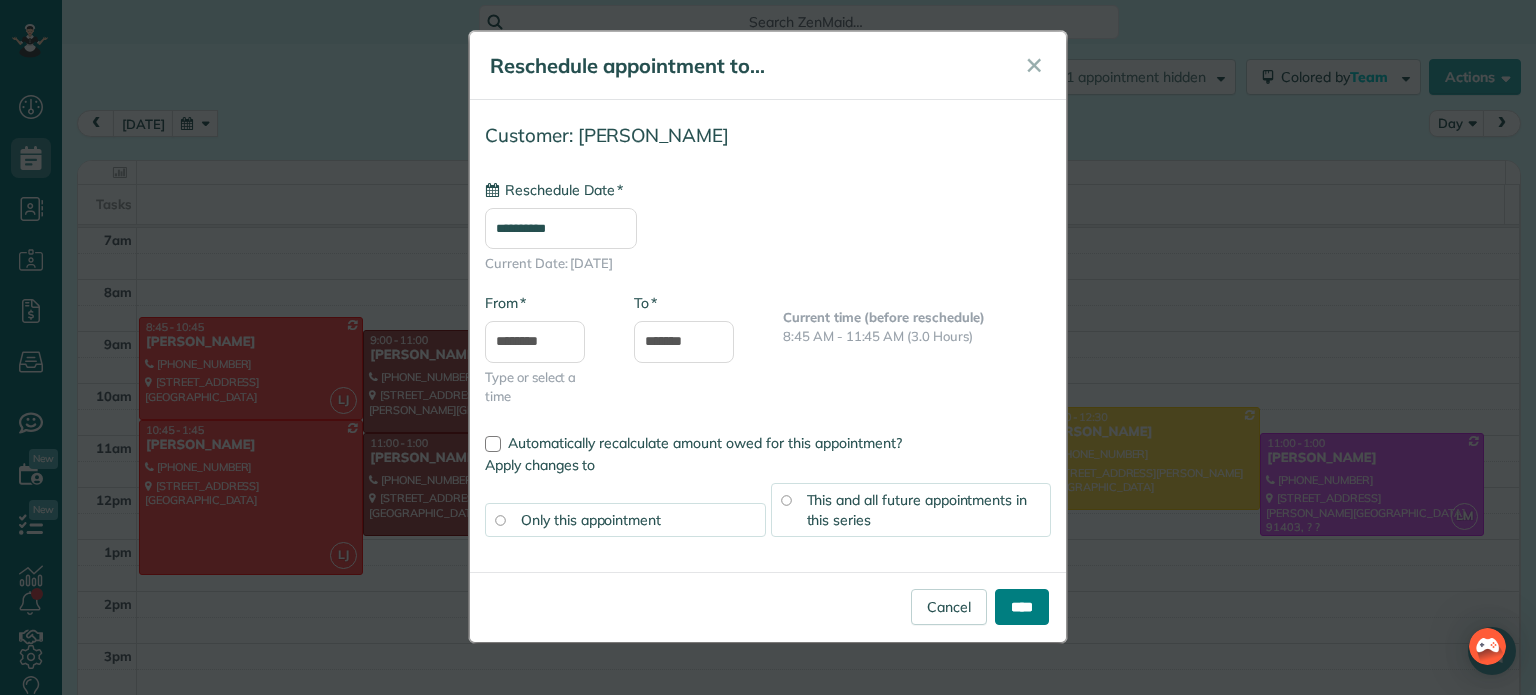 click on "****" at bounding box center [1022, 607] 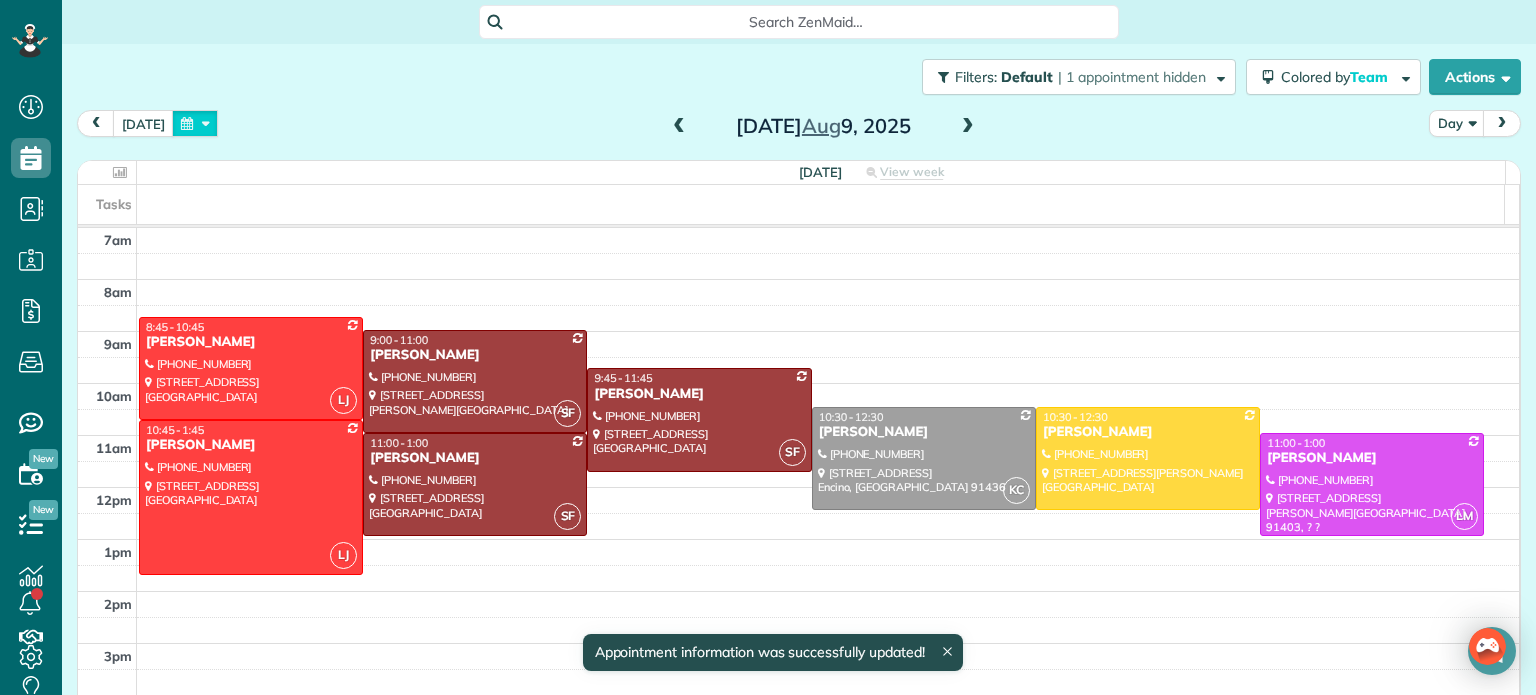click at bounding box center [195, 123] 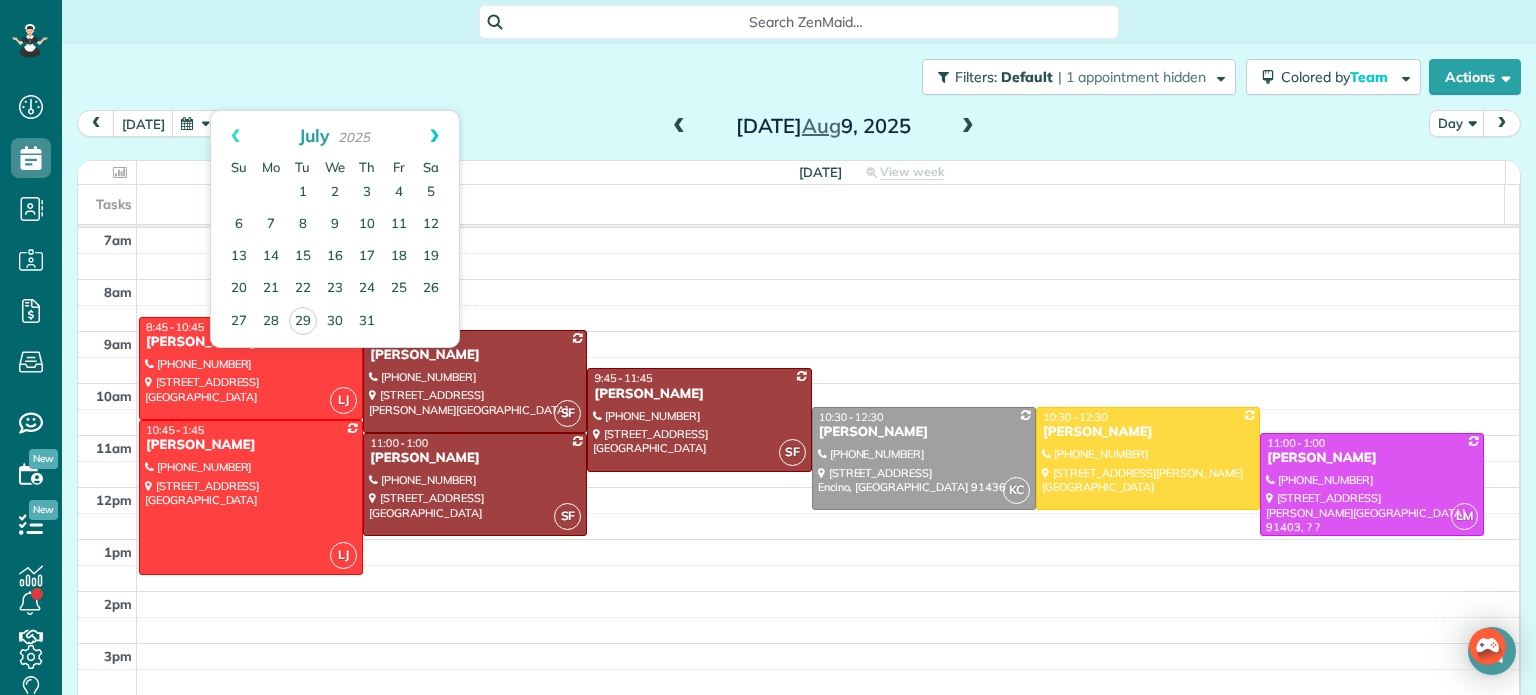 click on "Next" at bounding box center (434, 136) 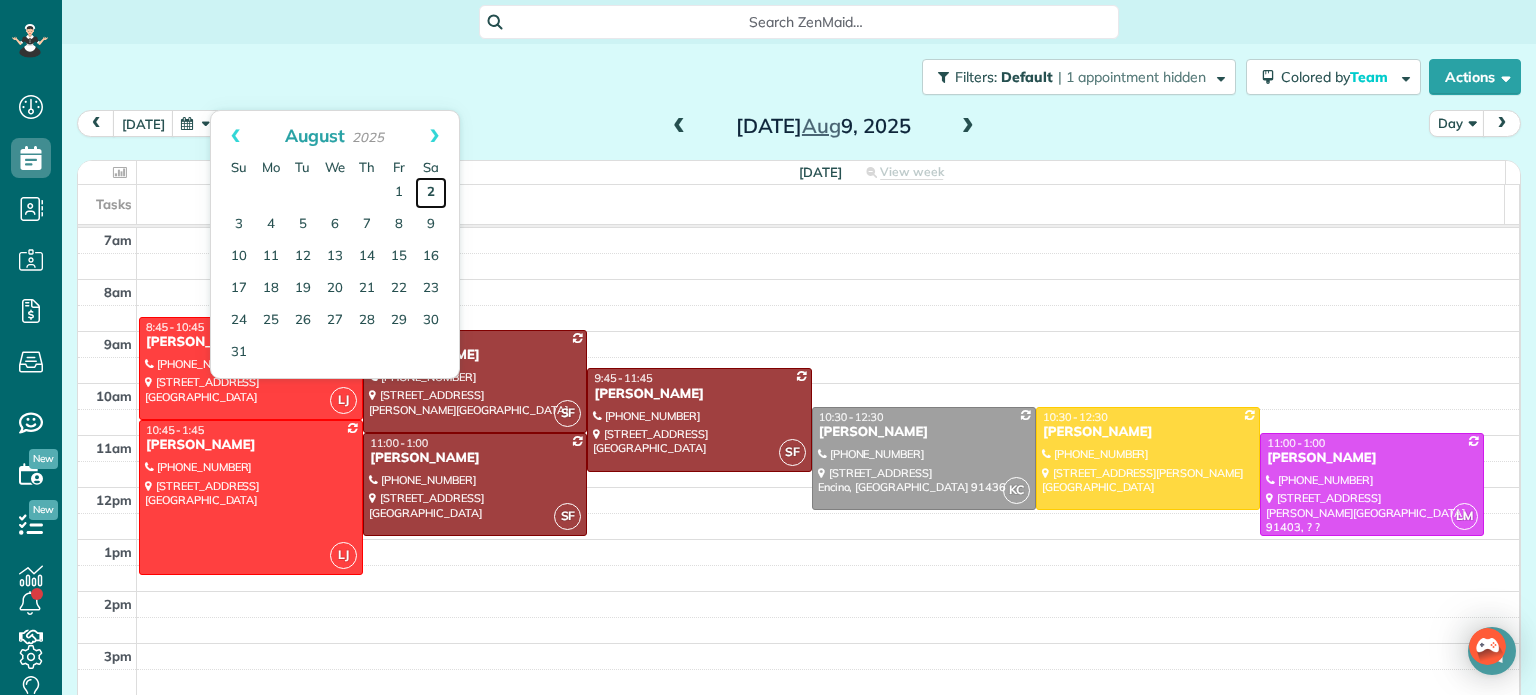 click on "2" at bounding box center [431, 193] 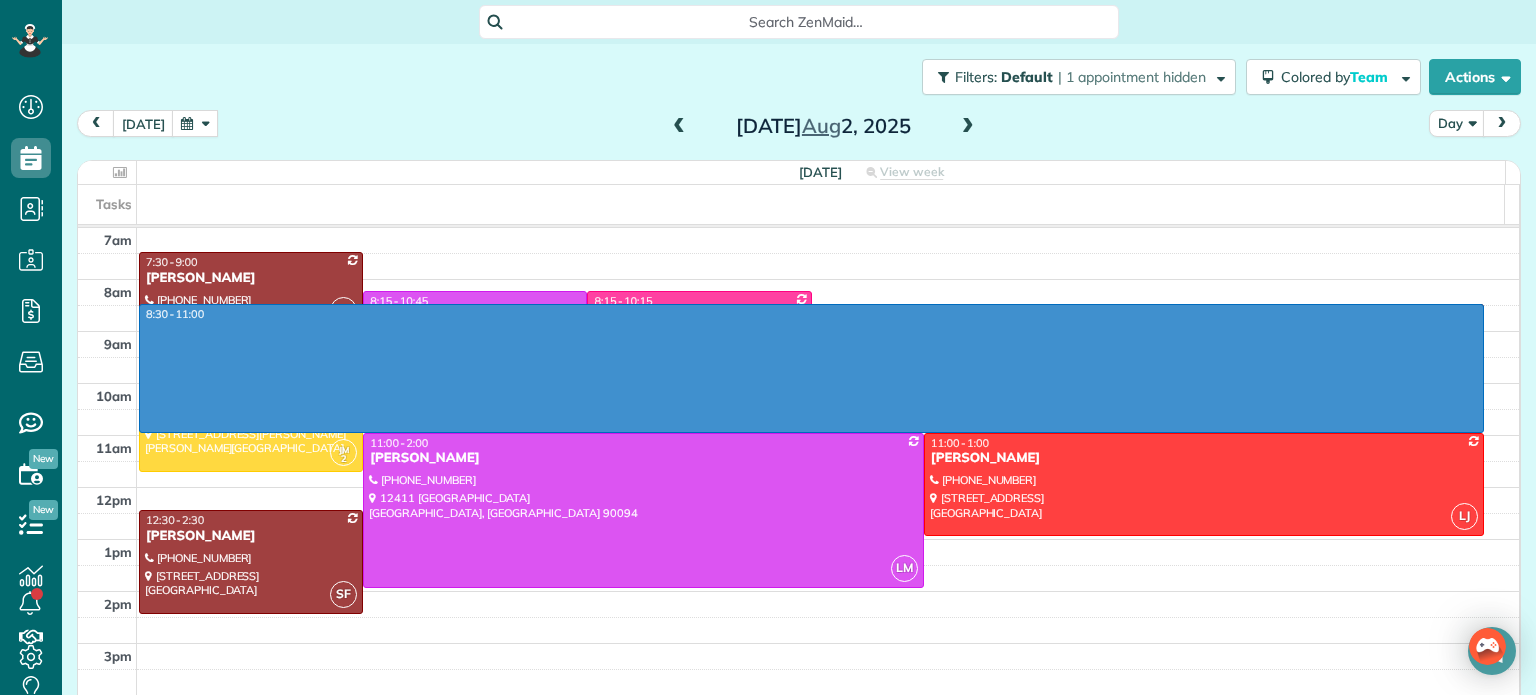 drag, startPoint x: 1476, startPoint y: 309, endPoint x: 1443, endPoint y: 433, distance: 128.31601 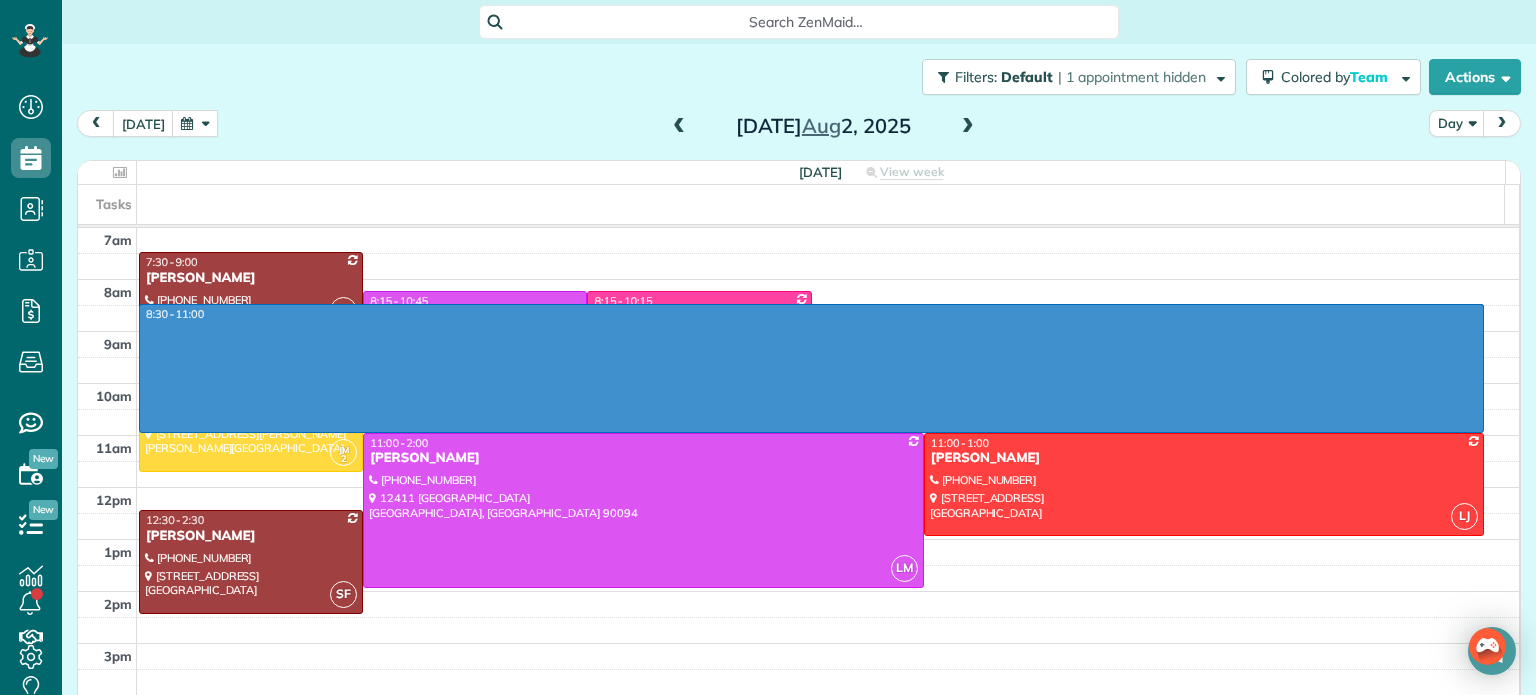 click on "4am 5am 6am 7am 8am 9am 10am 11am 12pm 1pm 2pm 3pm 4pm 5pm 6pm 7pm 8pm 8:30 - 11:00 SF 7:30 - 9:00 Yelena Chshukareva (818) 445-2262 6732 Van Nuys Boulevard Van nuys, CA 91405 LM 8:15 - 10:45 Suzie Miles (818) 371-8103 1453 Broadview Drive Glendale, CA 91208 Y3 8:15 - 10:15 Mark Todd (818) 605-9886 11301 Miranda Street North Hollywood, CA 91601 KD 8:30 - 11:00 Nhi (Joyce) Hua (626) 537-5044 5429 Cambury Avenue Temple City, CA 91780 8:30 - 10:30 Johanna Lyudmirsky (323) 632-8901 13885 Valley Vista Boulevard Sherman Oaks, CA 91423 SF 8:30 - 10:00 Tess Vinnedge (310) 560-2077 8808 David Avenue Los Angeles, CA 90034 JM 2 9:45 - 11:45 Scott Kaufman (818) 621-4340 15033 Dickens Street Sherman Oaks, CA 91403 LM 11:00 - 2:00 Adam Kasprzak (865) 776-7894 12411 West Fielding Circle Los Angeles, CA 90094 LJ 11:00 - 1:00 Nara Gabuchian (818) 486-4414 901 Calle La Primavera Glendale, CA 91208 SF 12:30 - 2:30 Stacey Kim (609) 638-6514 444 Piedmont Avenue Glendale, CA 91206" at bounding box center [798, 513] 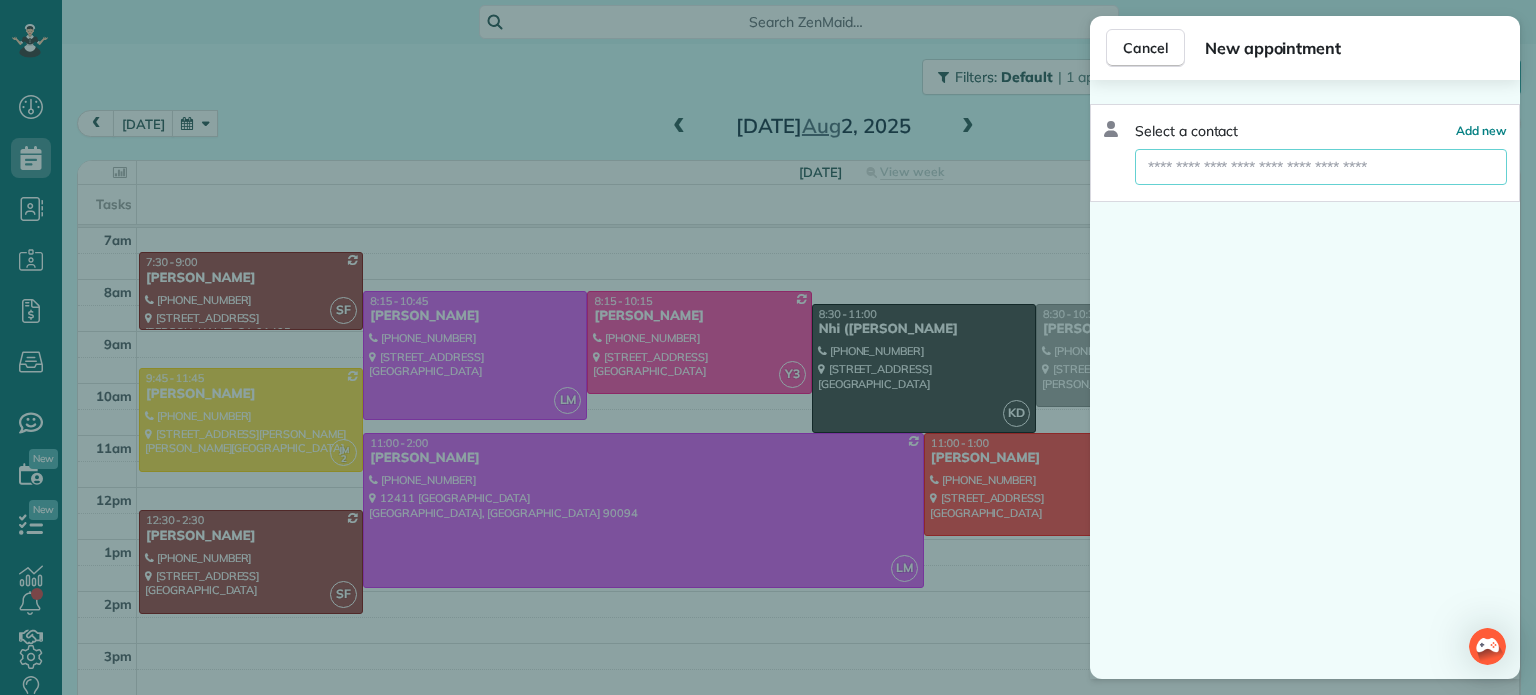 click at bounding box center [1321, 167] 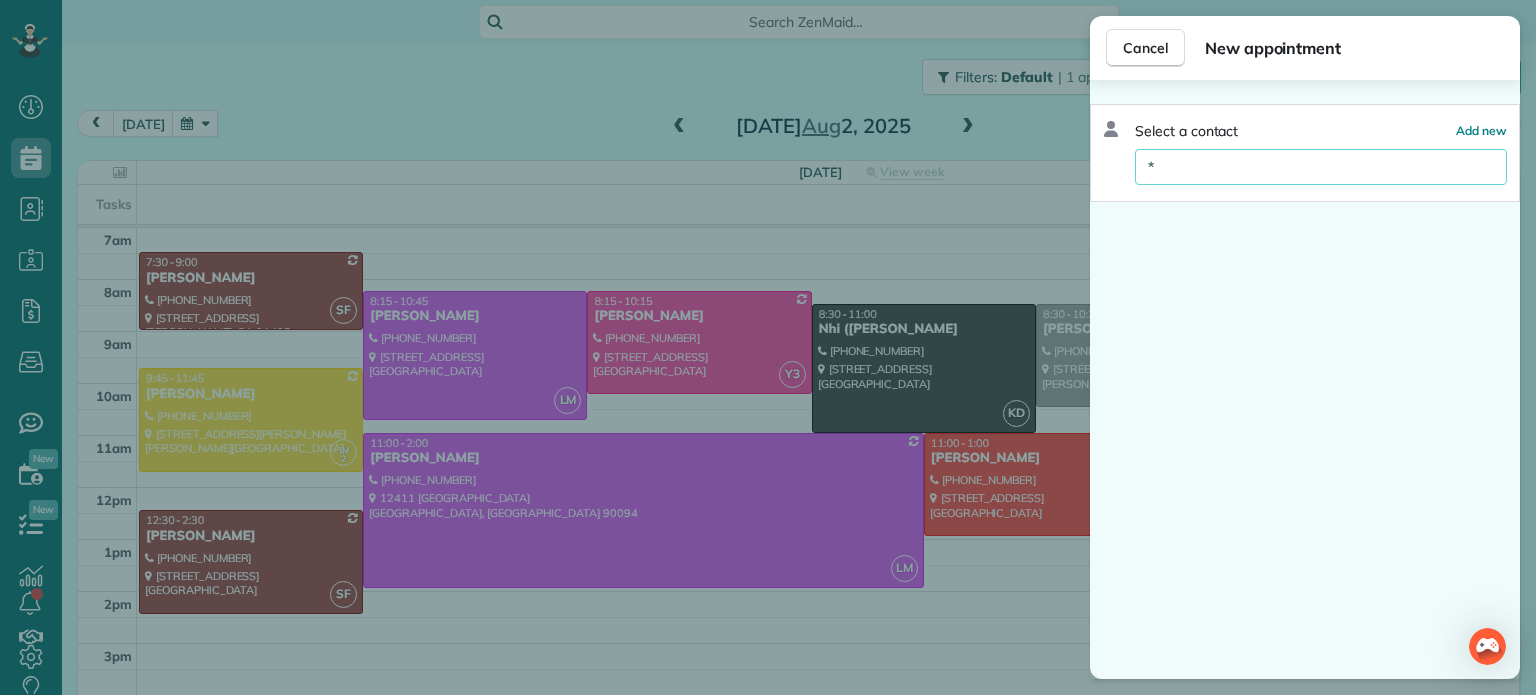 click on "*" at bounding box center [1321, 167] 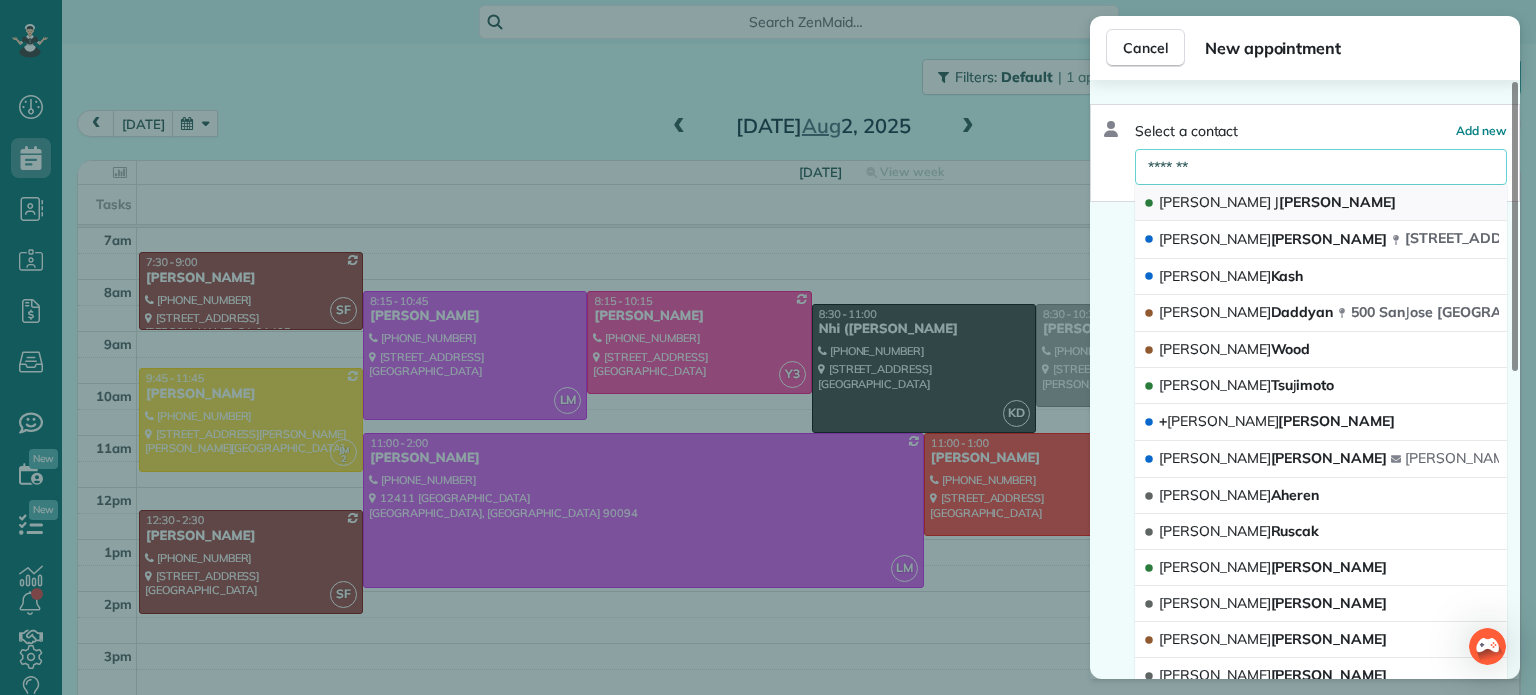 type on "*******" 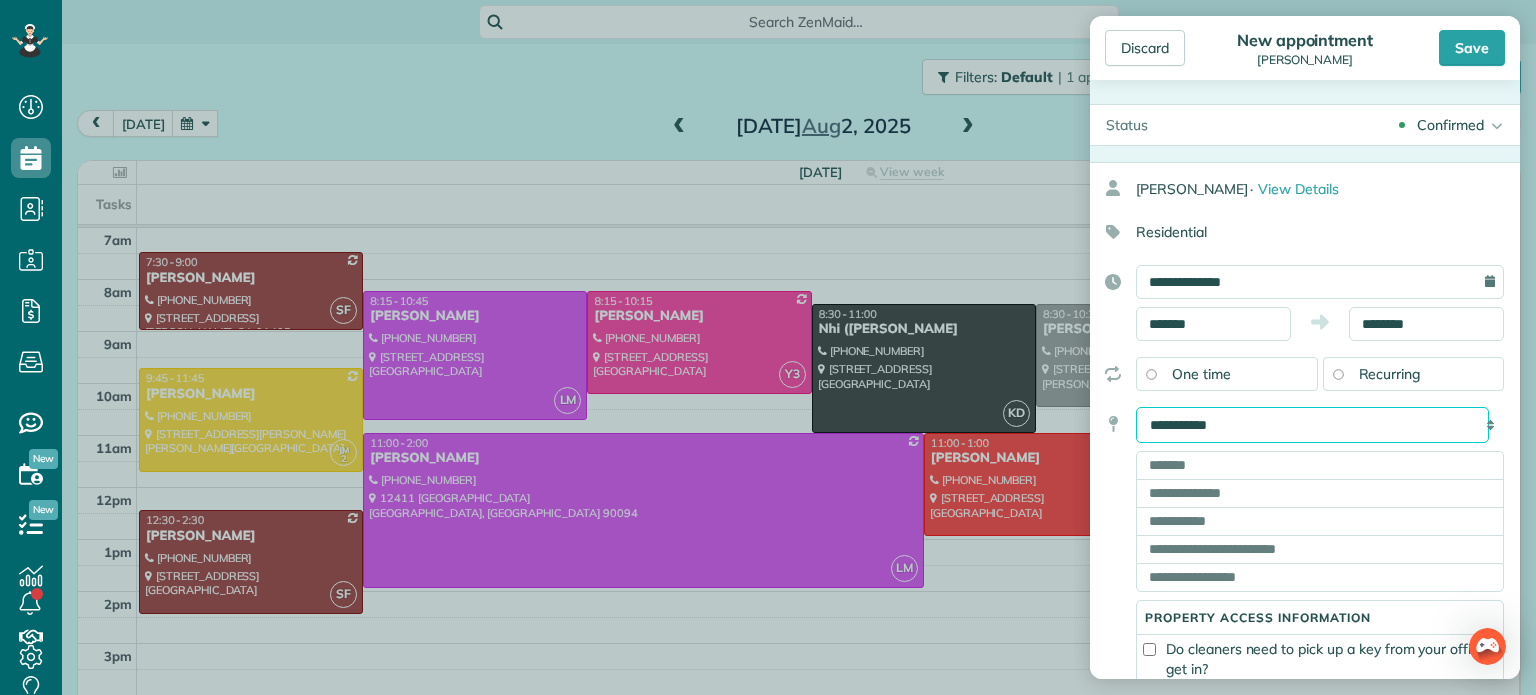 click on "**********" at bounding box center (1312, 425) 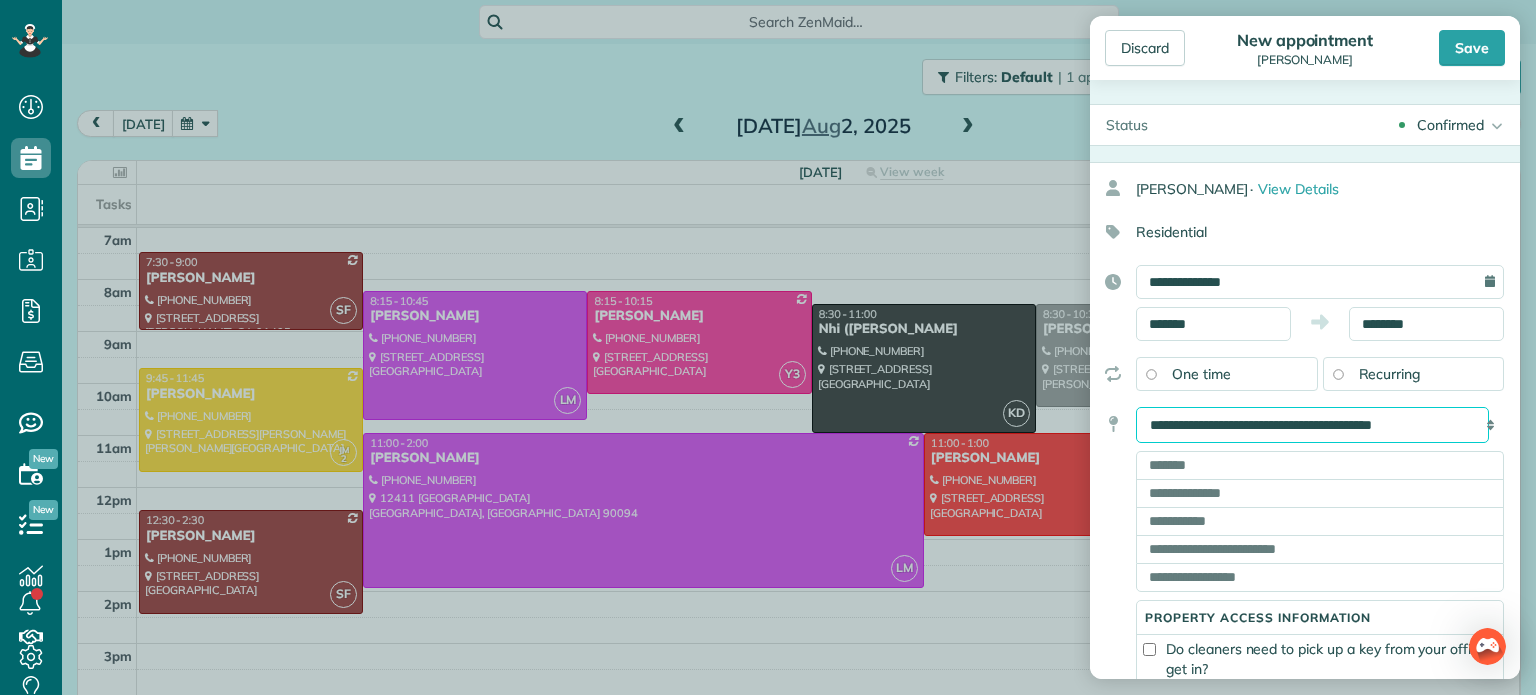 click on "**********" at bounding box center [1312, 425] 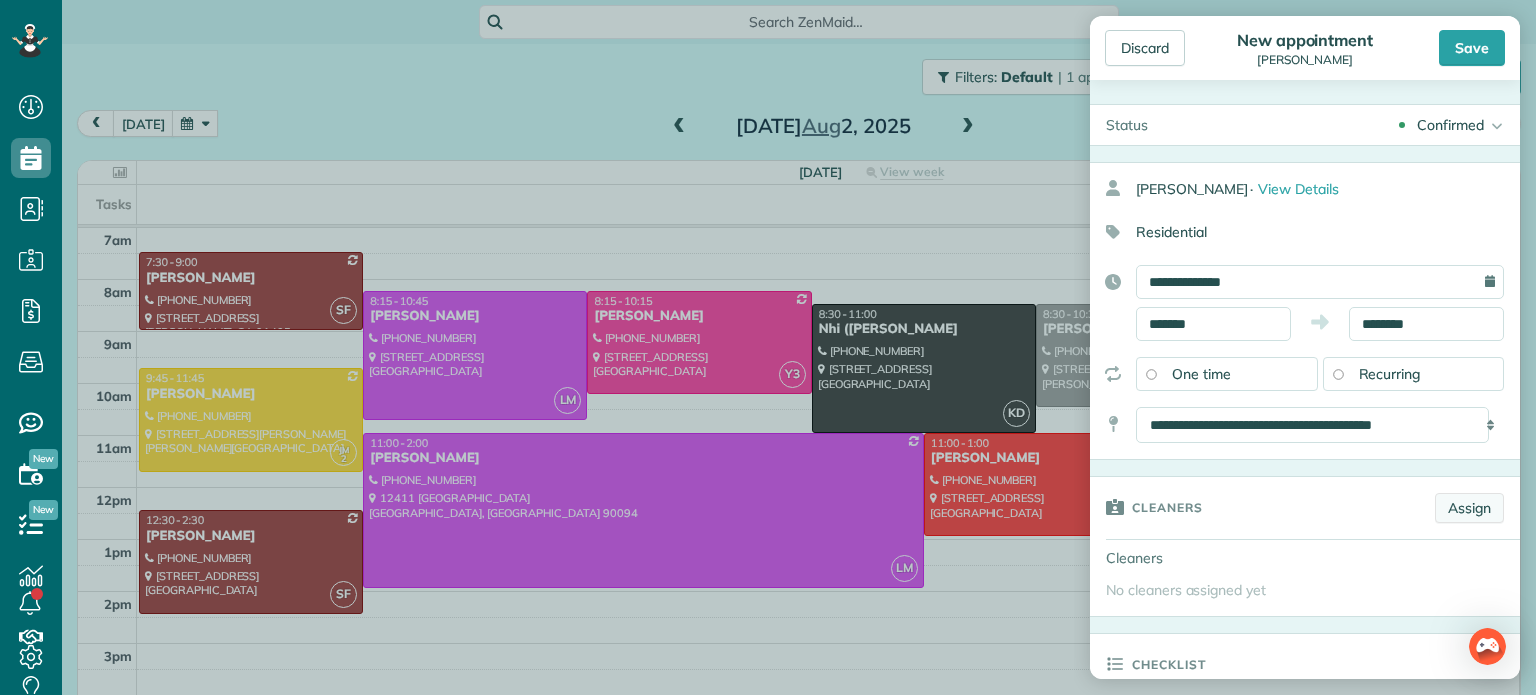 click on "Assign" at bounding box center (1469, 508) 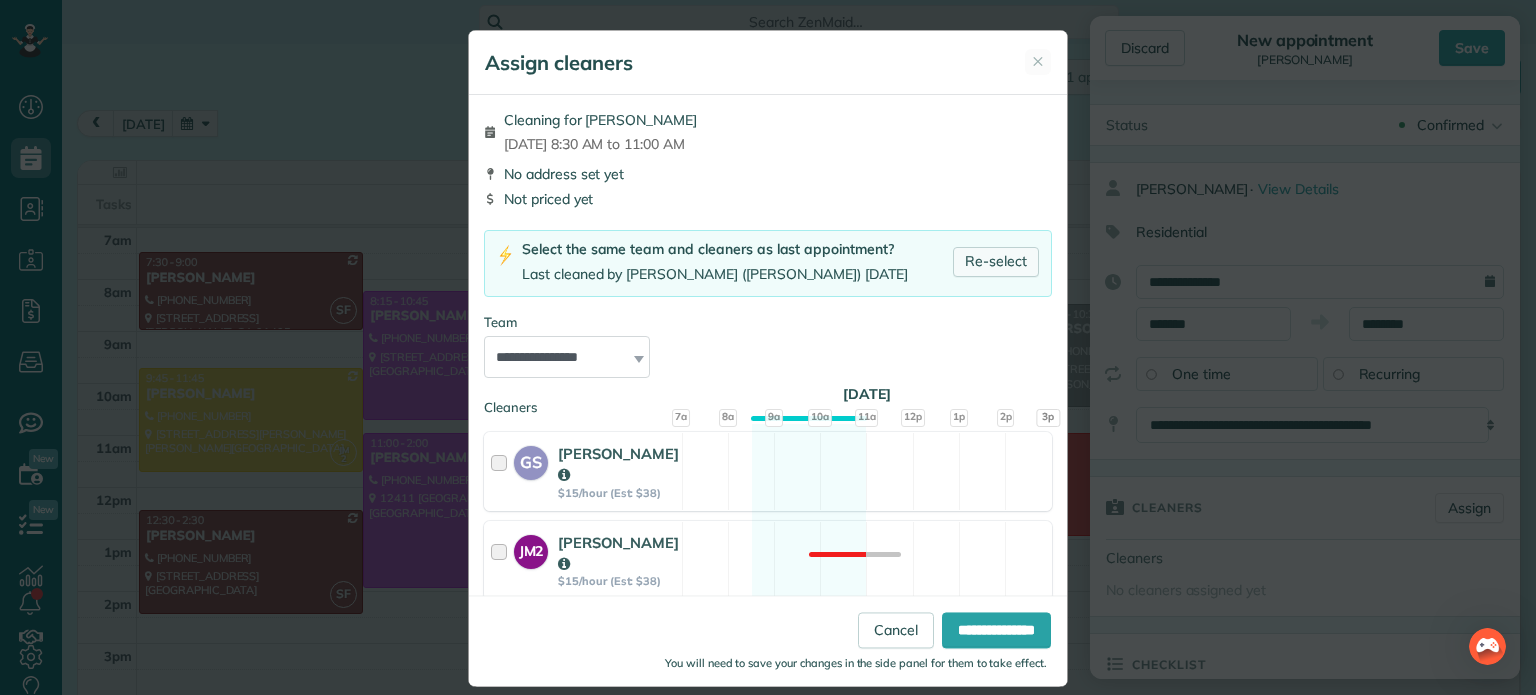 click on "Re-select" at bounding box center (996, 262) 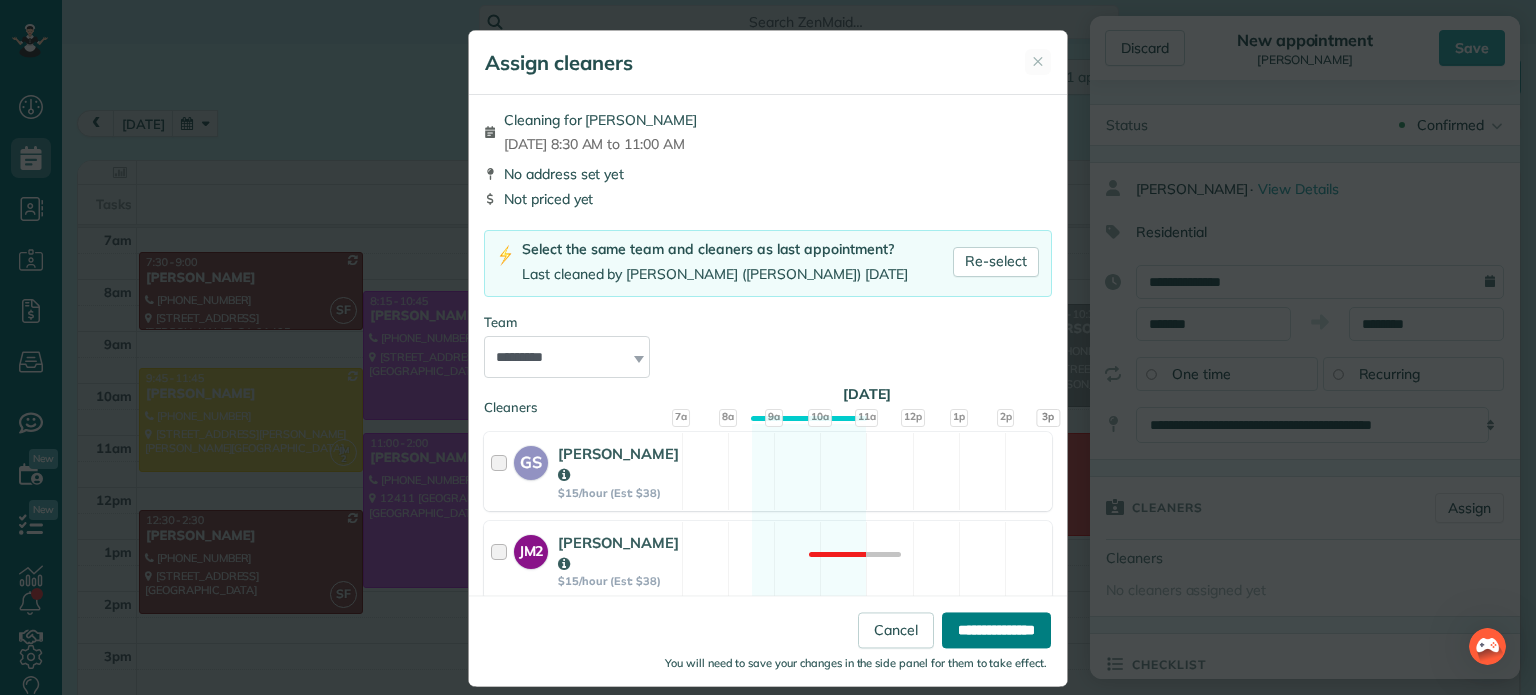click on "**********" at bounding box center [996, 631] 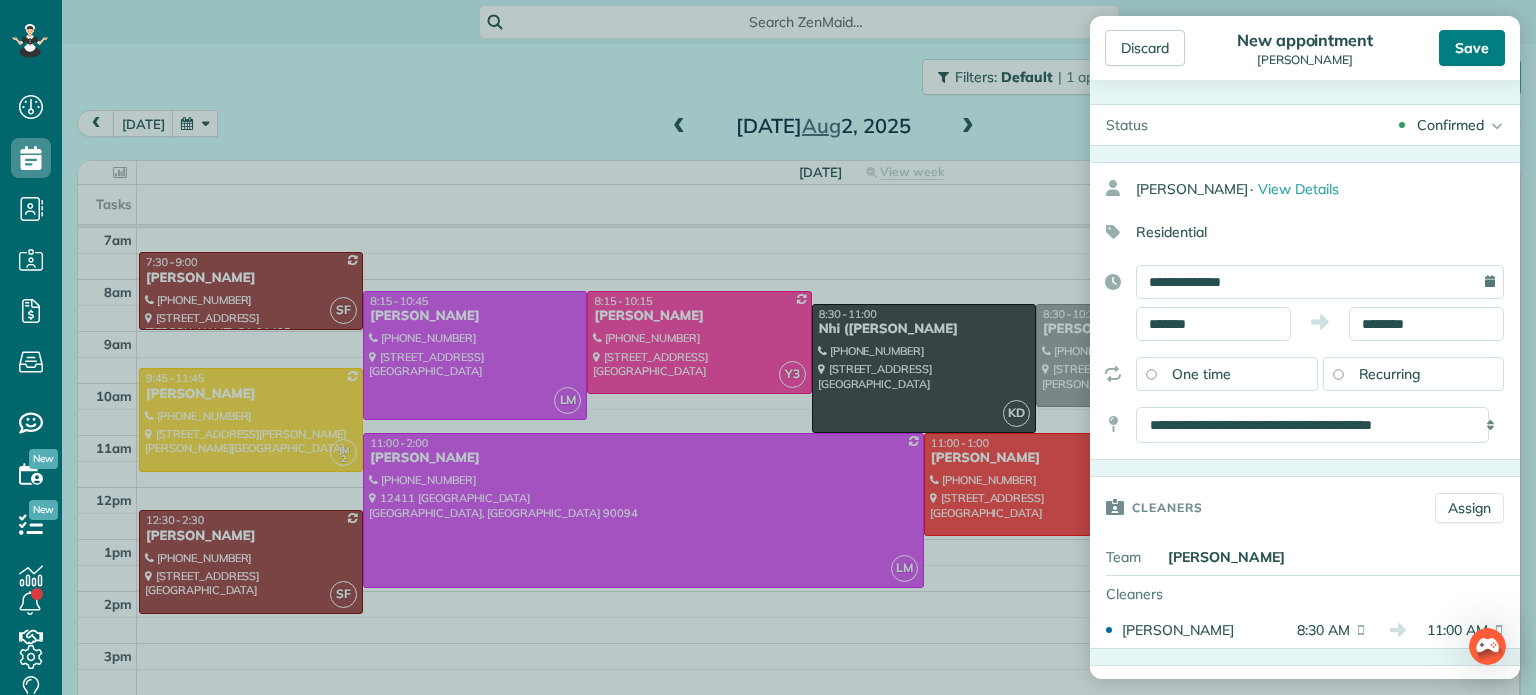 click on "Save" at bounding box center (1472, 48) 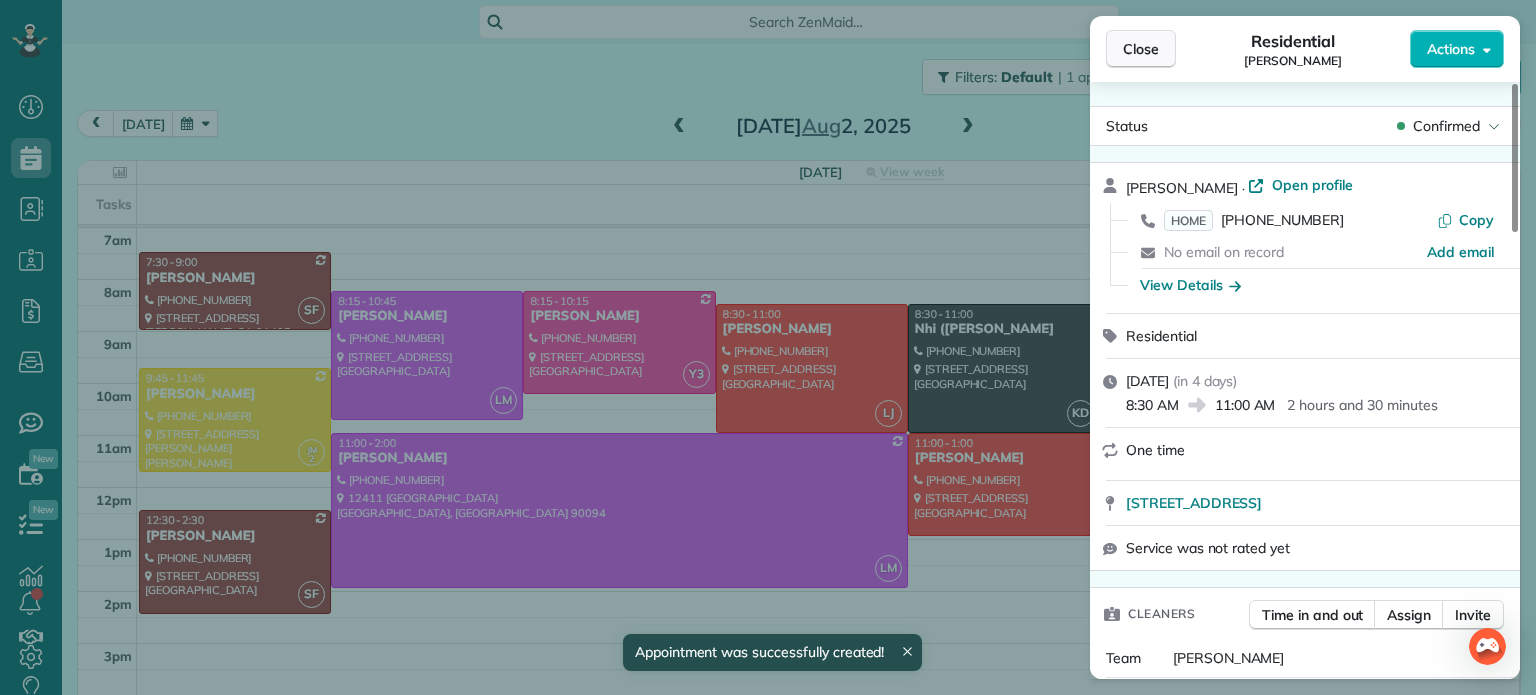 click on "Close" at bounding box center (1141, 49) 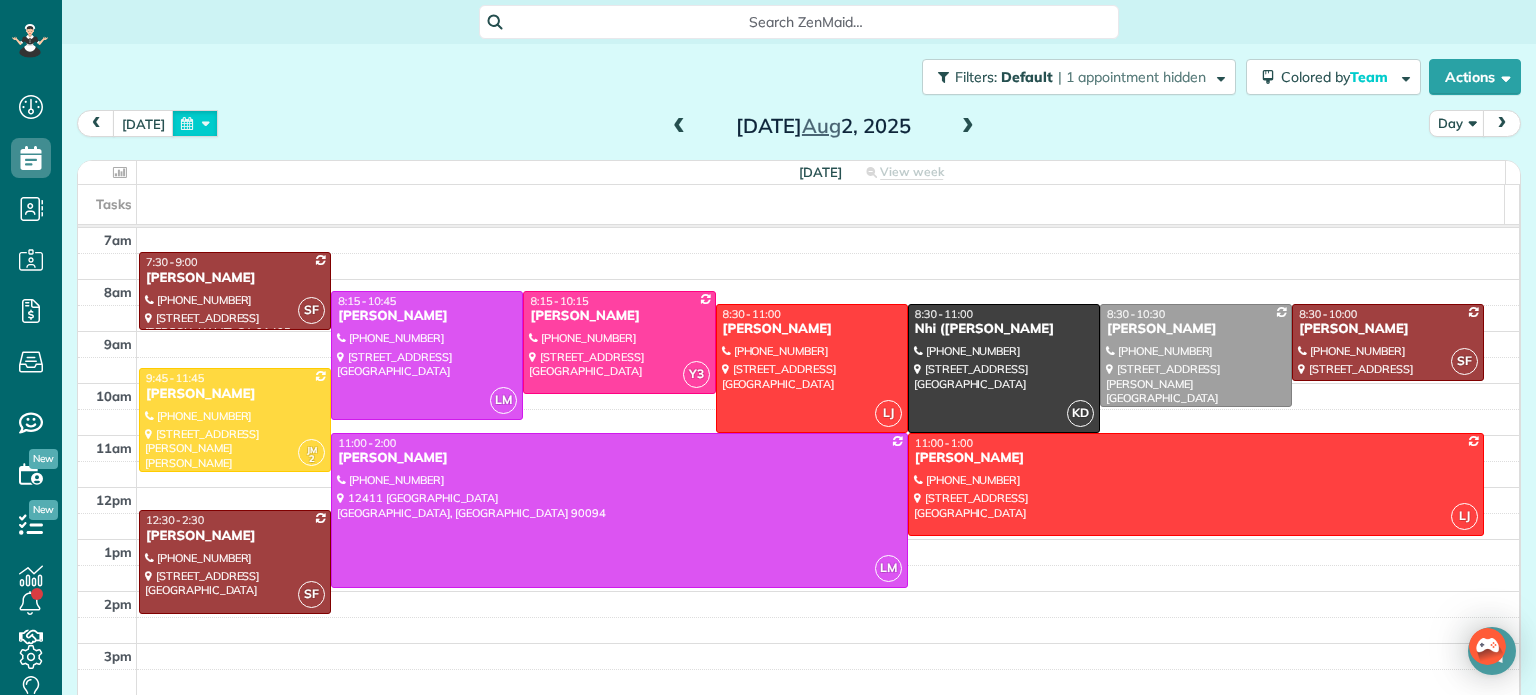 click at bounding box center (195, 123) 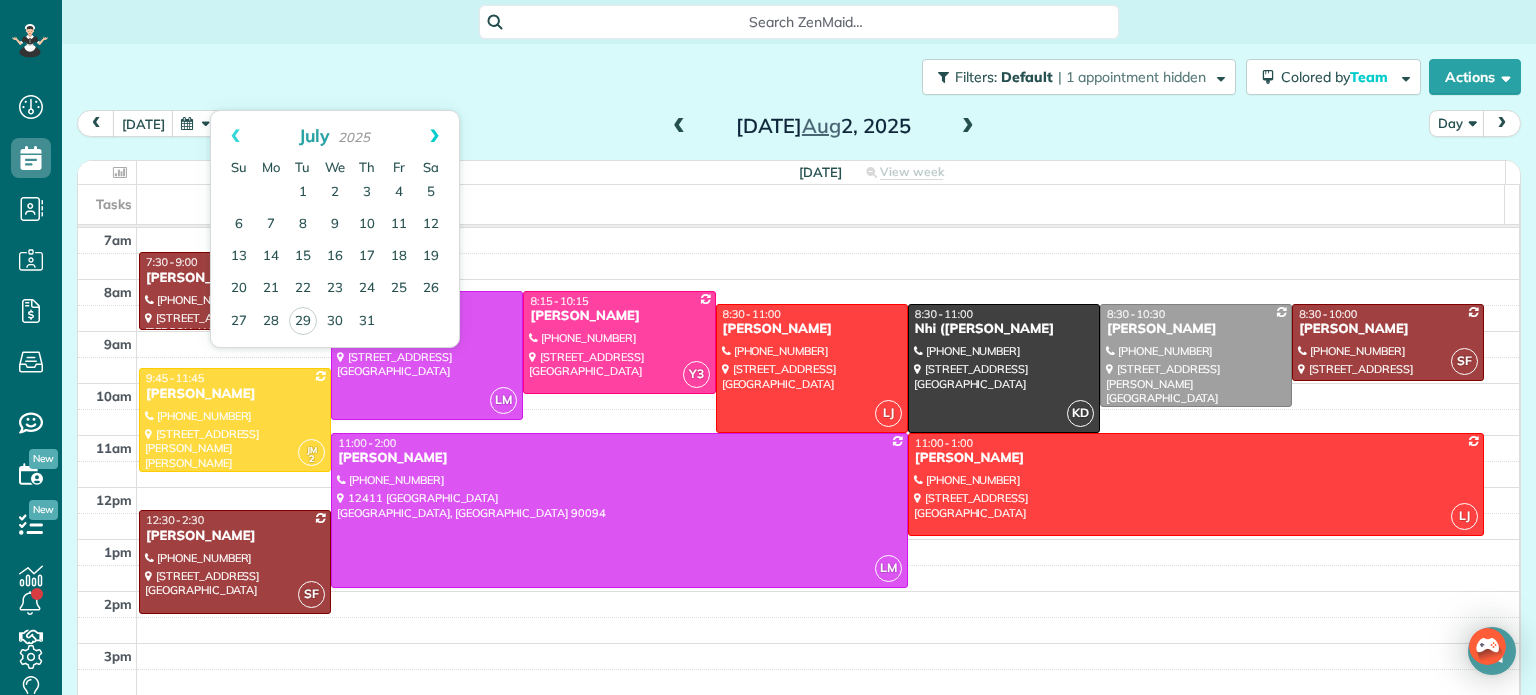 click on "Next" at bounding box center [434, 136] 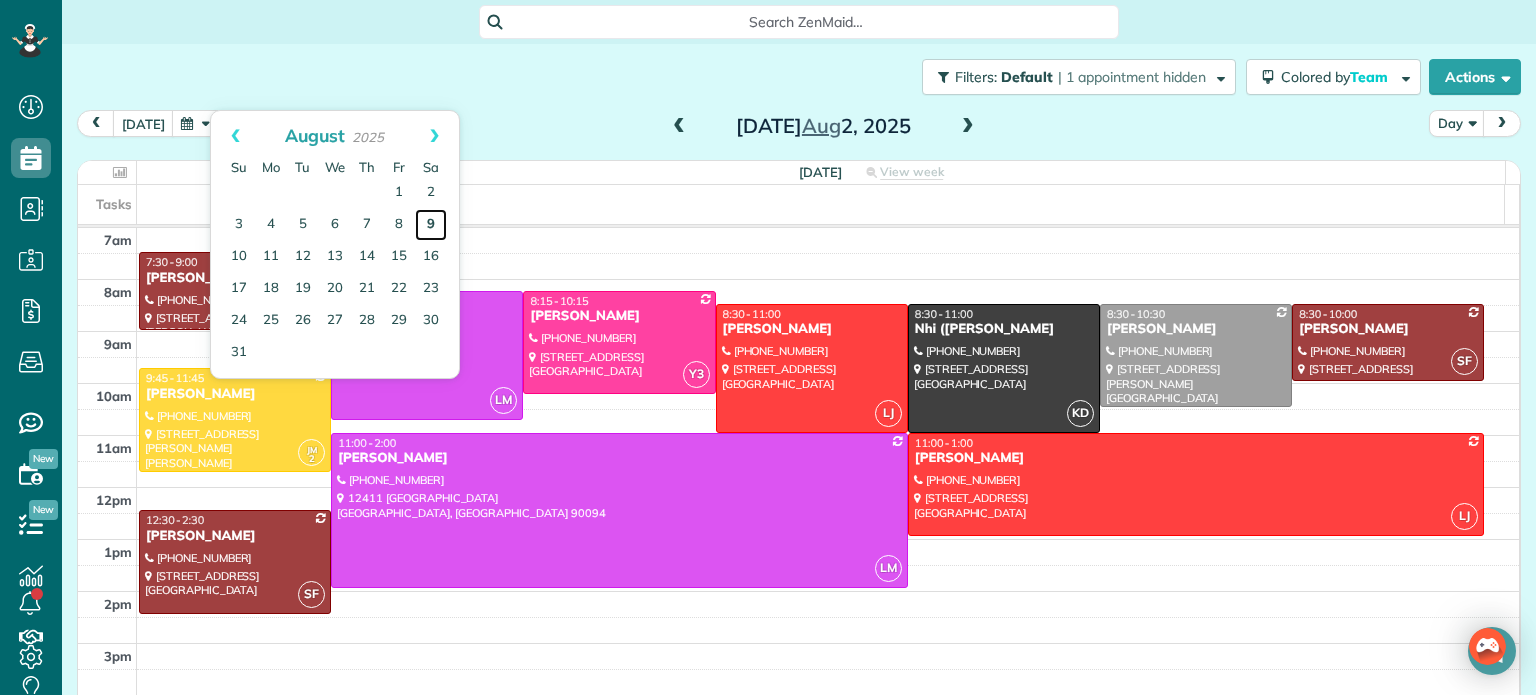 click on "9" at bounding box center [431, 225] 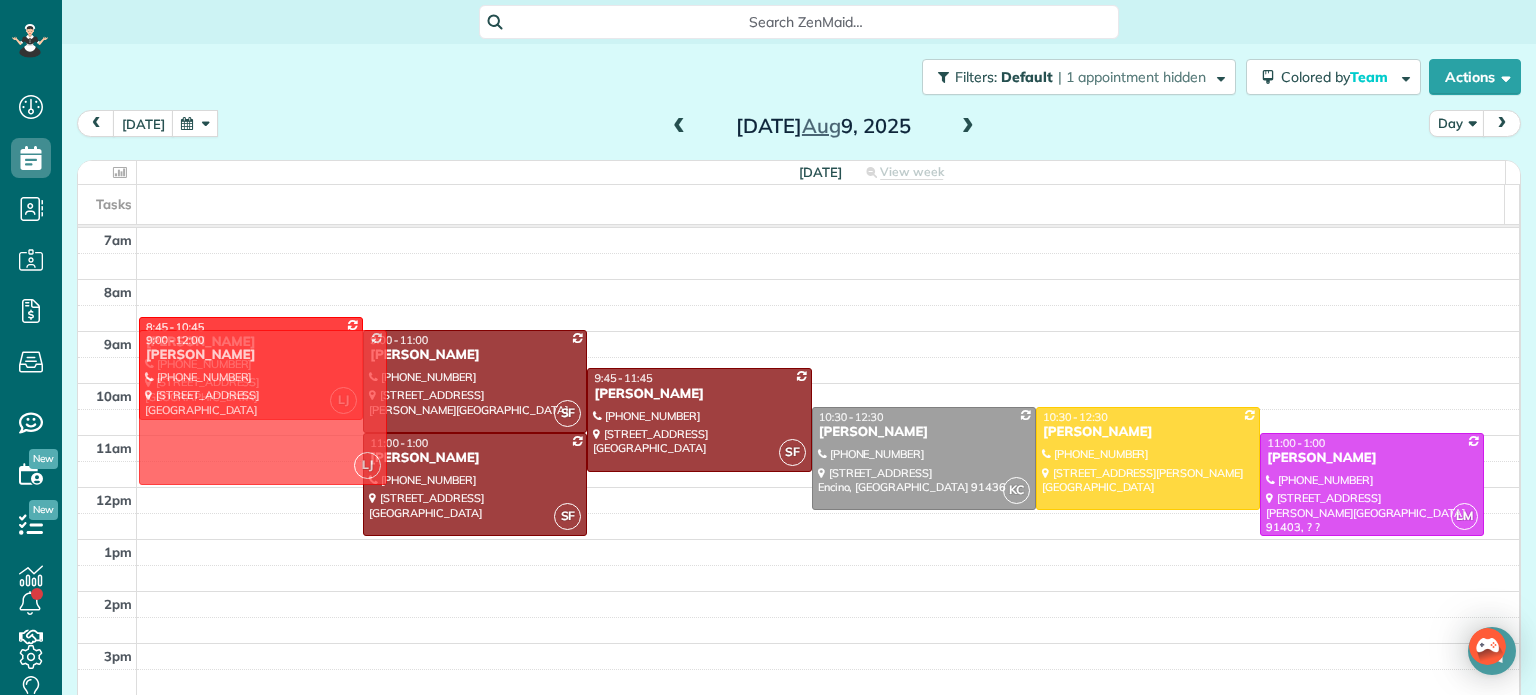 drag, startPoint x: 258, startPoint y: 468, endPoint x: 268, endPoint y: 383, distance: 85.58621 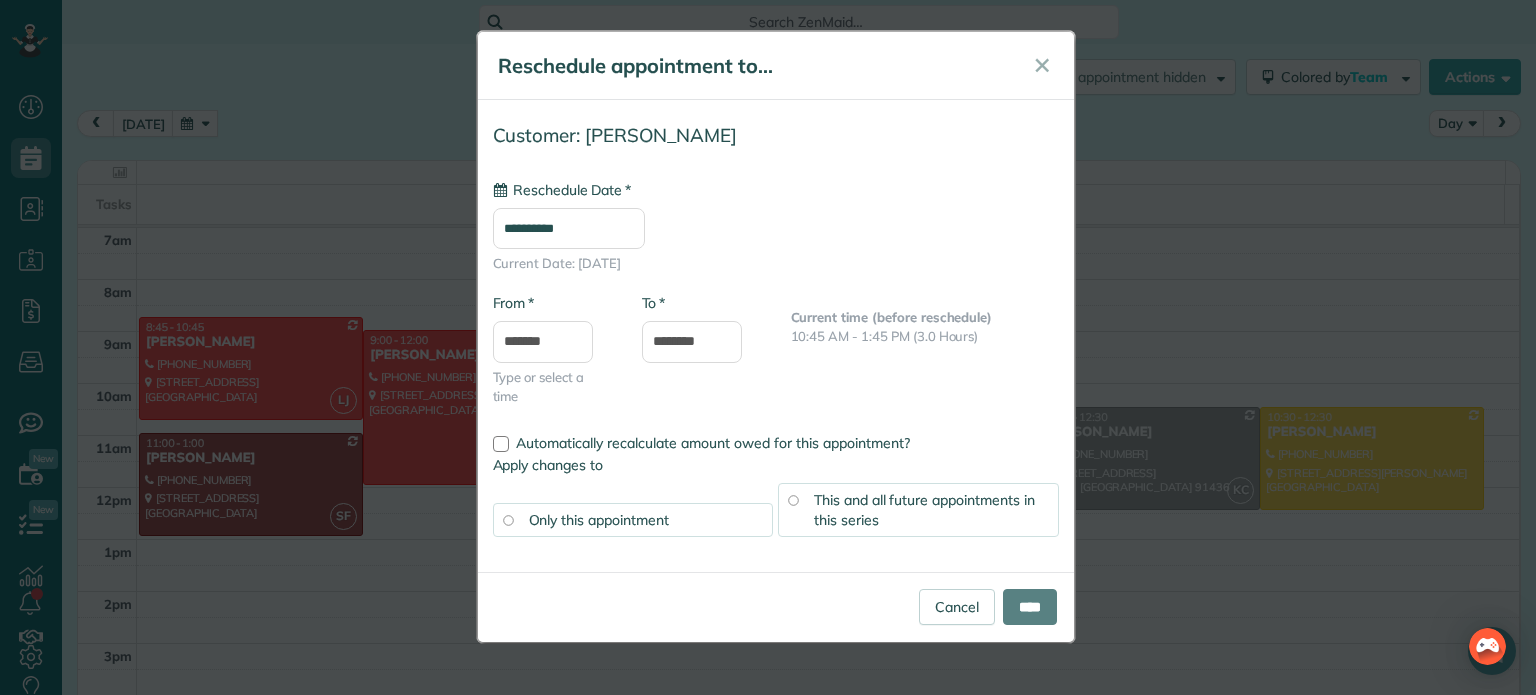 type on "**********" 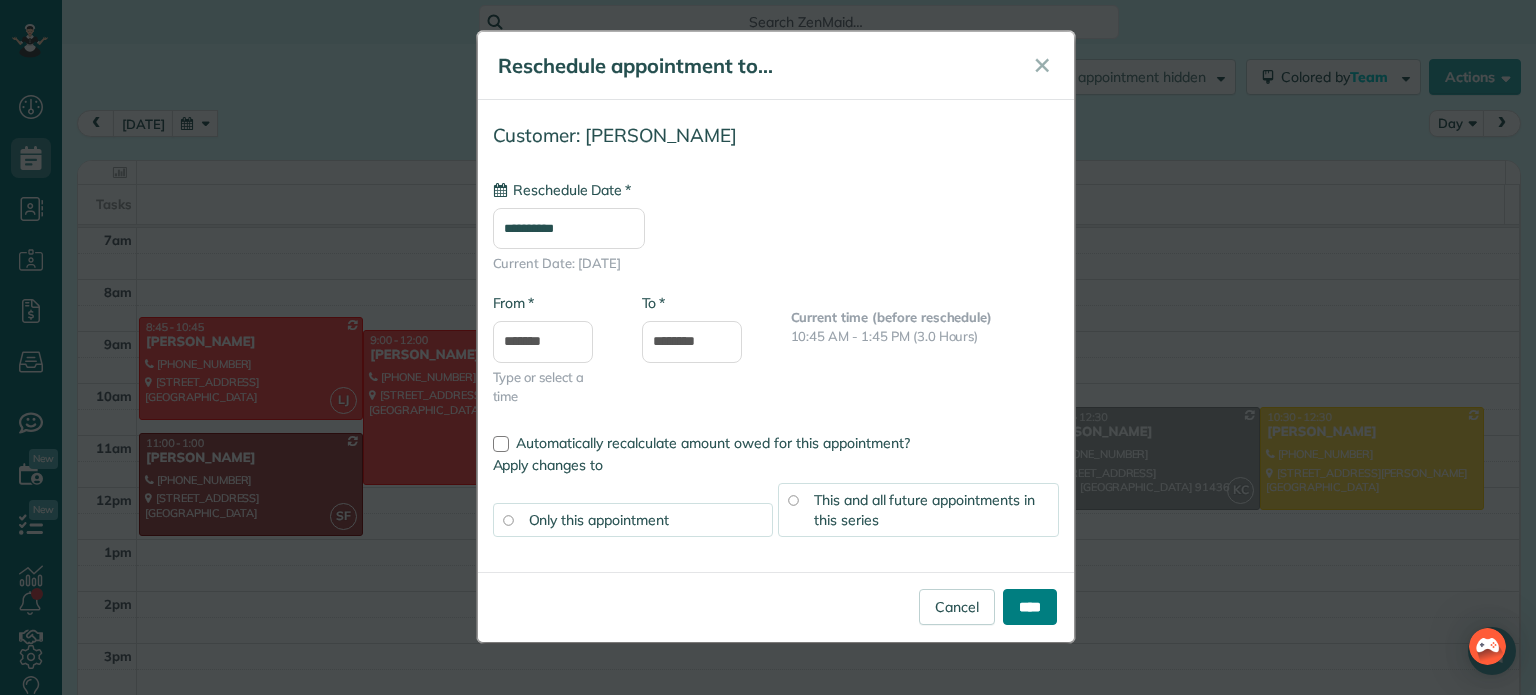 click on "****" at bounding box center [1030, 607] 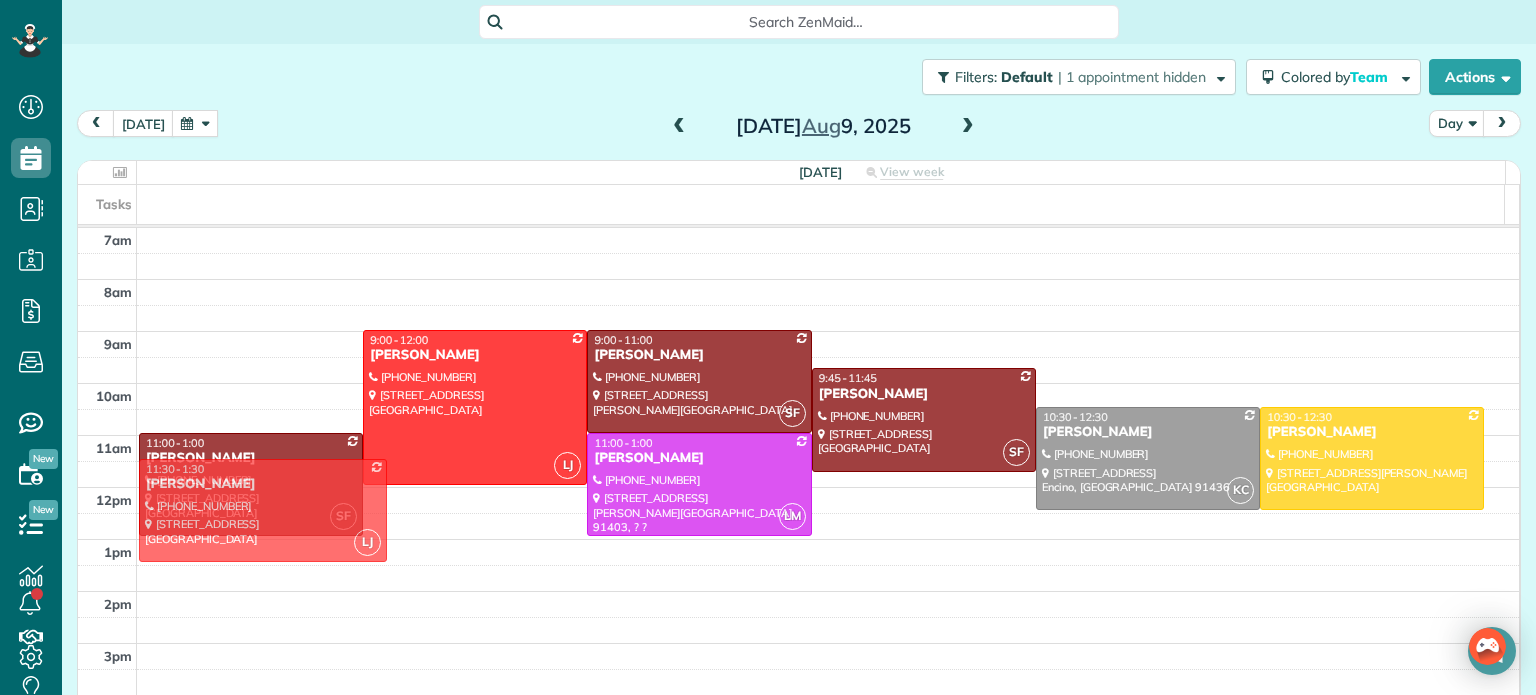 drag, startPoint x: 256, startPoint y: 379, endPoint x: 256, endPoint y: 515, distance: 136 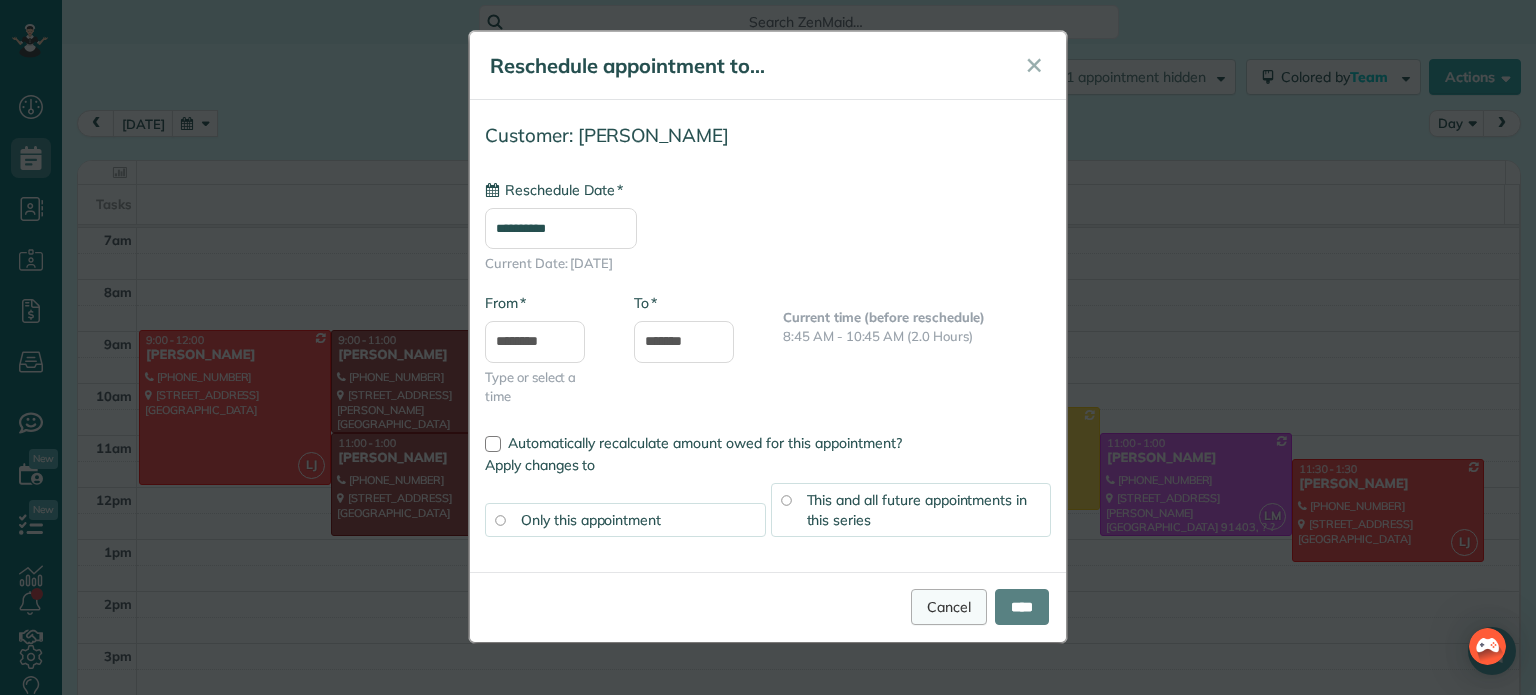 type on "**********" 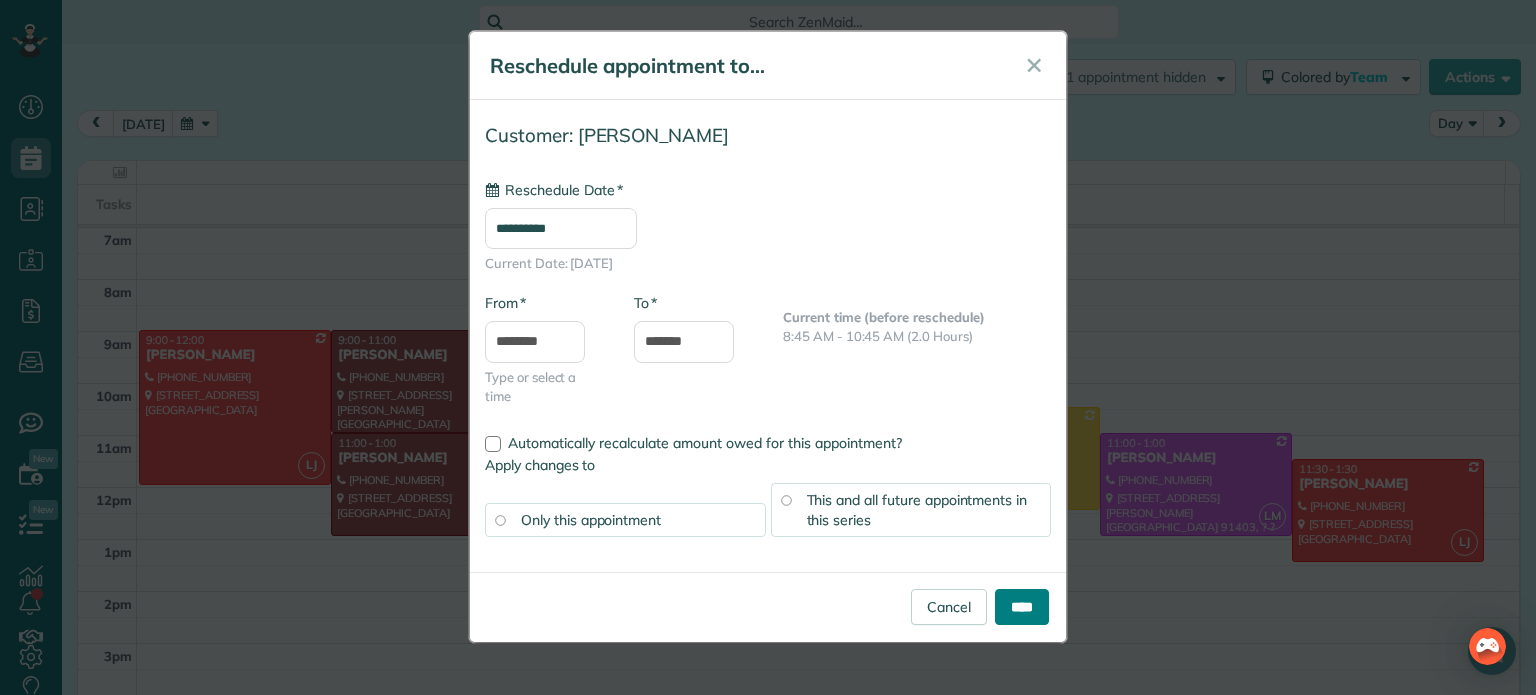click on "****" at bounding box center (1022, 607) 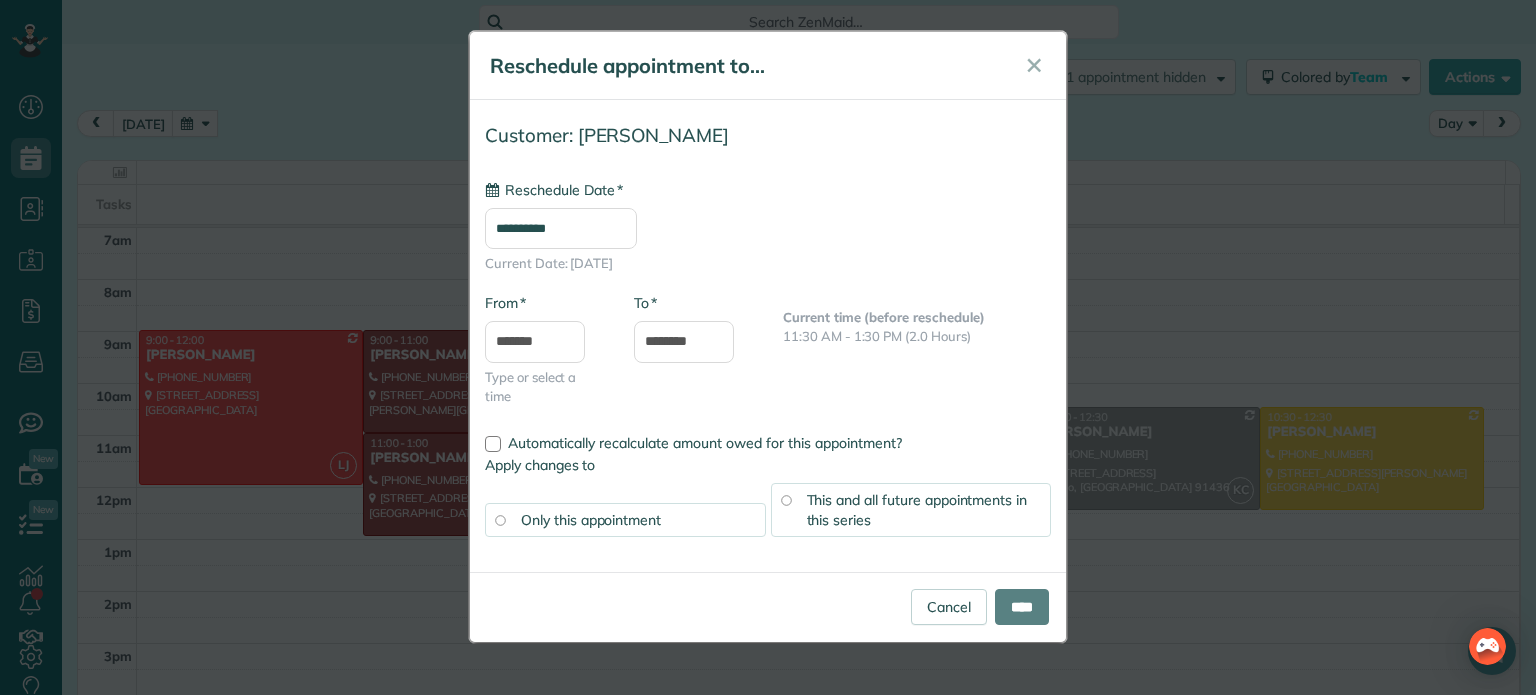 type on "**********" 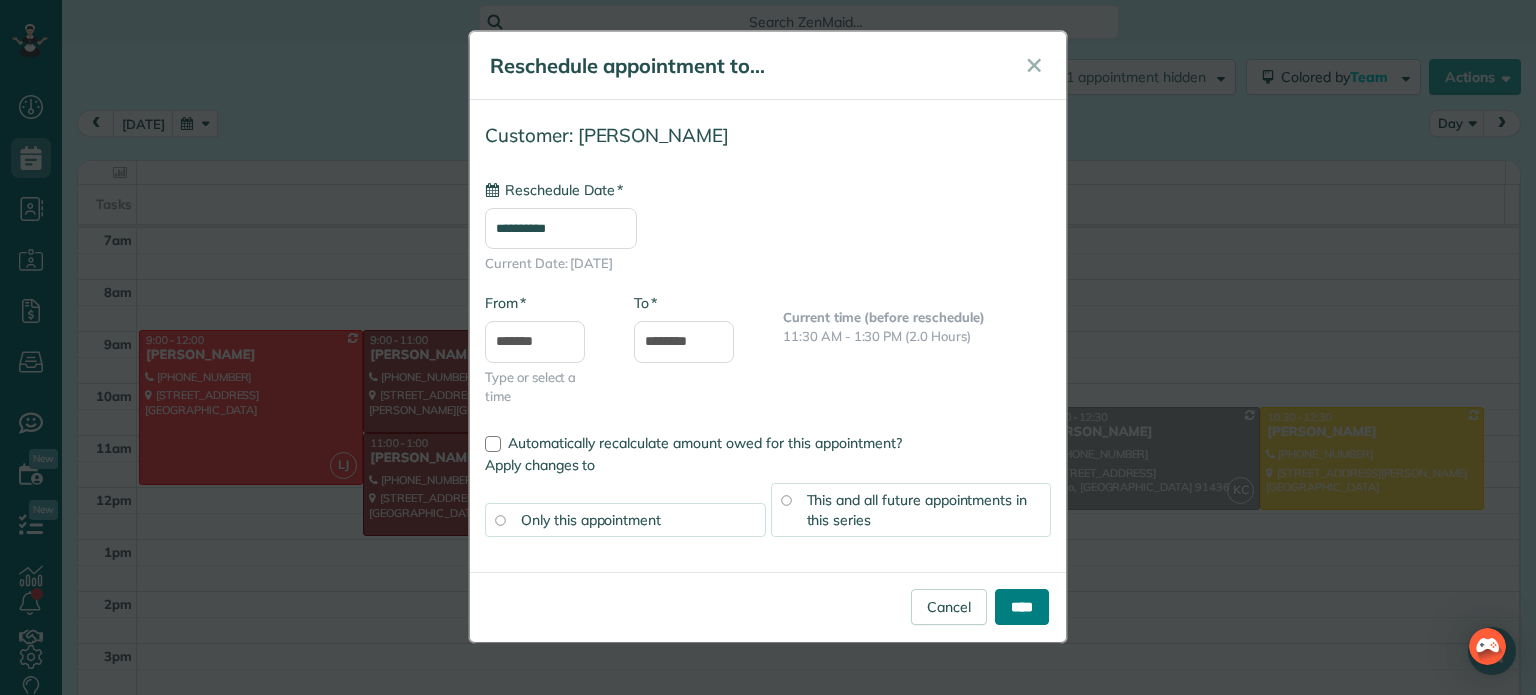 click on "****" at bounding box center (1022, 607) 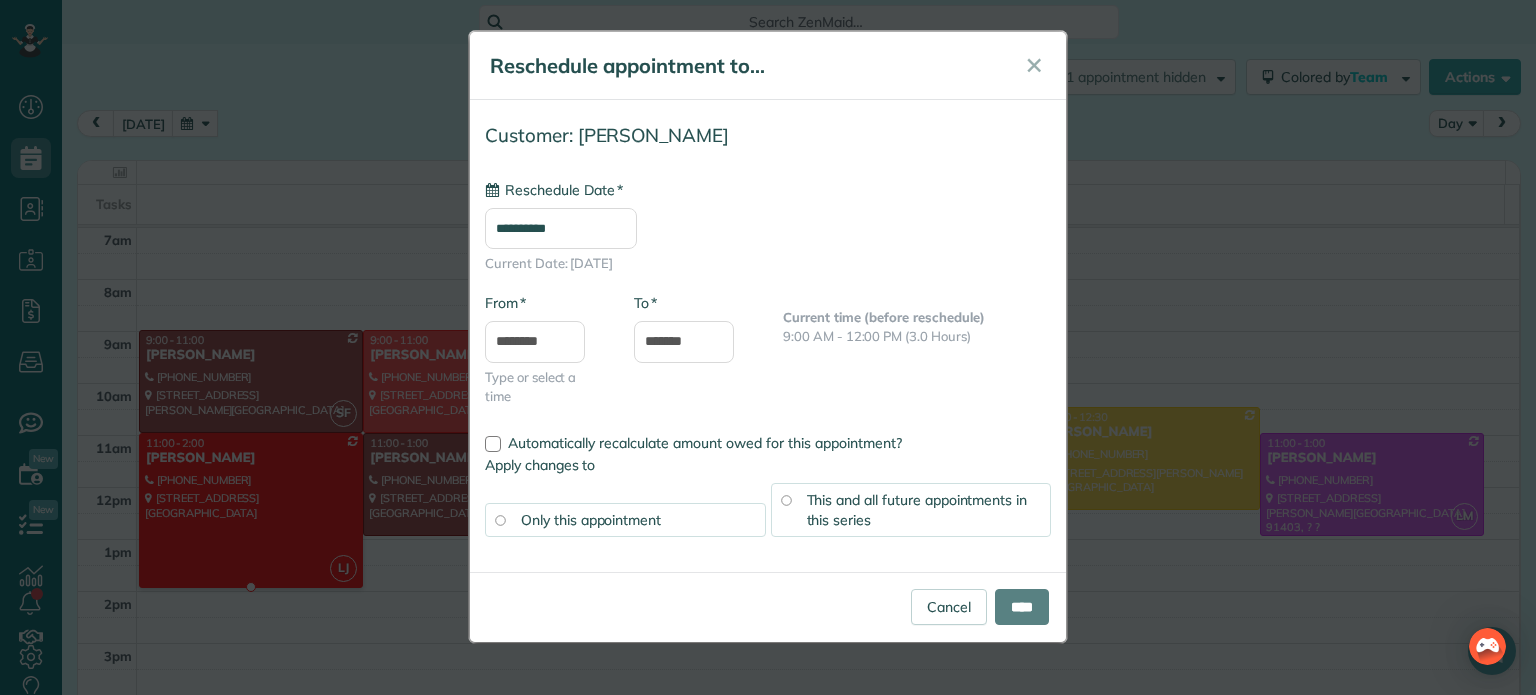 type on "**********" 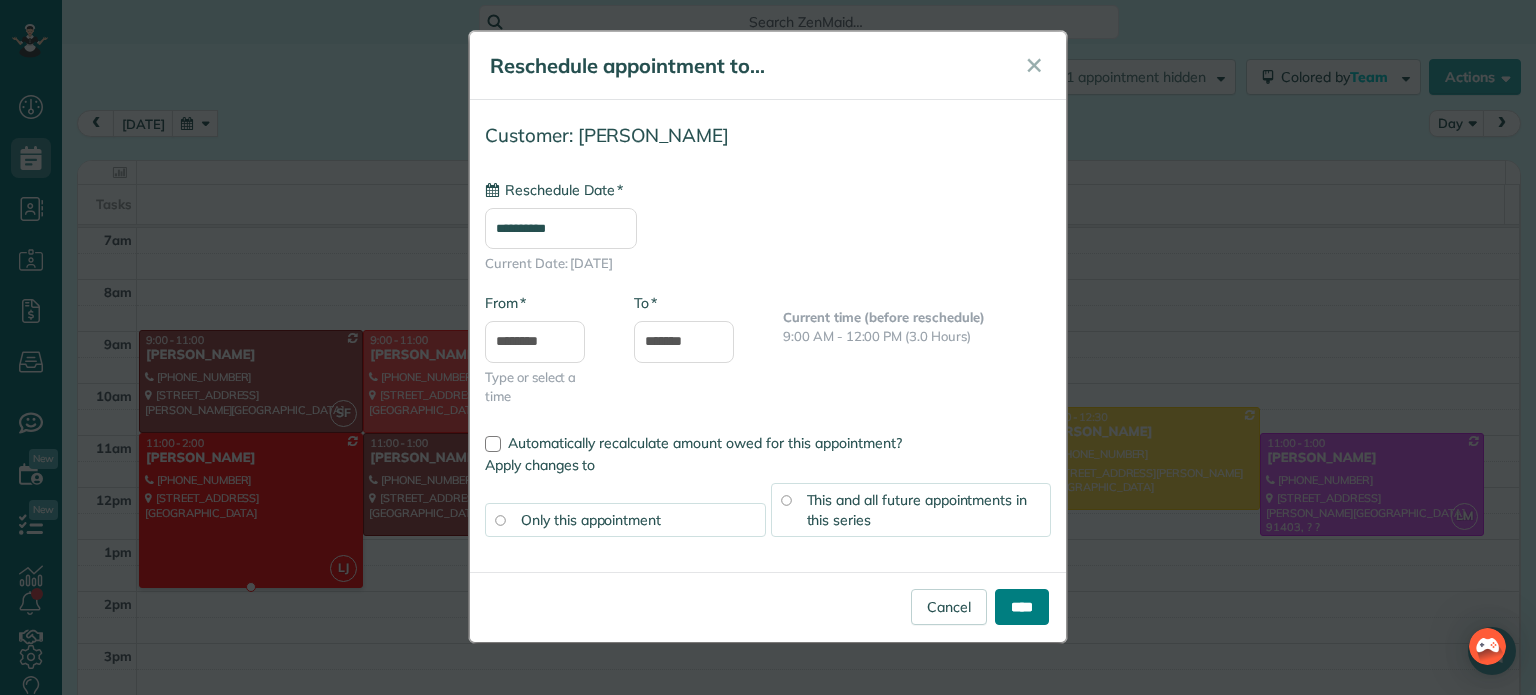 click on "****" at bounding box center [1022, 607] 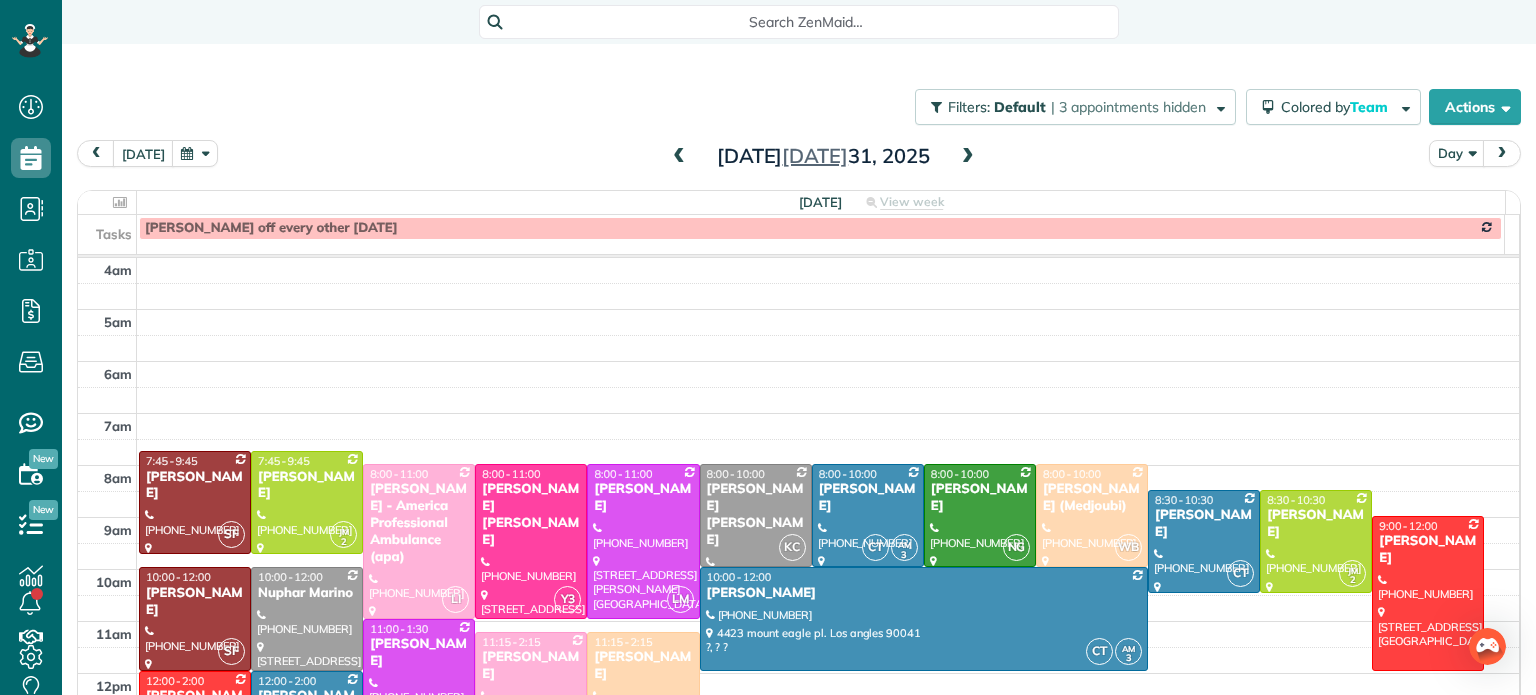 scroll, scrollTop: 0, scrollLeft: 0, axis: both 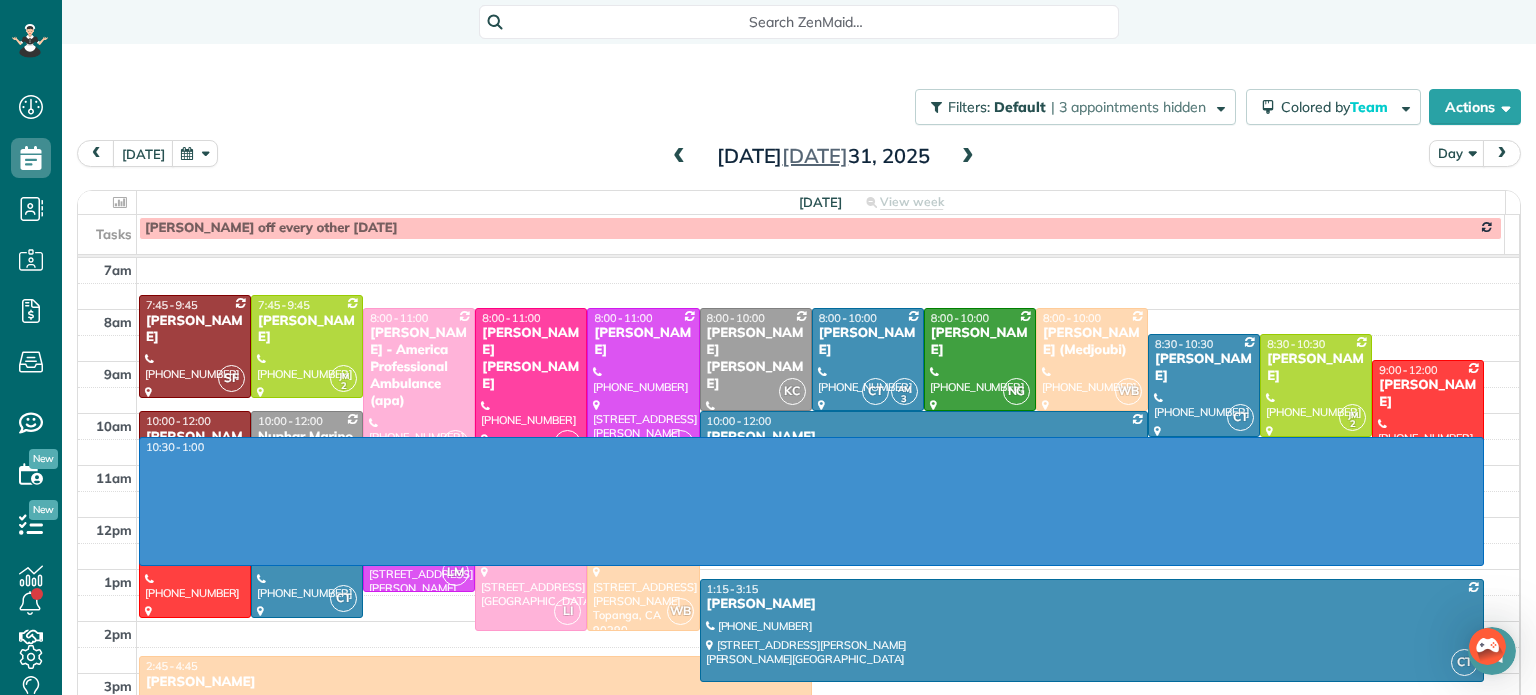 drag, startPoint x: 1278, startPoint y: 448, endPoint x: 1248, endPoint y: 554, distance: 110.16351 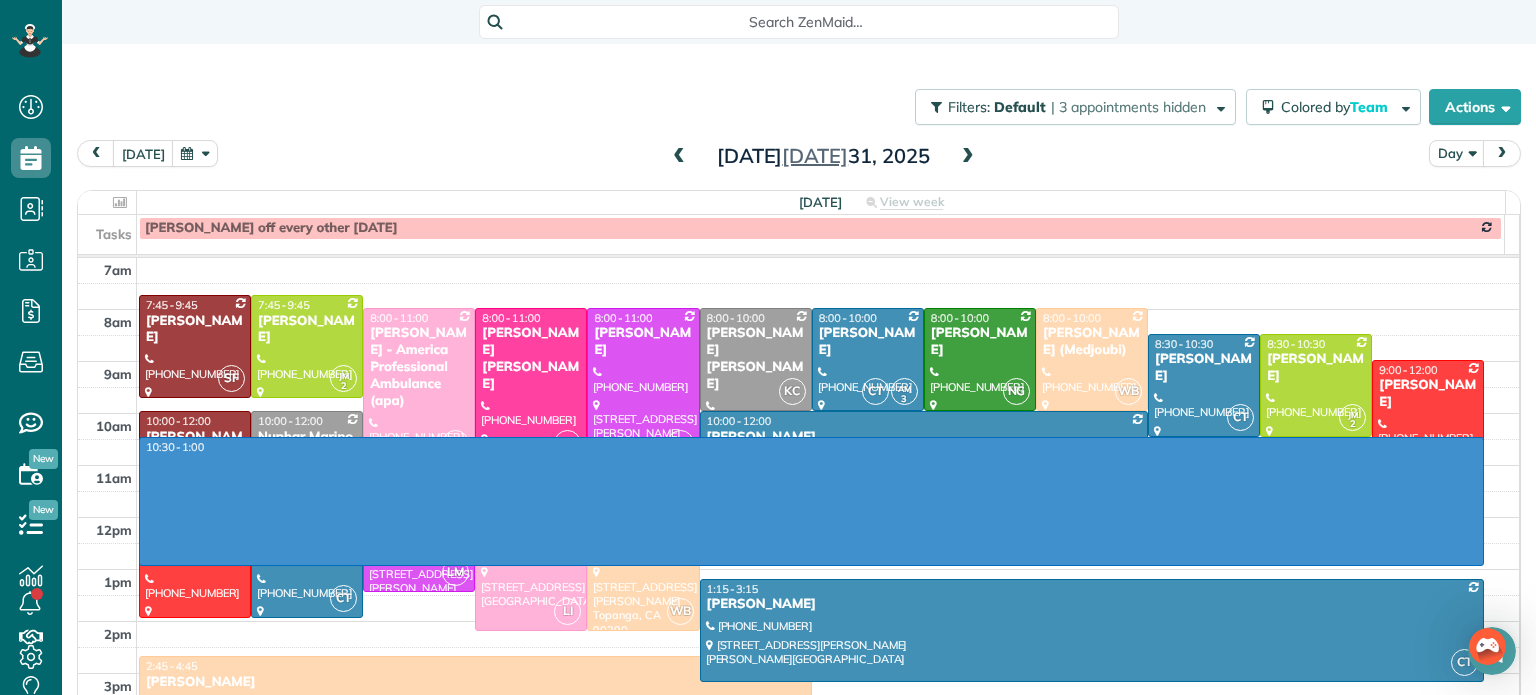 click on "4am 5am 6am 7am 8am 9am 10am 11am 12pm 1pm 2pm 3pm 4pm 5pm 6pm 7pm 8pm 10:30 - 1:00 SF 7:45 - 9:45 Sam Wollman (213) 364-6252 12429 Hortense Street Studio City, CA 91604 JM 2 7:45 - 9:45 Kelly Luciani (571) 249-9046 5822 Natick Avenue Van Nuys, CA 91411 LI 8:00 - 11:00 Luba Popok - America Professional Ambulance (apa) (626) 236-7118 16945 Sherman Way Van Nuys, CA 91406 Y3 8:00 - 11:00 Seema Kamal Stewart (602) 318-9836 3559 Knobhill Drive Sherman Oaks, CA 91423 LM 8:00 - 11:00 Erin Oremland (310) 666-5838 3546 Loadstone Drive Sherman oaks, CA 91403 KC 8:00 - 10:00 Rebecca Simon Smith (323) 806-5386 14532 Otsego Sherman Oaks, CA 91242 CT AM 3 8:00 - 10:00 Jessica Barcellano (951) 252-5439 420 North Mariposa Street Burbank, CA 91506 NG 8:00 - 10:00 Kiwon Yoo (949) 433-5338 5218 Almont Street Los Angeles, CA 90032 WB 8:00 - 10:00 Diana Pilano (Medjoubi) (818) 987-5500 3818 Lost Springs Drive Calabasas, CA 91301 CT 8:30 - 10:30 Robyn VonArx (305) 968-2289 3559 Woodcliff Road Sherman Oaks, CA 91403 JM 2 SF CT AM 3" at bounding box center (798, 543) 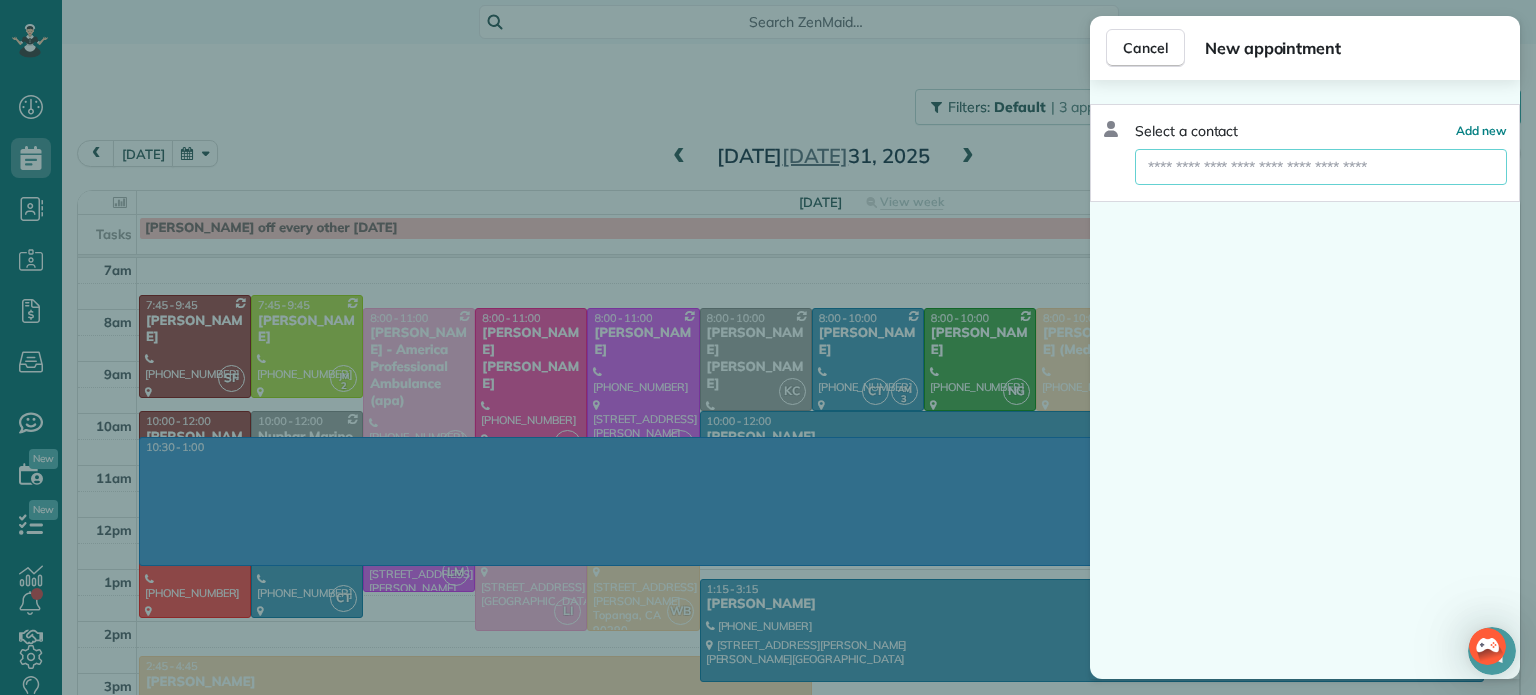 click at bounding box center [1321, 167] 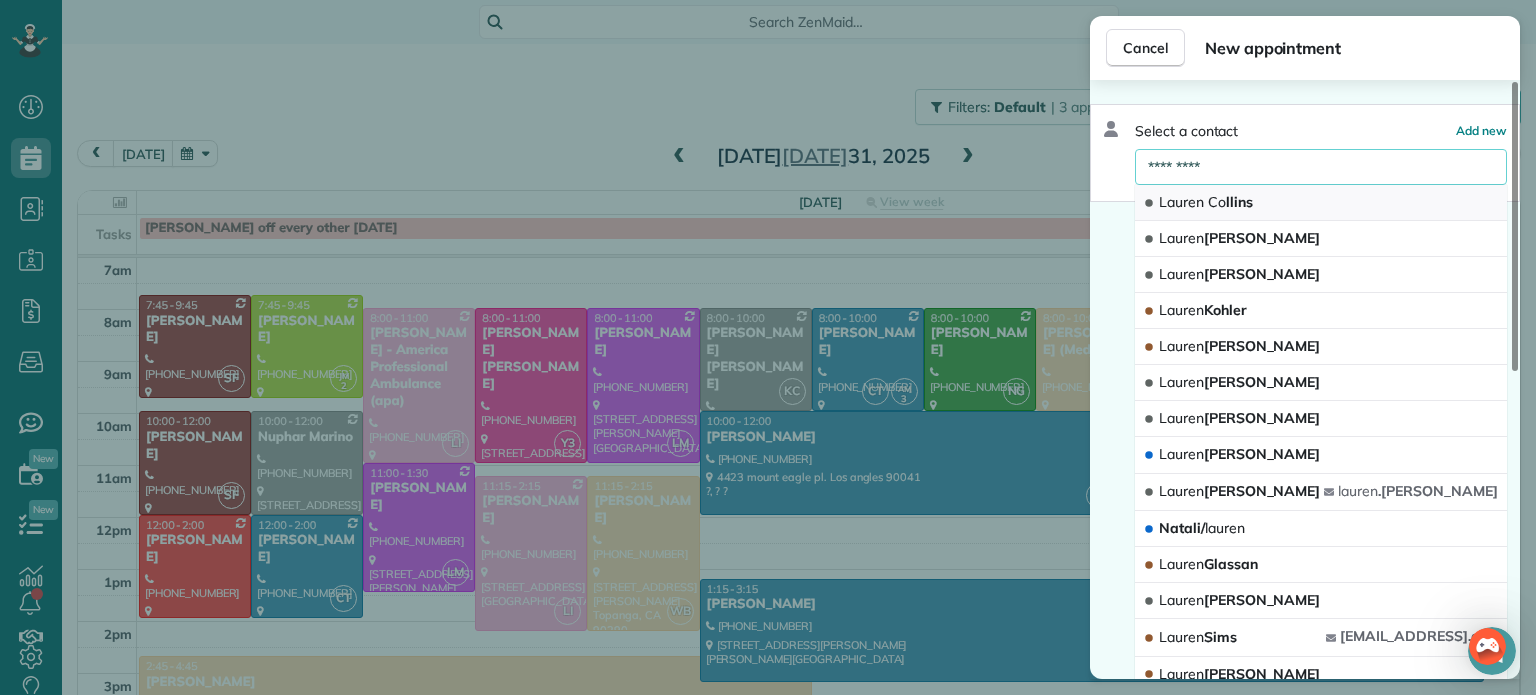 type on "*********" 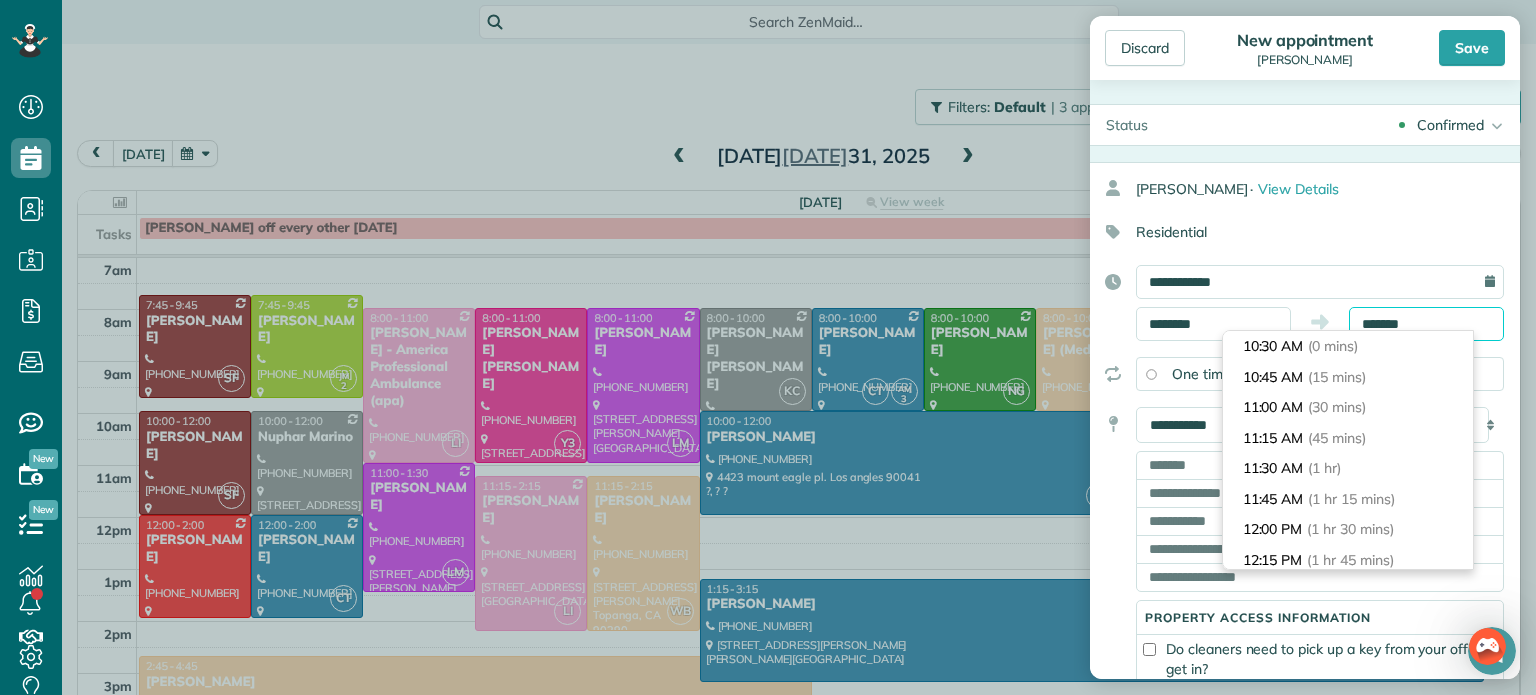 click on "*******" at bounding box center (1426, 324) 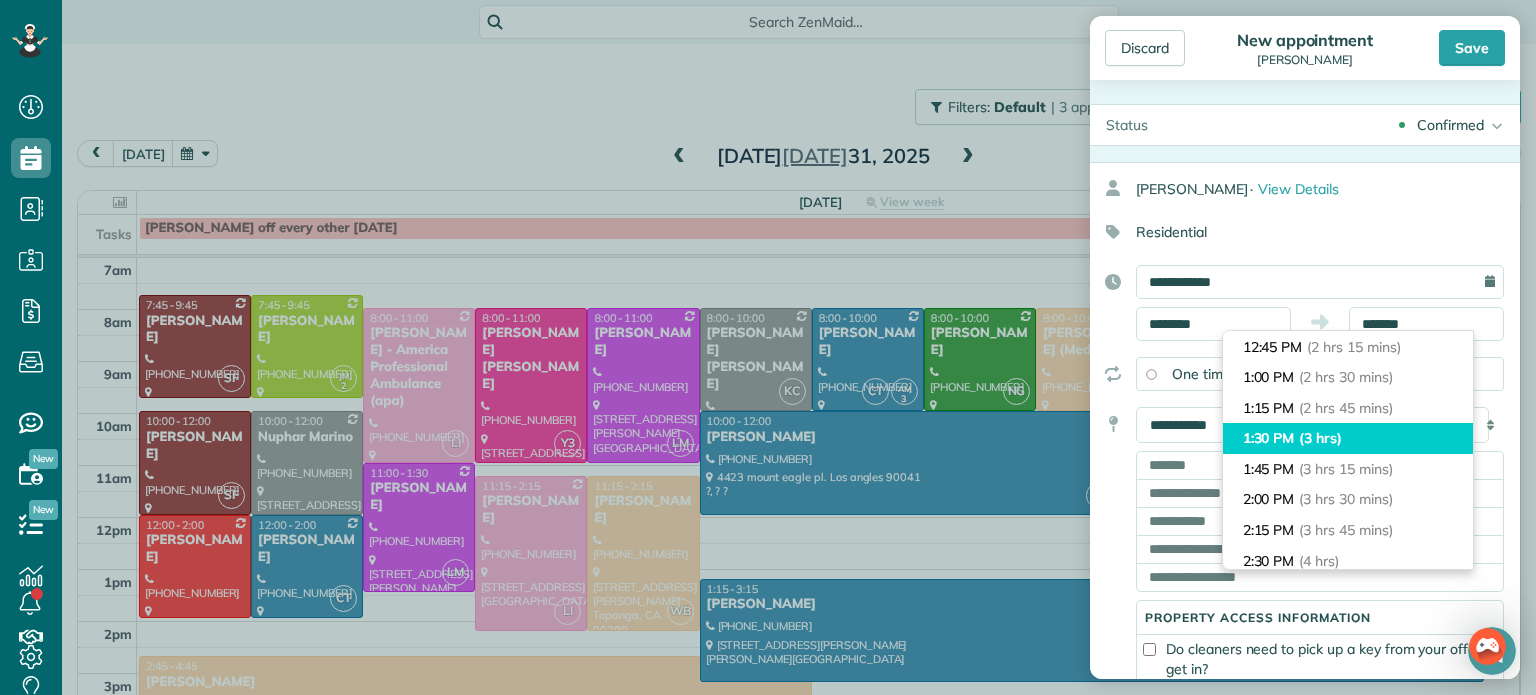 type on "*******" 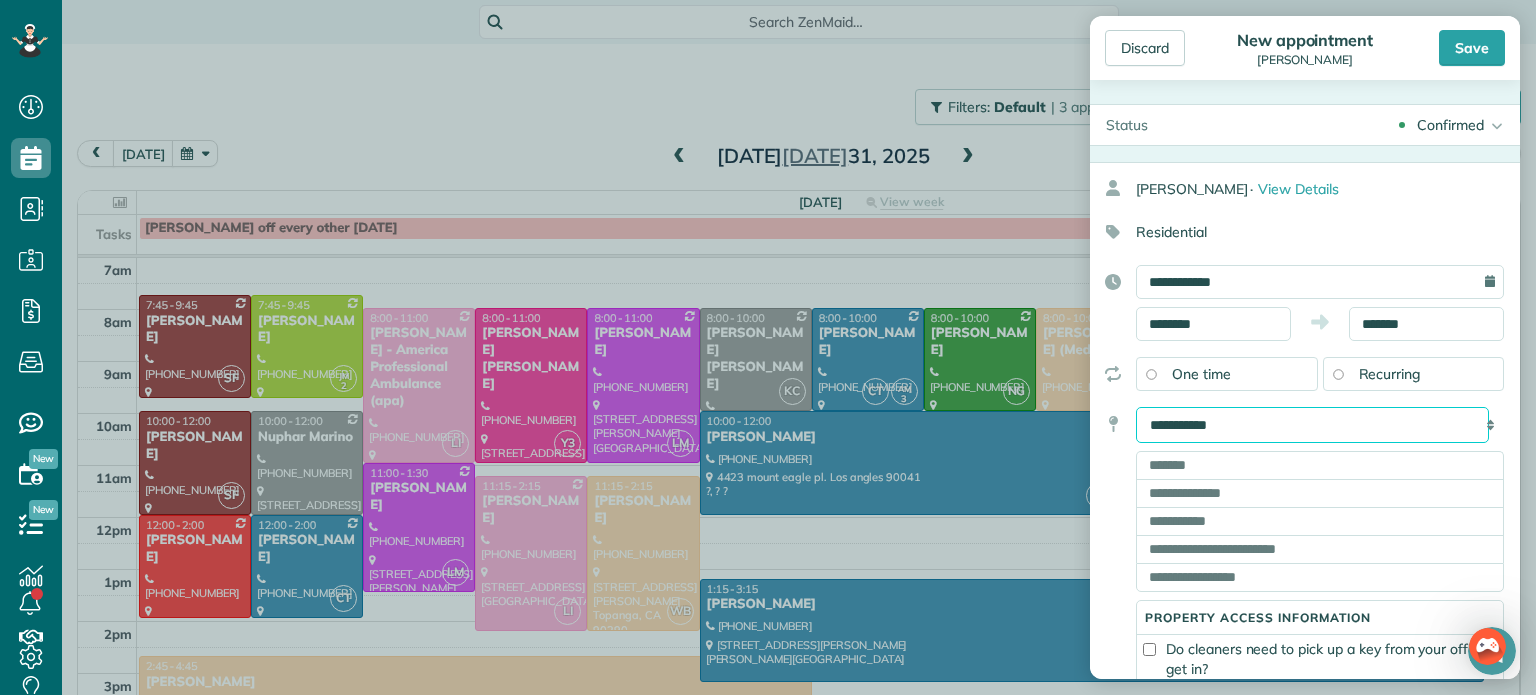 click on "**********" at bounding box center [1312, 425] 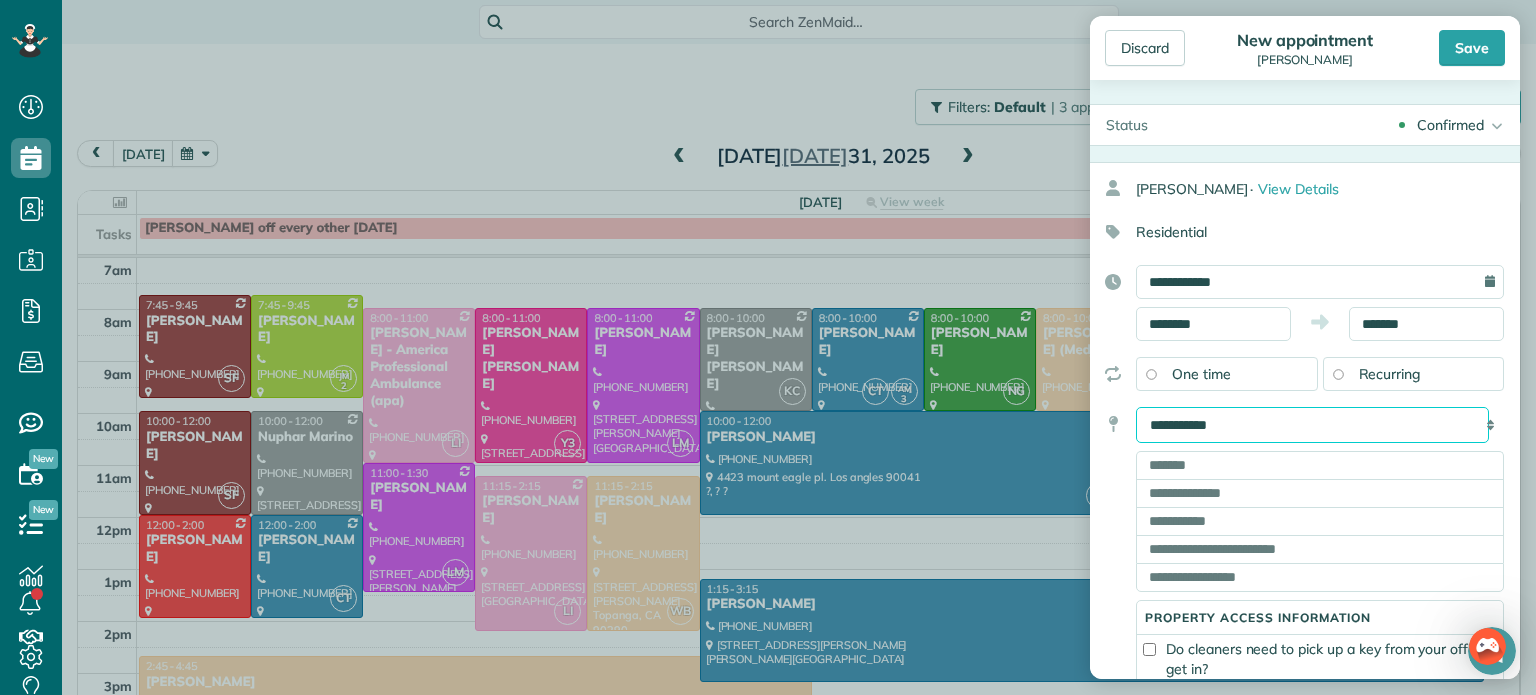 select on "******" 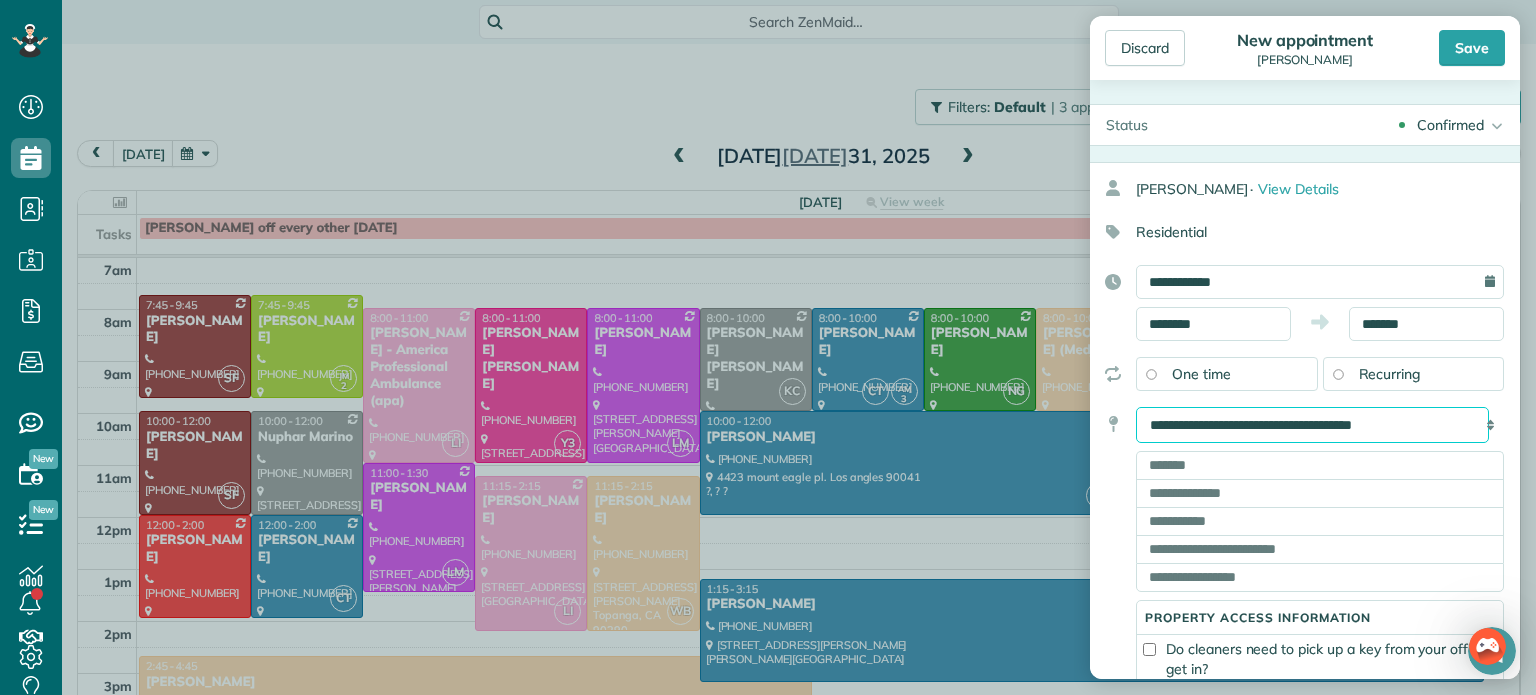 click on "**********" at bounding box center (1312, 425) 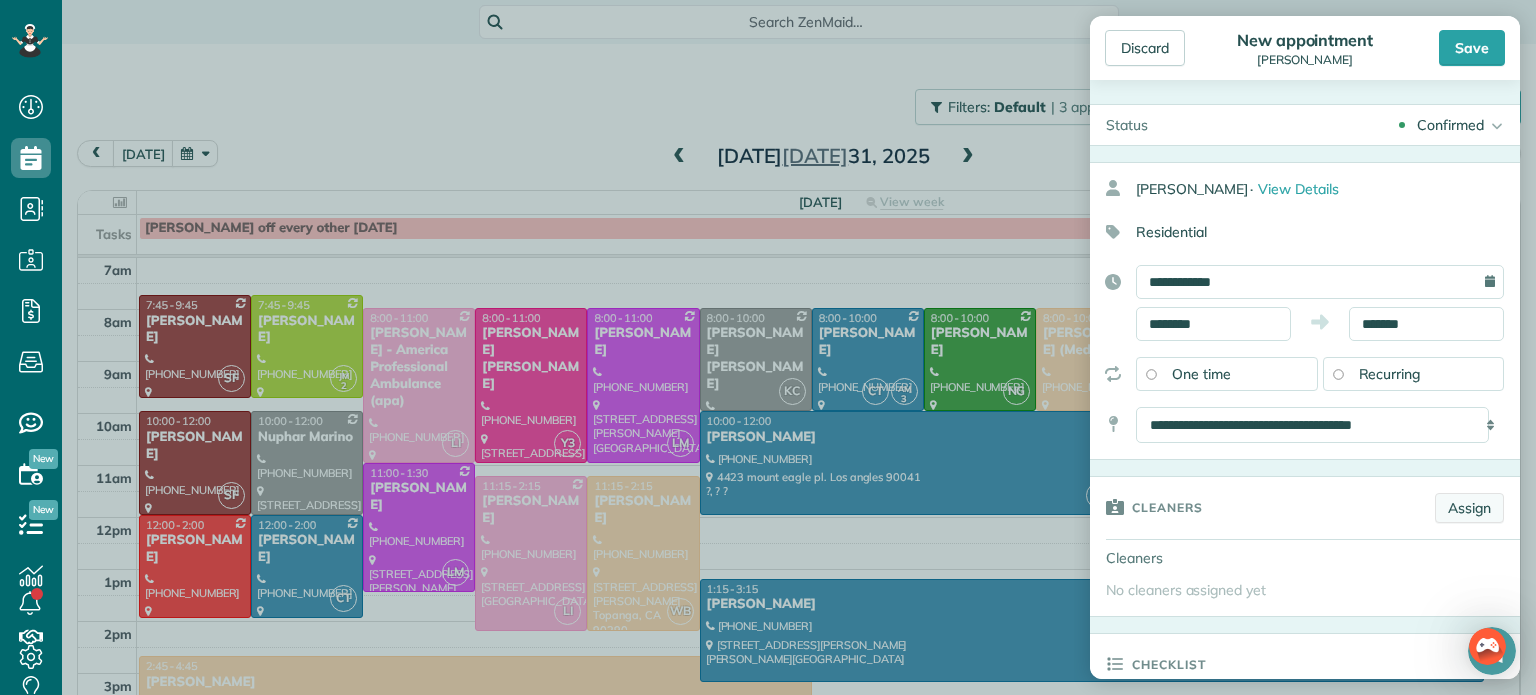 click on "Assign" at bounding box center [1469, 508] 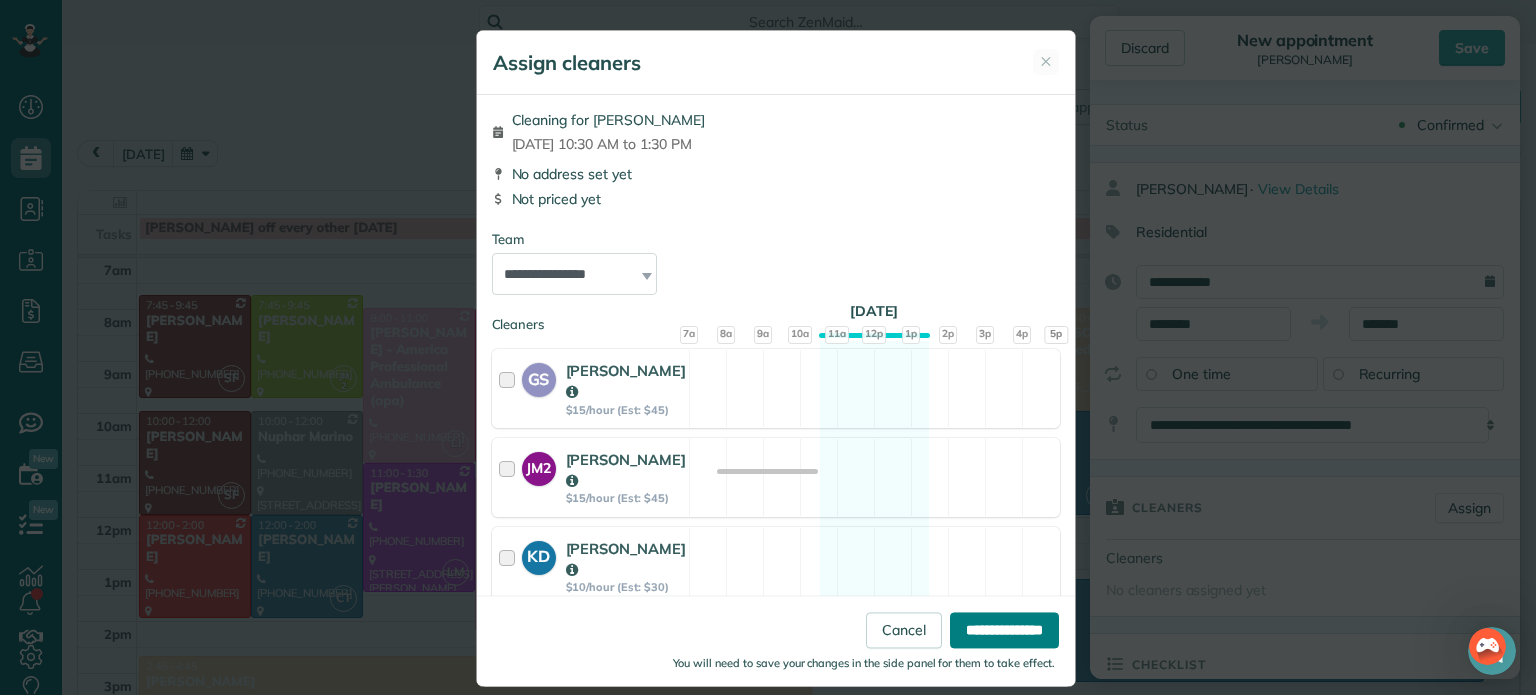 click on "**********" at bounding box center [1004, 631] 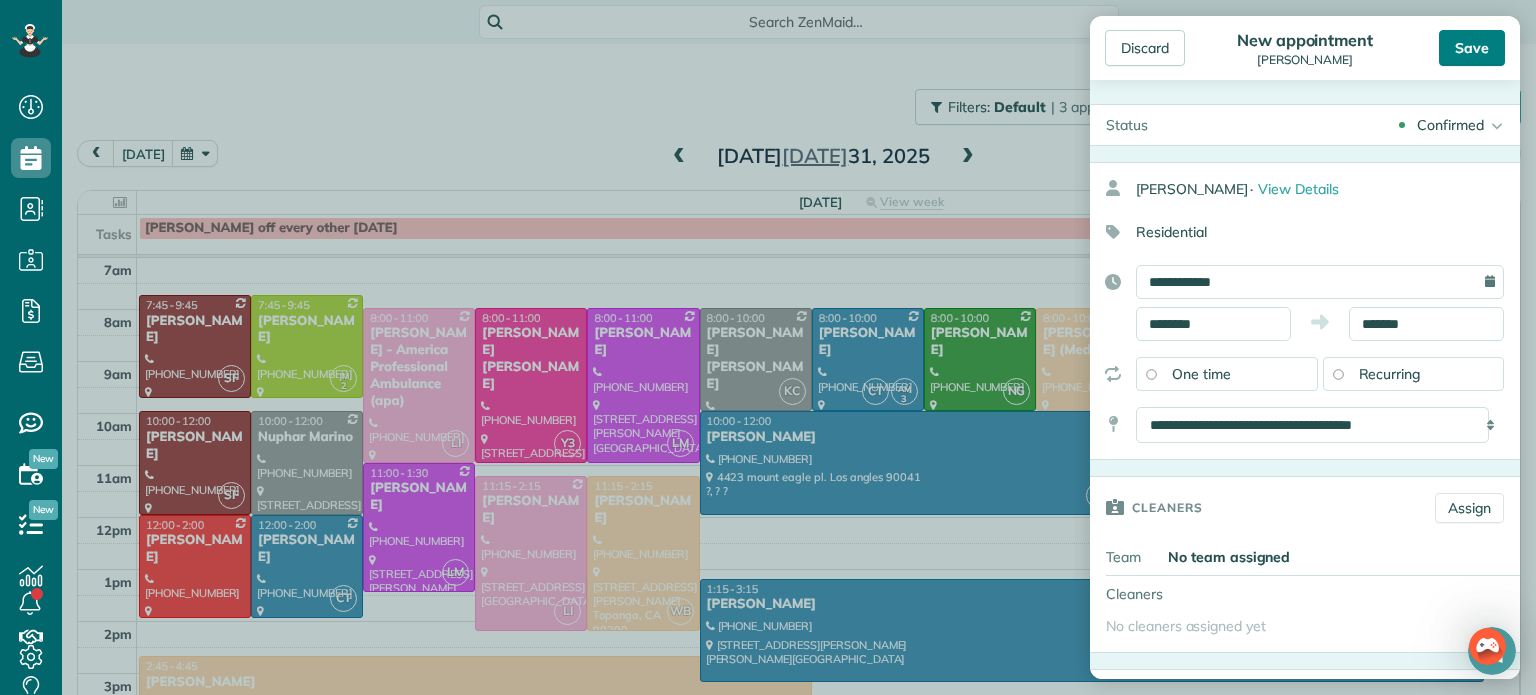 click on "Save" at bounding box center [1472, 48] 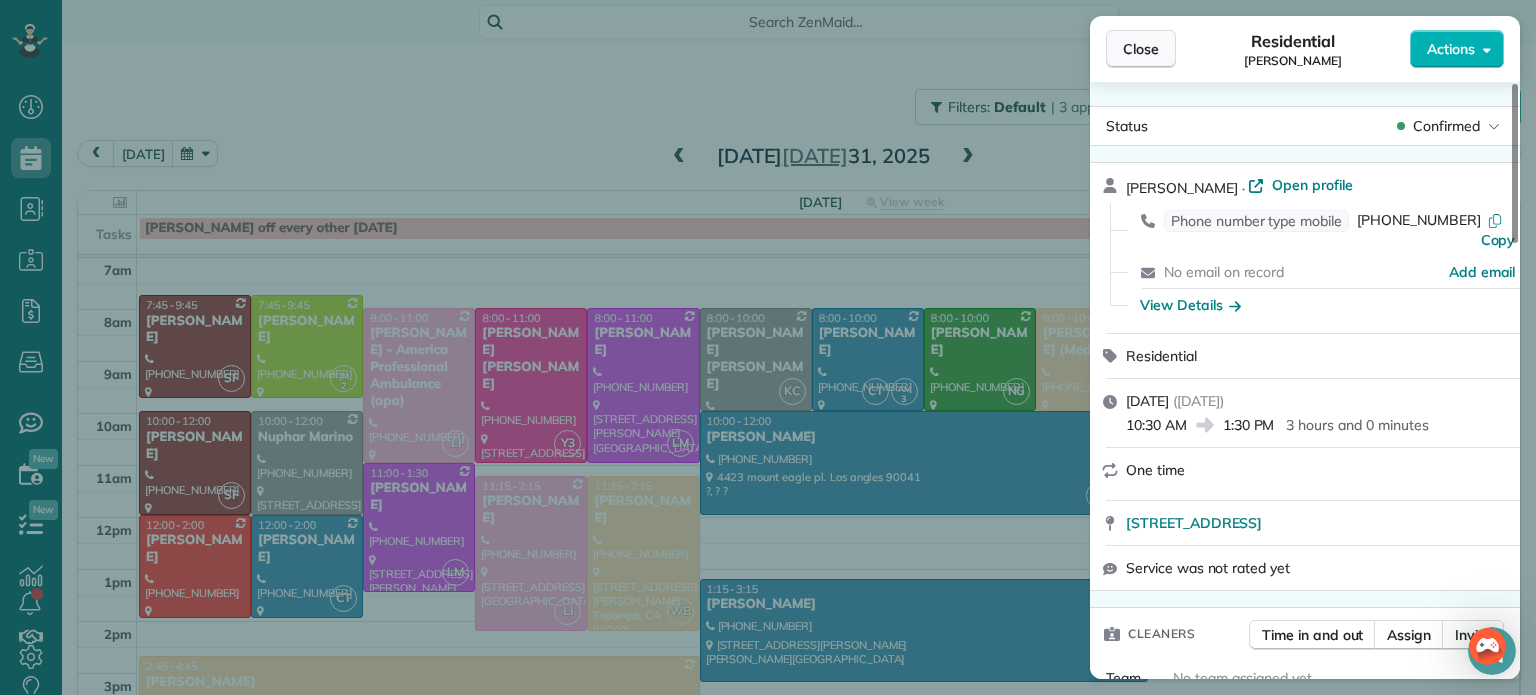 click on "Close" at bounding box center (1141, 49) 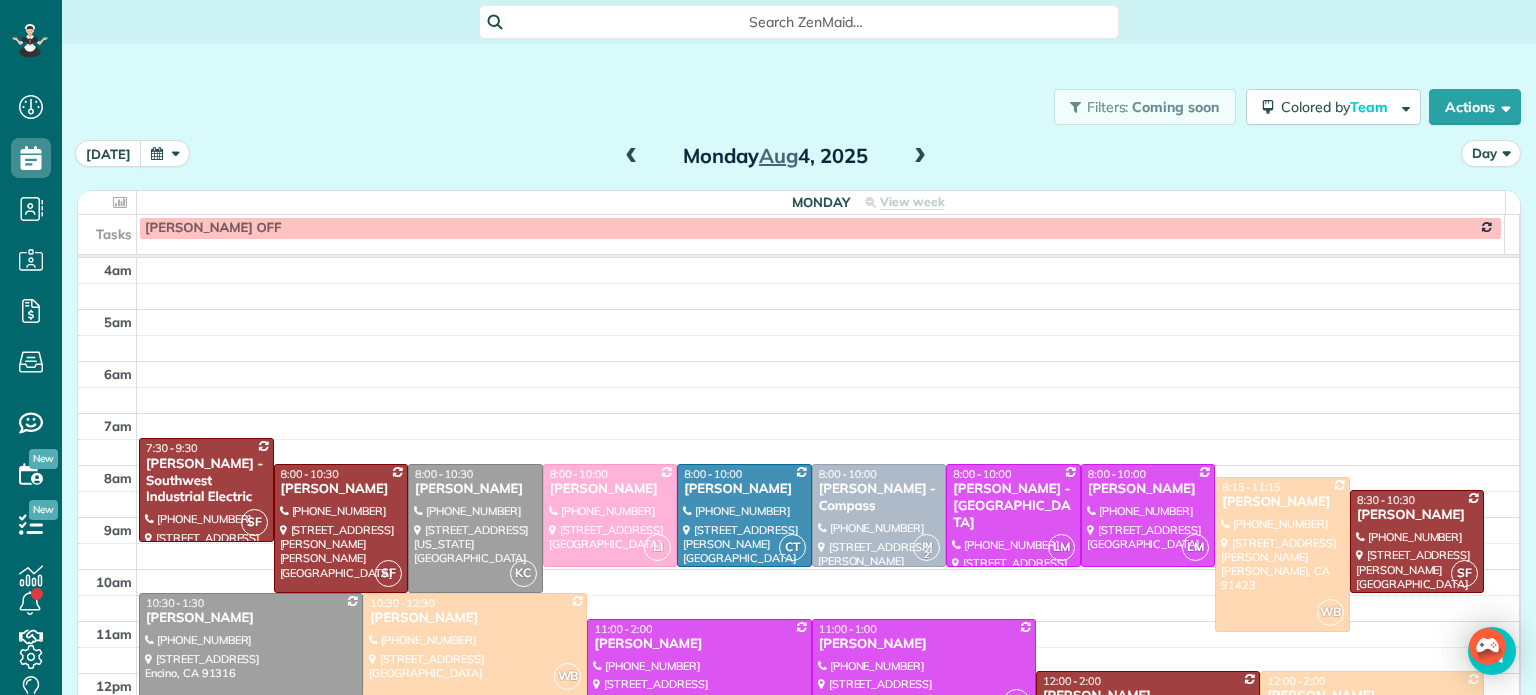 scroll, scrollTop: 0, scrollLeft: 0, axis: both 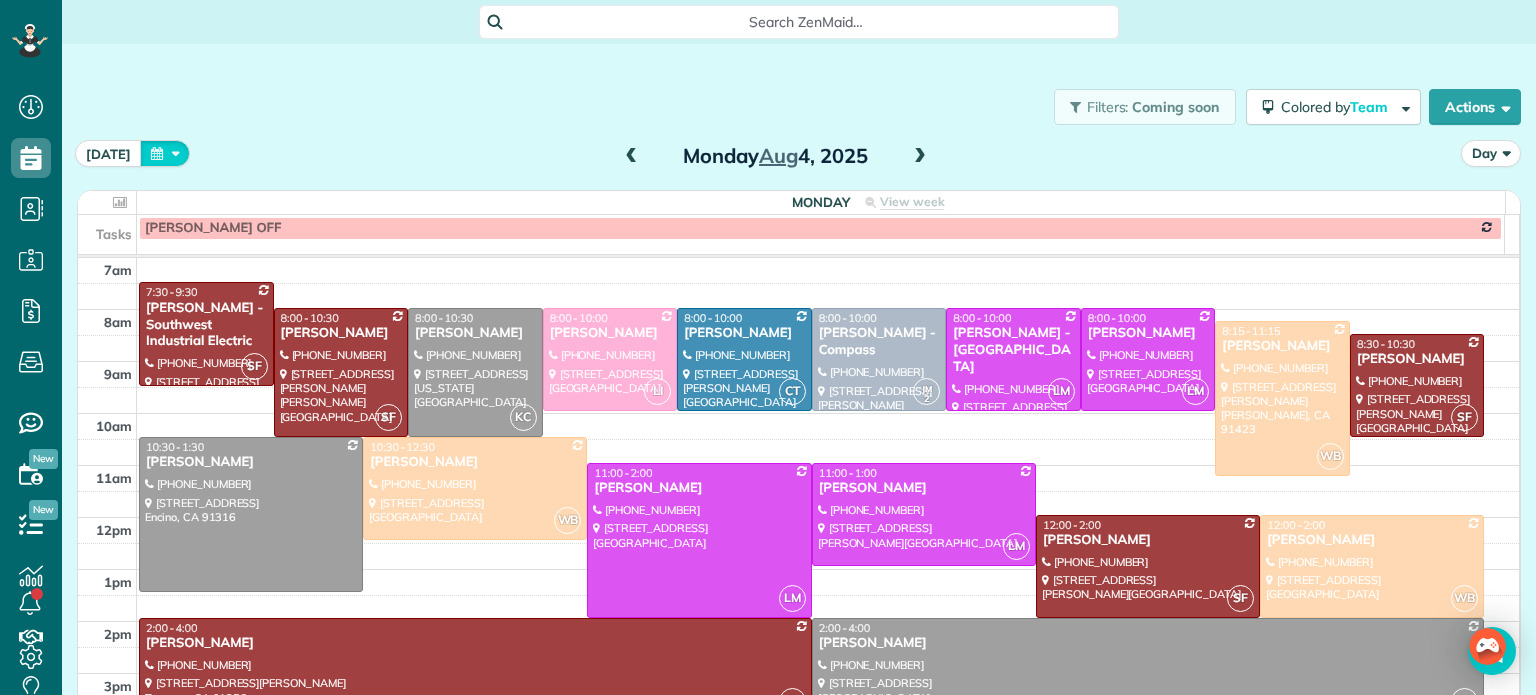 click at bounding box center [165, 153] 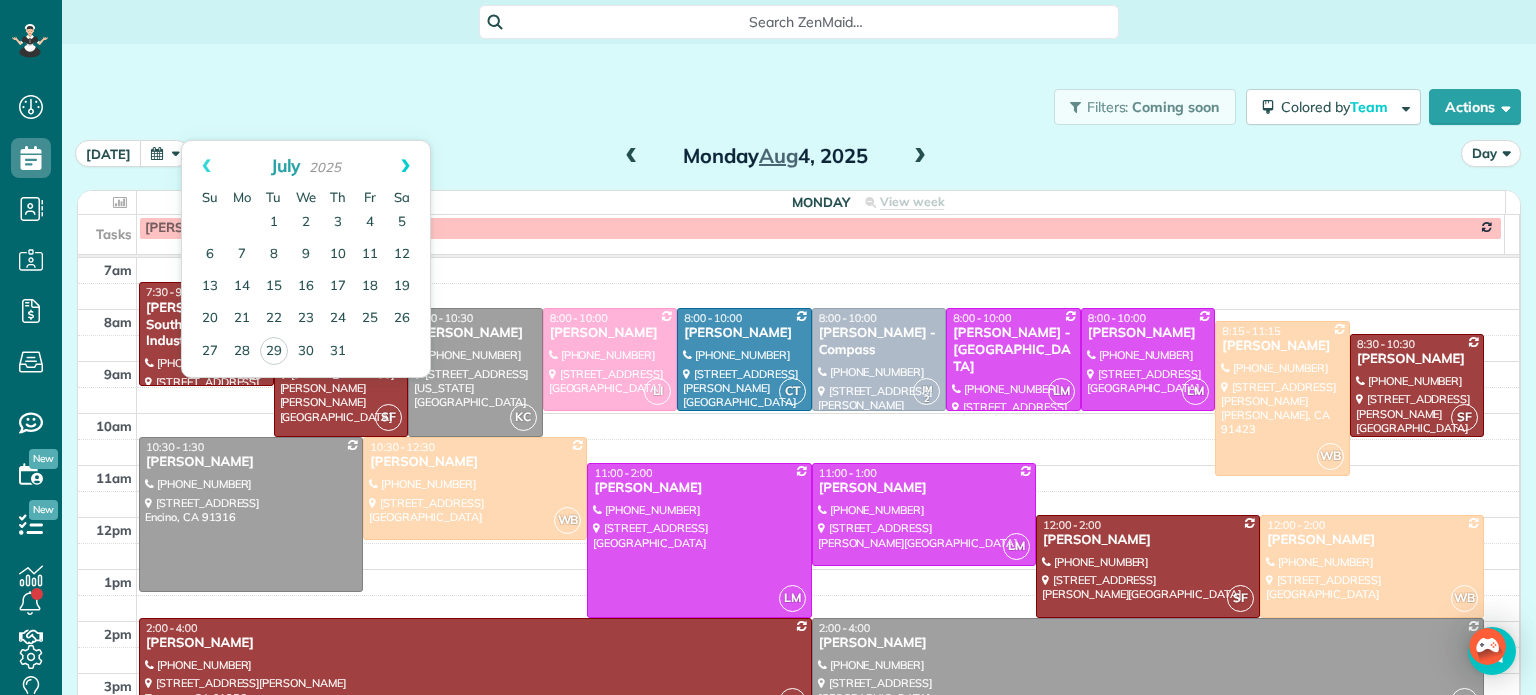 click on "Next" at bounding box center [405, 166] 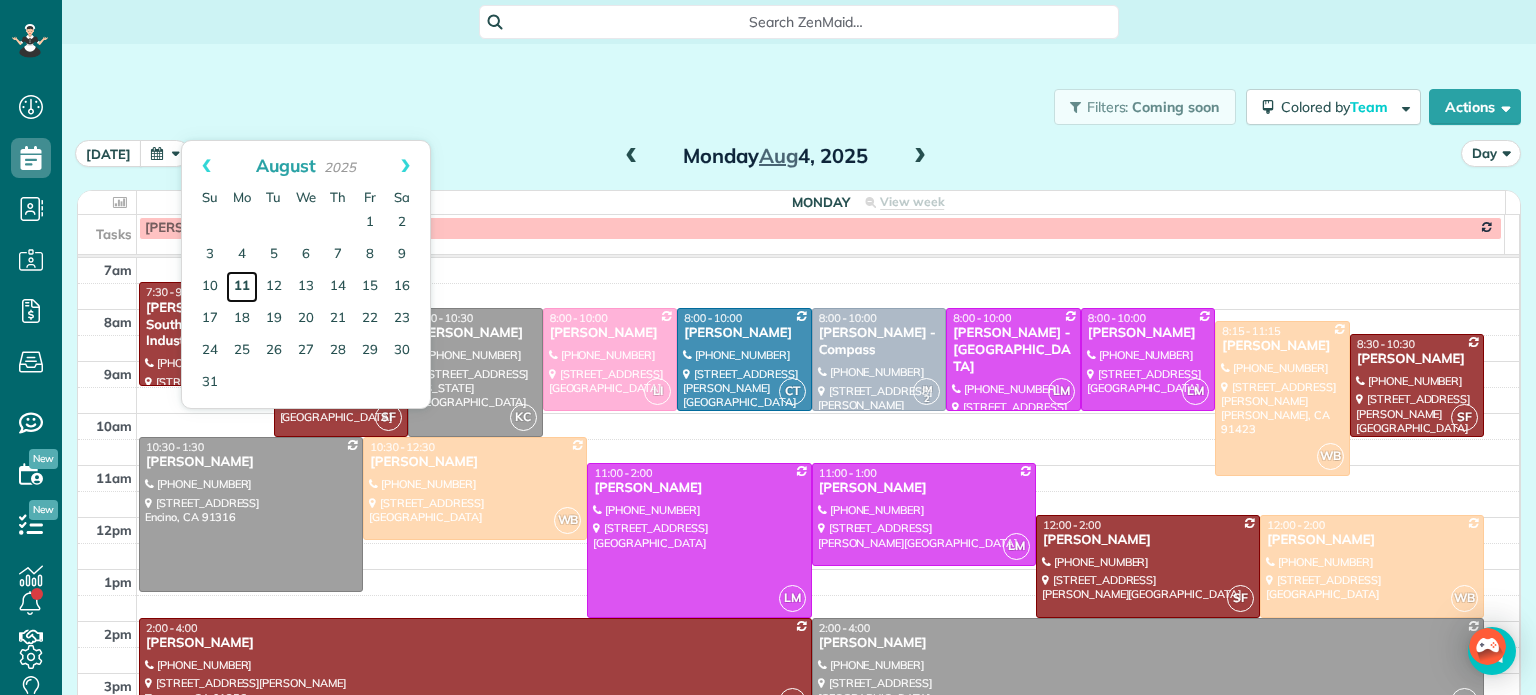 click on "11" at bounding box center (242, 287) 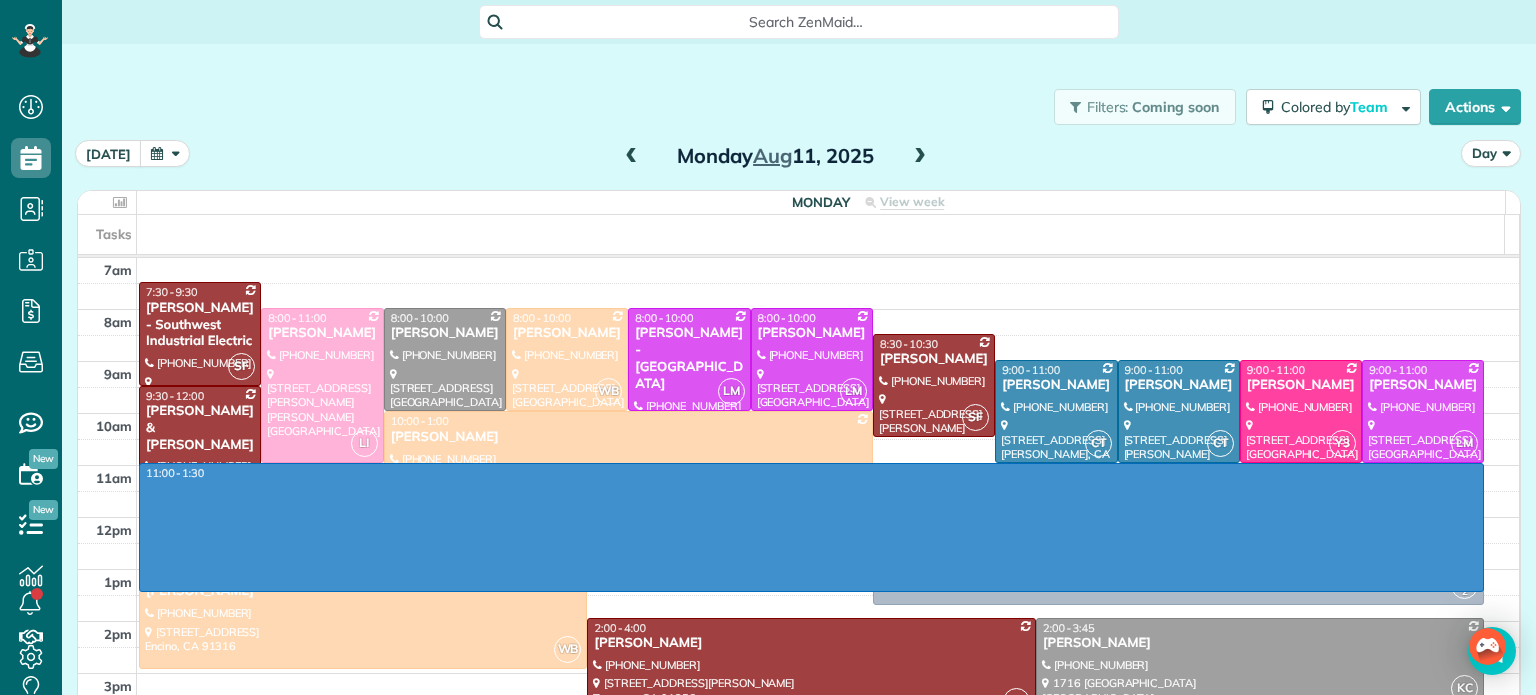 drag, startPoint x: 1345, startPoint y: 471, endPoint x: 1359, endPoint y: 581, distance: 110.88733 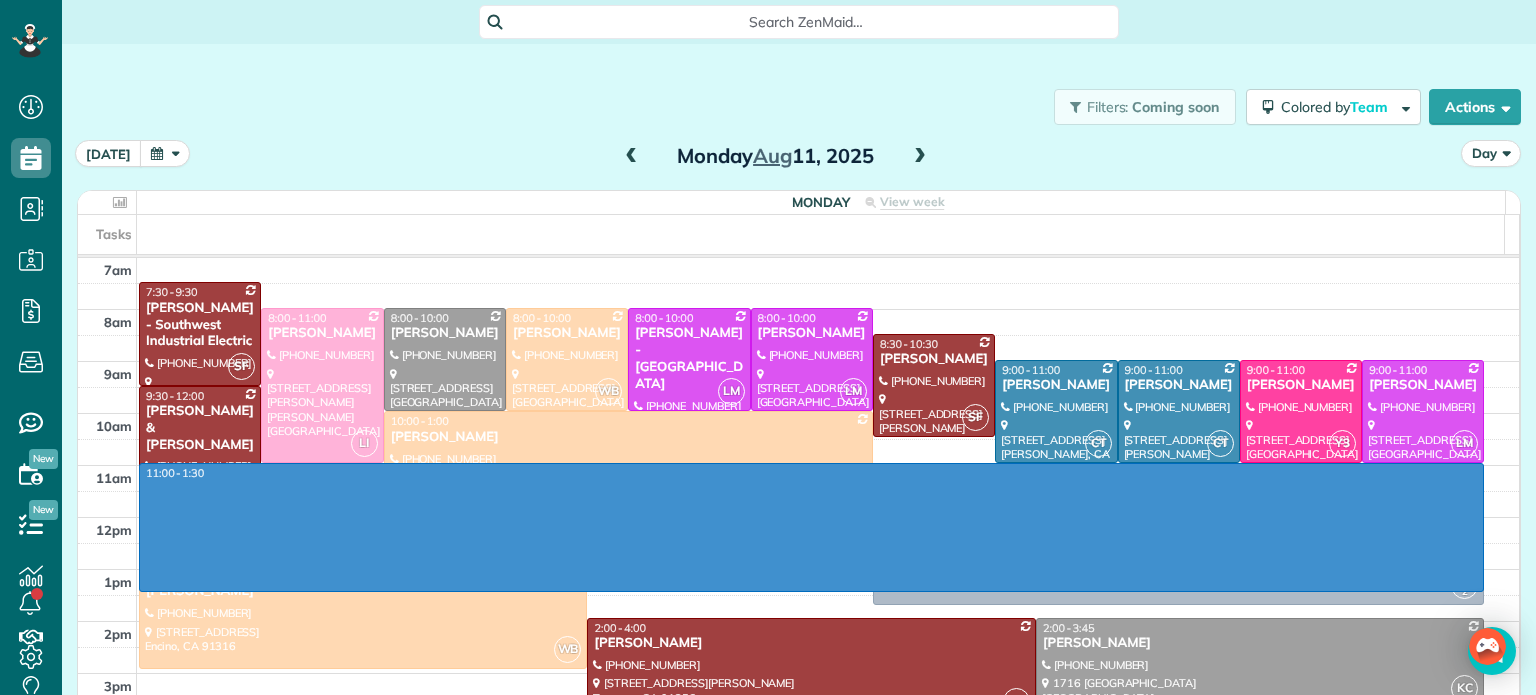 click on "4am 5am 6am 7am 8am 9am 10am 11am 12pm 1pm 2pm 3pm 4pm 5pm 6pm 7pm 8pm 11:00 - 1:30 SF 7:30 - 9:30 [PERSON_NAME] - Southwest Industrial Electric [PHONE_NUMBER] [STREET_ADDRESS] LI 8:00 - 11:00 [PERSON_NAME] [PHONE_NUMBER] [STREET_ADDRESS][PERSON_NAME][PERSON_NAME] 8:00 - 10:00 [PERSON_NAME] (415) 519-[GEOGRAPHIC_DATA][STREET_ADDRESS] WB 8:00 - 10:00 [PERSON_NAME] (818) 472-[GEOGRAPHIC_DATA][STREET_ADDRESS] LM 8:00 - 10:00 [PERSON_NAME] - [GEOGRAPHIC_DATA] [PHONE_NUMBER] [STREET_ADDRESS] LM 8:00 - 10:00 [PERSON_NAME] [PHONE_NUMBER] [STREET_ADDRESS] SF 8:30 - 10:30 [PERSON_NAME] [PHONE_NUMBER] [STREET_ADDRESS][PERSON_NAME] CT 9:00 - 11:00 [PERSON_NAME] [PHONE_NUMBER] [STREET_ADDRESS] 9:00 - 11:00 [PERSON_NAME] [PHONE_NUMBER] [STREET_ADDRESS][PERSON_NAME][PERSON_NAME] Y3 9:00 - 11:00 [PERSON_NAME] [PHONE_NUMBER] [STREET_ADDRESS] LM 9:00 - 11:00 SF WB JM 2" at bounding box center [798, 543] 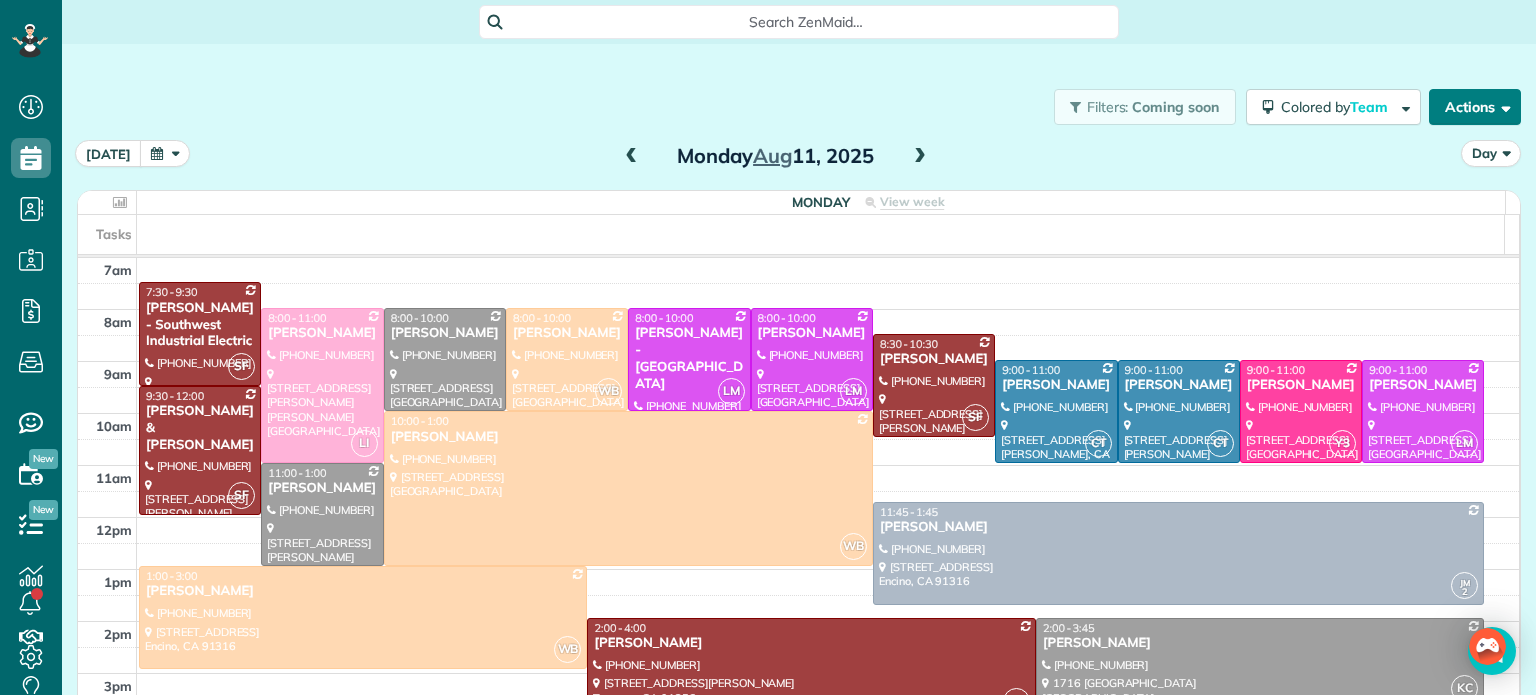 click on "Actions" at bounding box center [1475, 107] 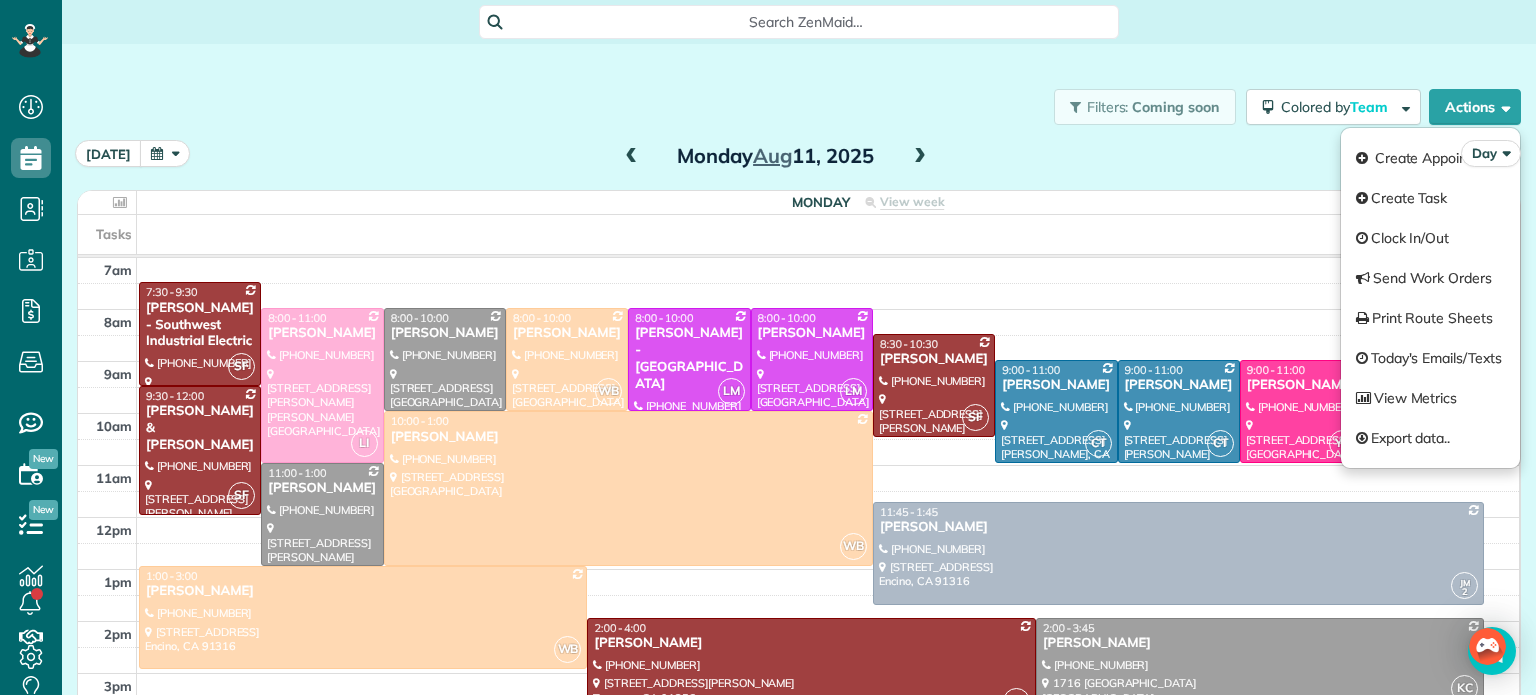 click on "Day" at bounding box center (1441, 153) 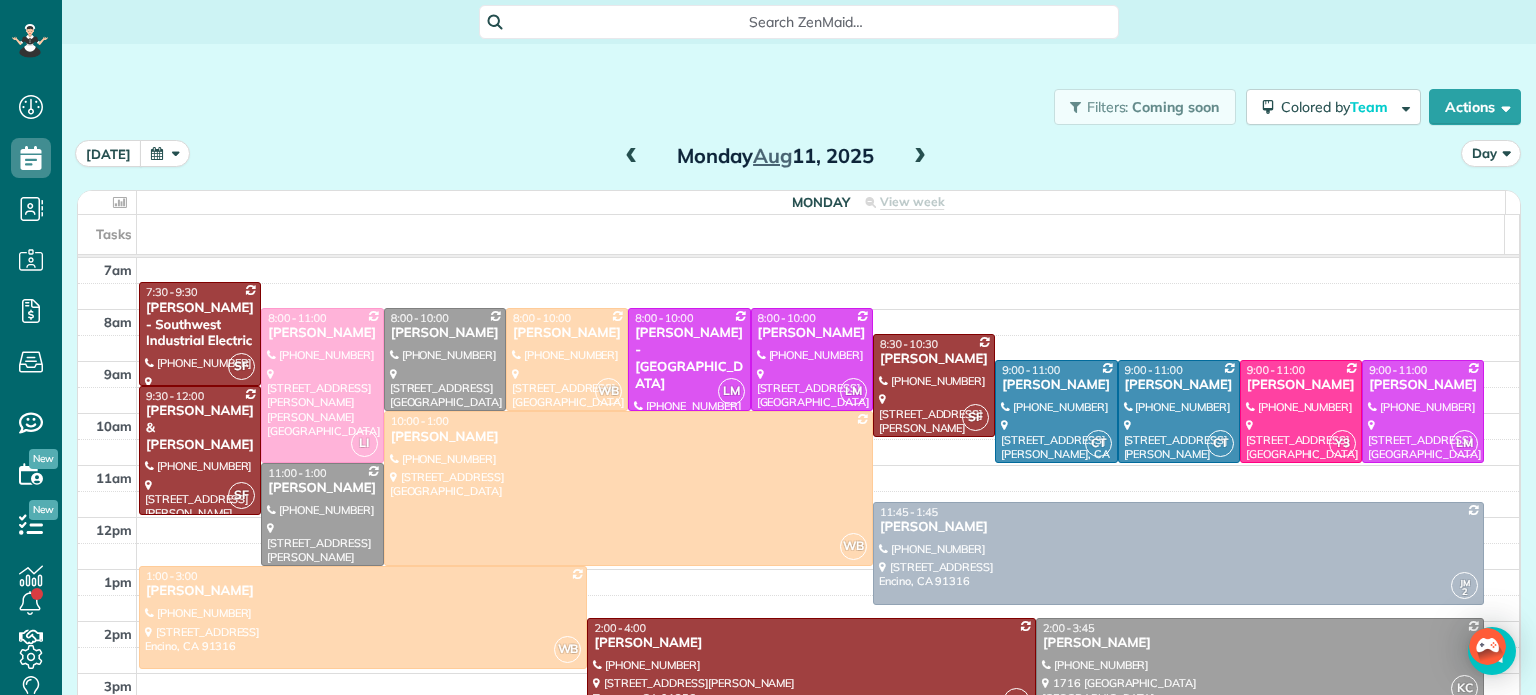 click at bounding box center [165, 153] 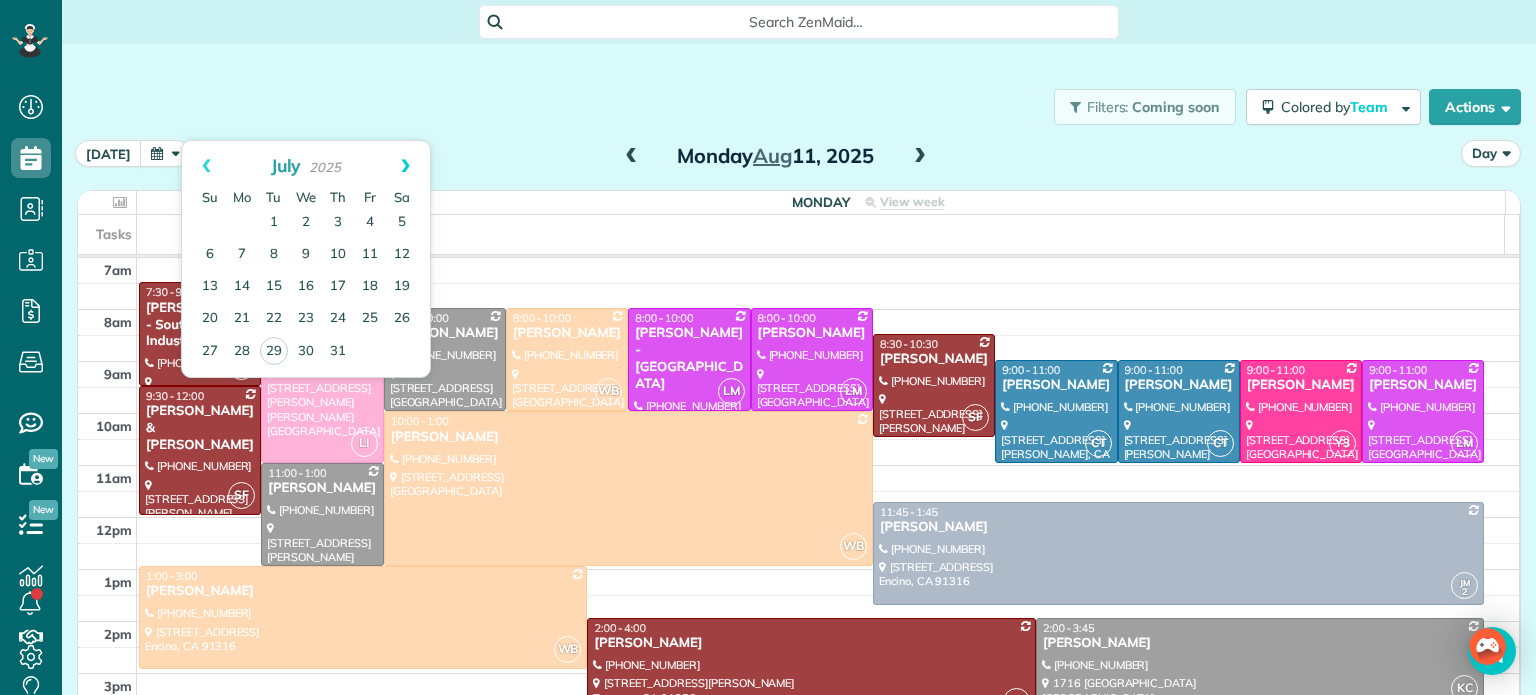 click on "Next" at bounding box center [405, 166] 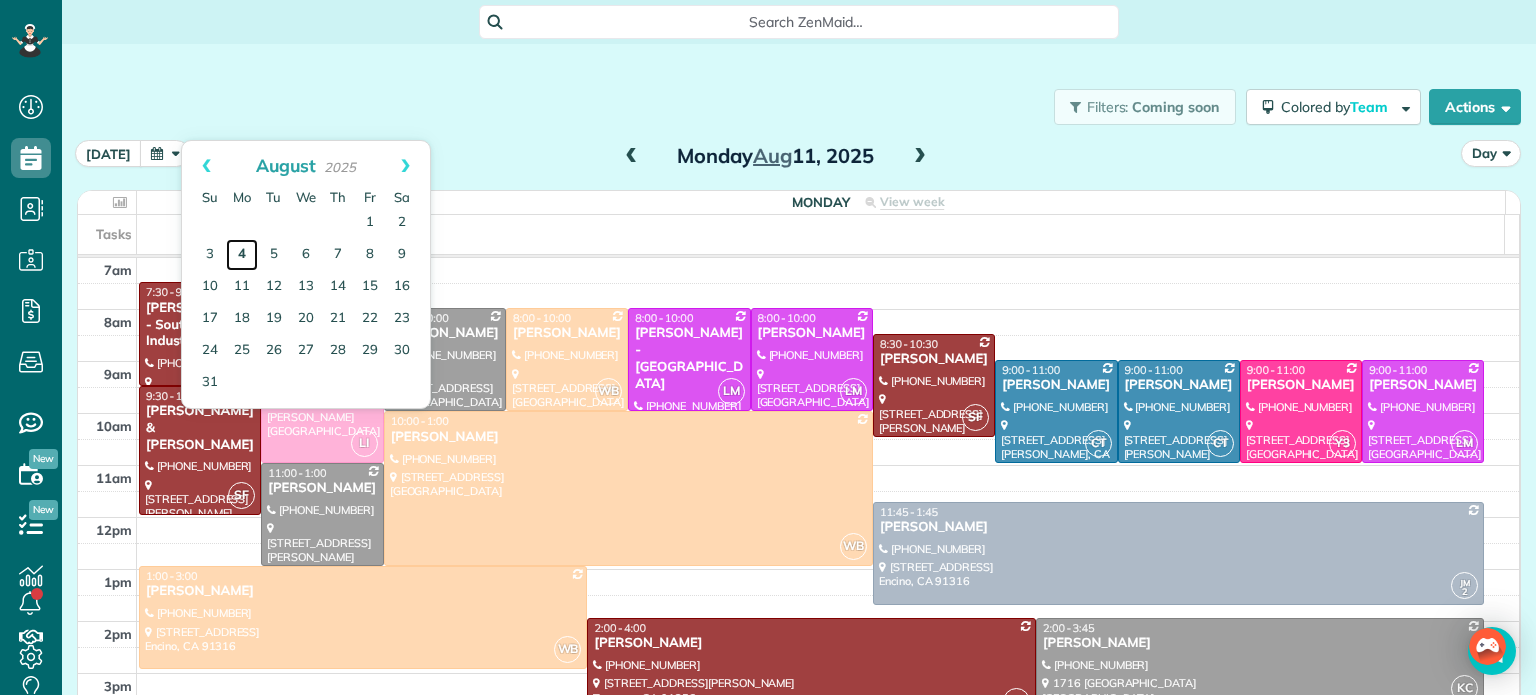click on "4" at bounding box center [242, 255] 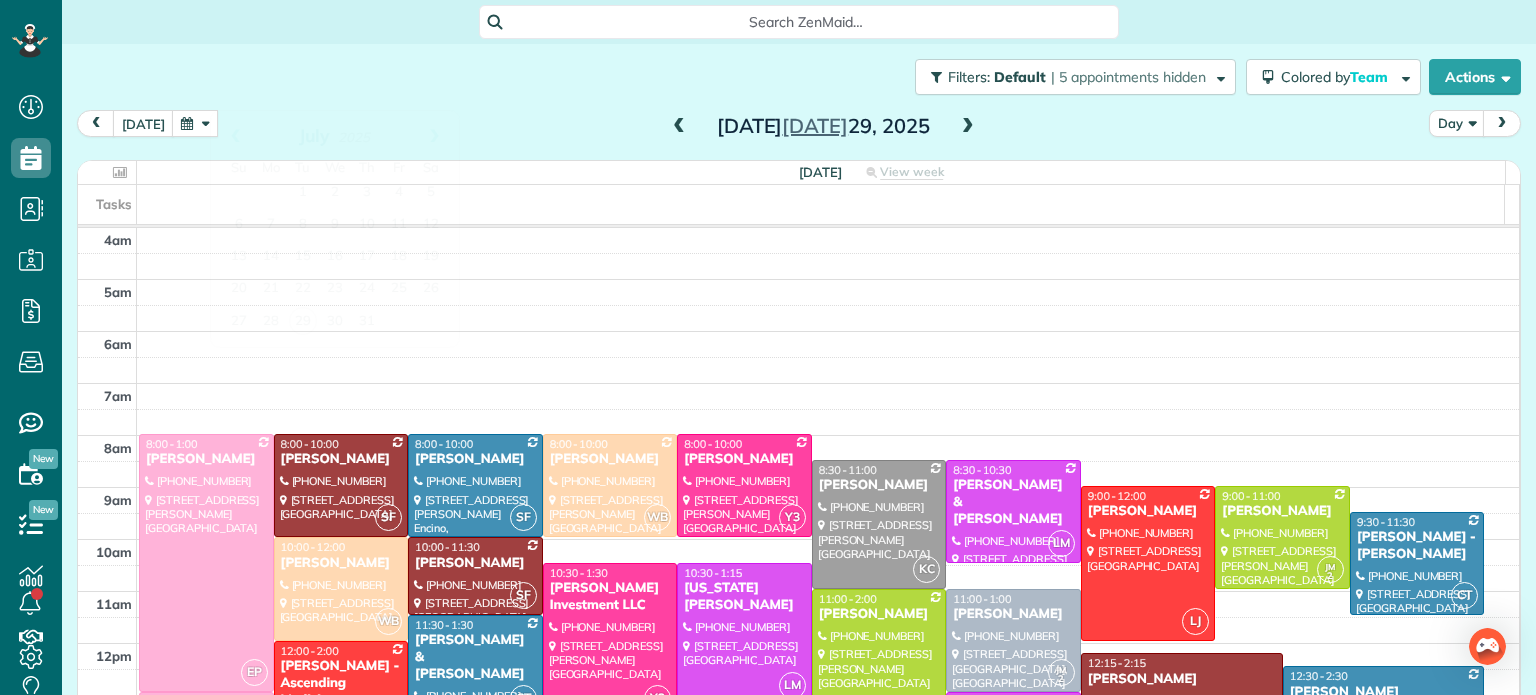 scroll, scrollTop: 0, scrollLeft: 0, axis: both 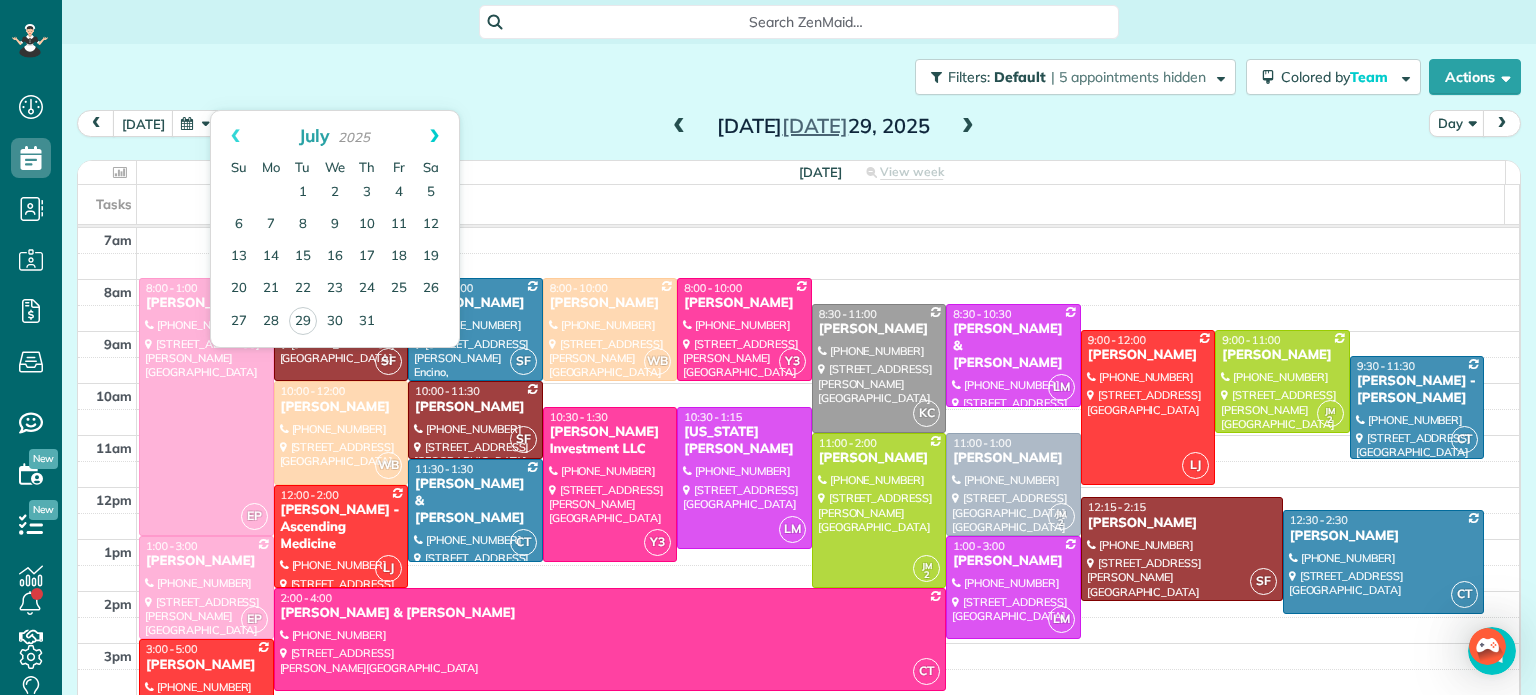 click on "Next" at bounding box center (434, 136) 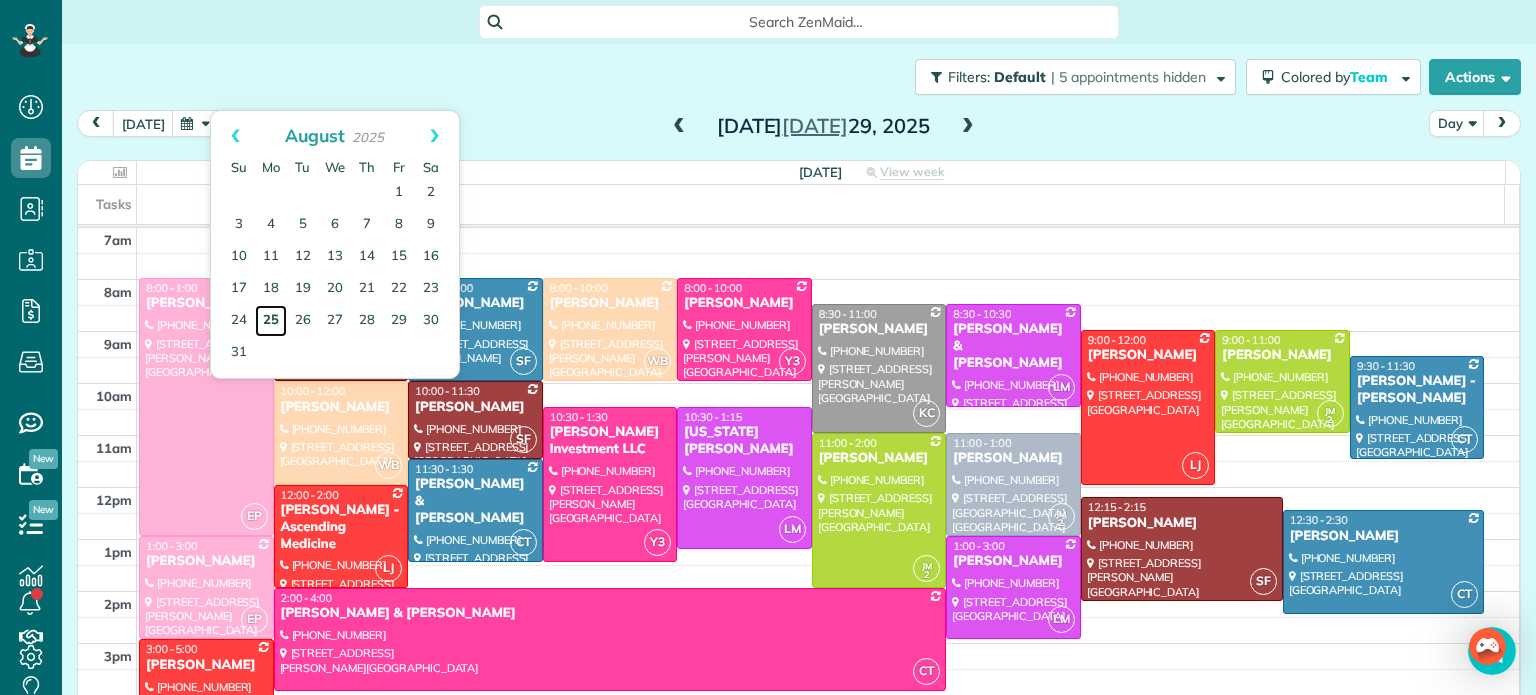 click on "25" at bounding box center (271, 321) 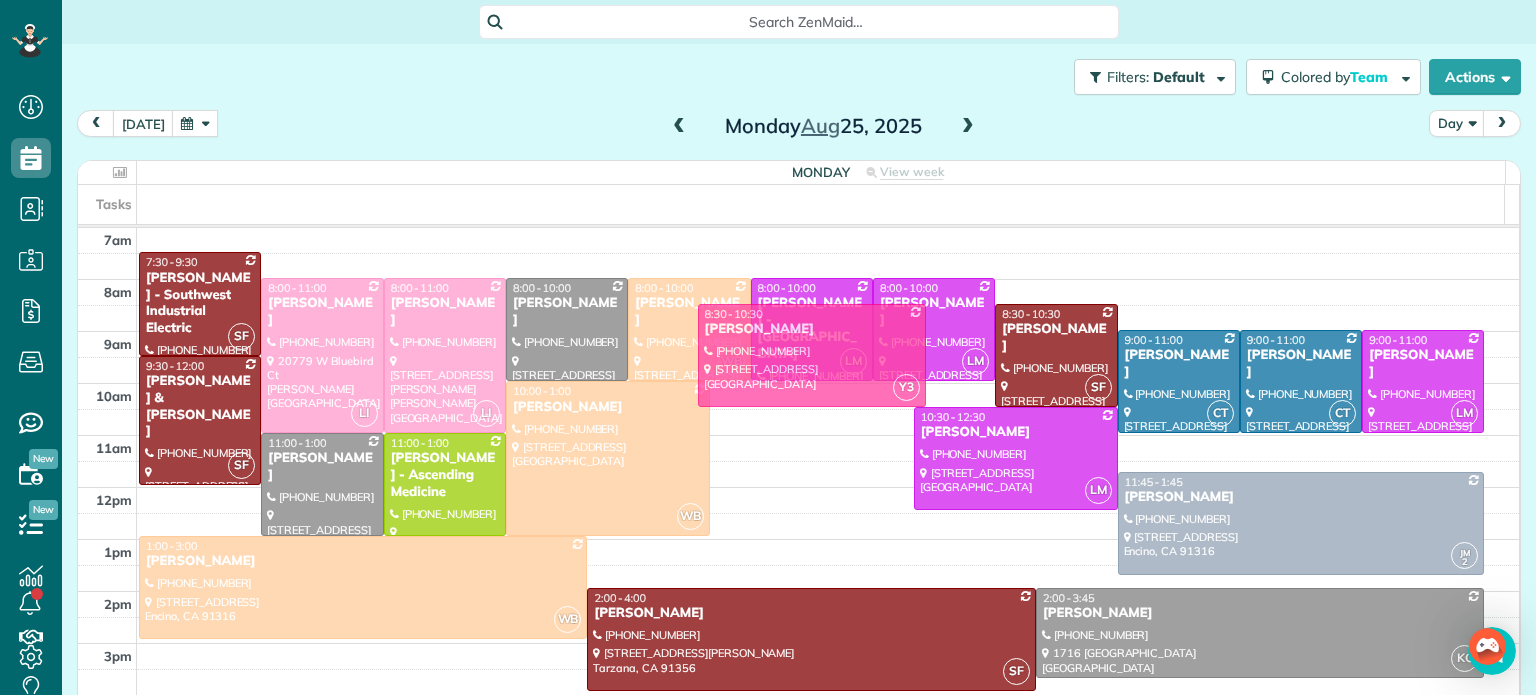 drag, startPoint x: 753, startPoint y: 433, endPoint x: 762, endPoint y: 358, distance: 75.53807 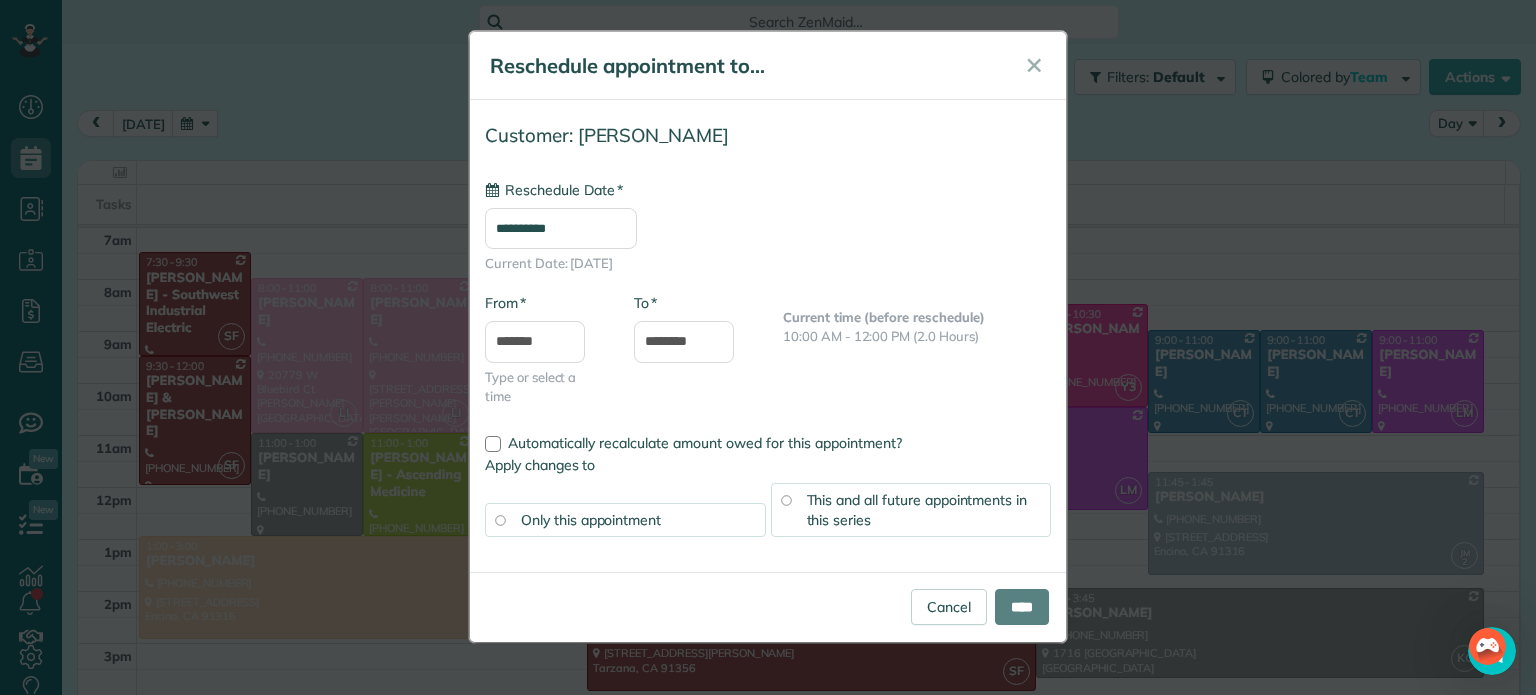 type on "**********" 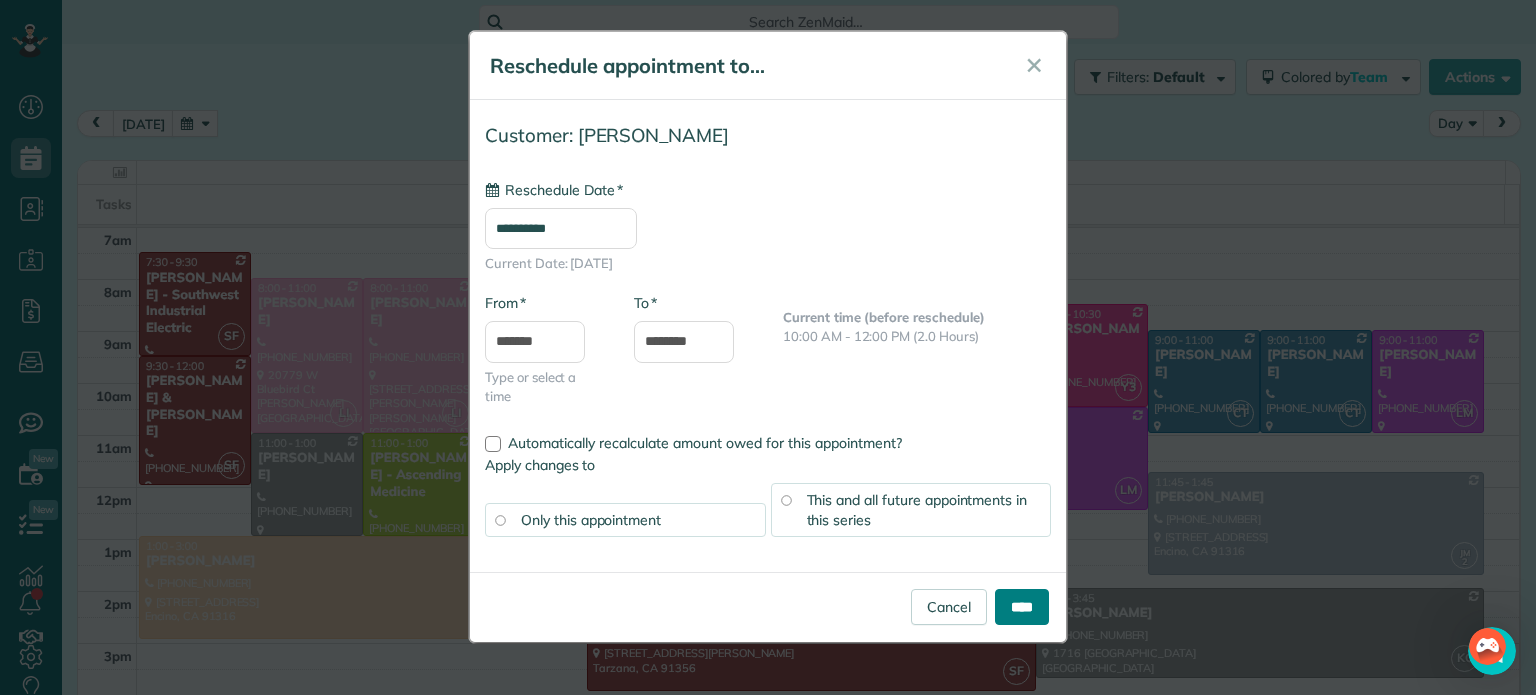 click on "****" at bounding box center (1022, 607) 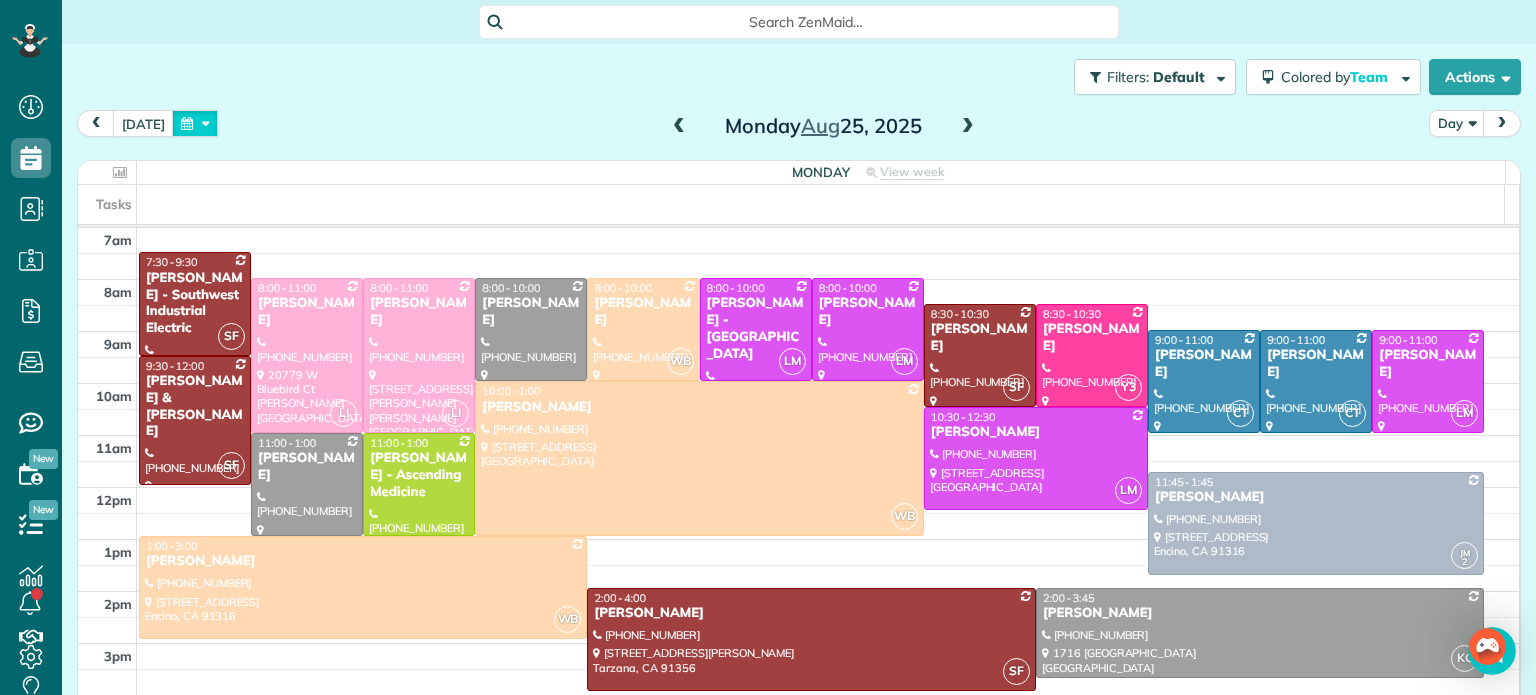 click at bounding box center (195, 123) 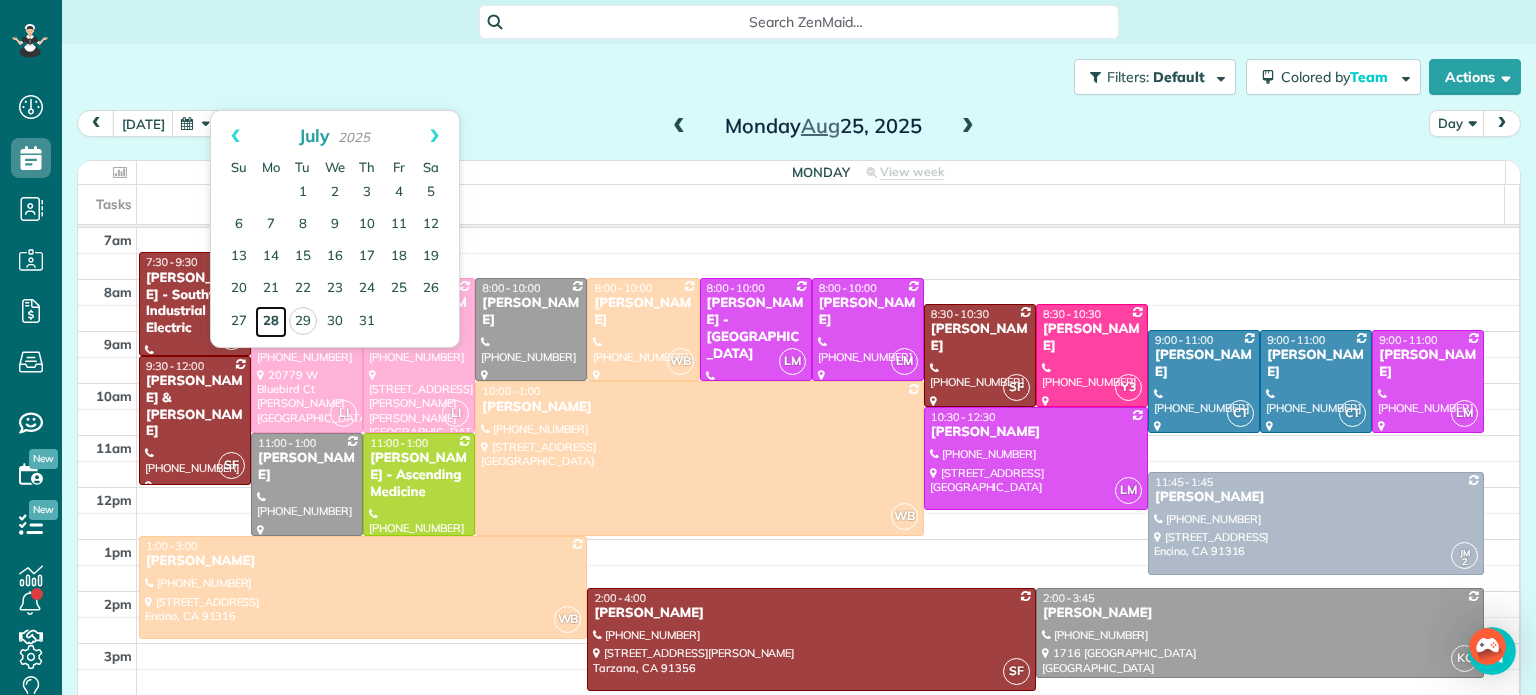 click on "28" at bounding box center (271, 322) 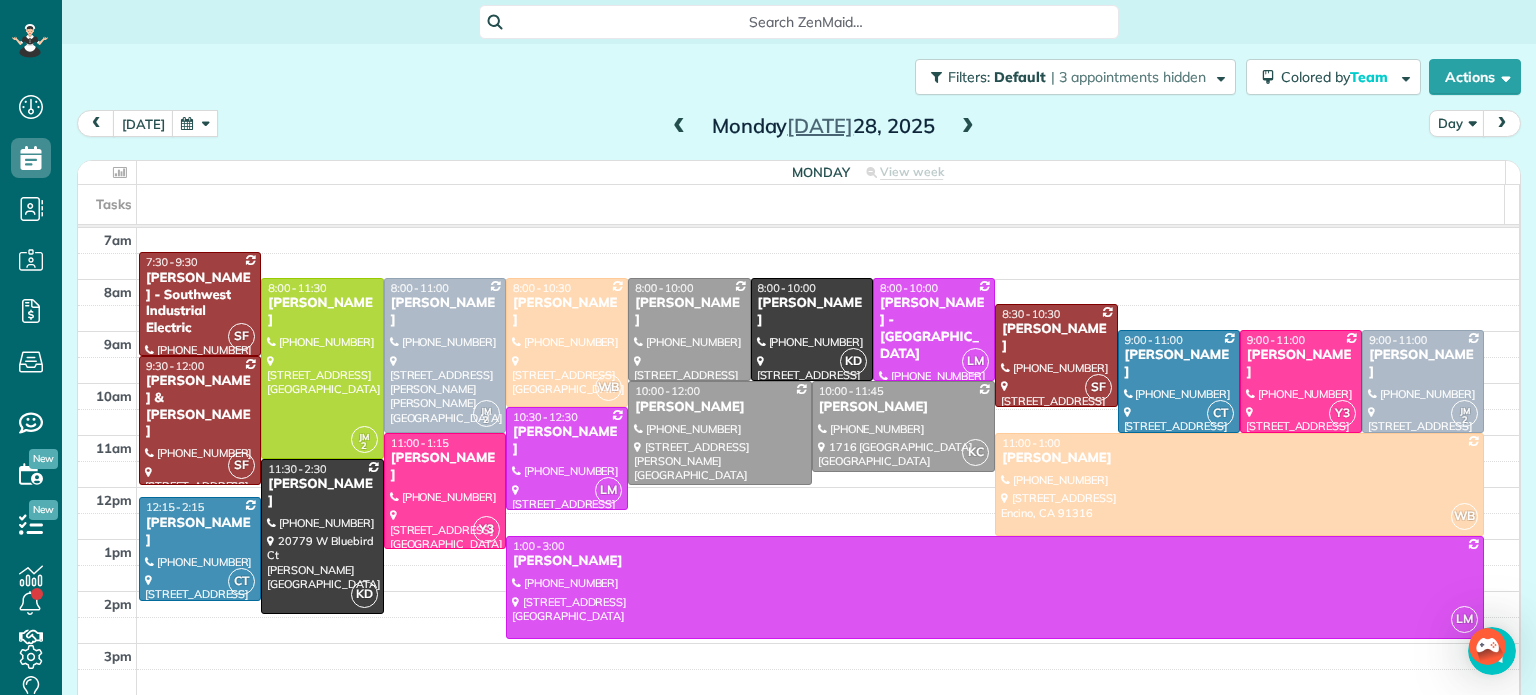 click at bounding box center [968, 127] 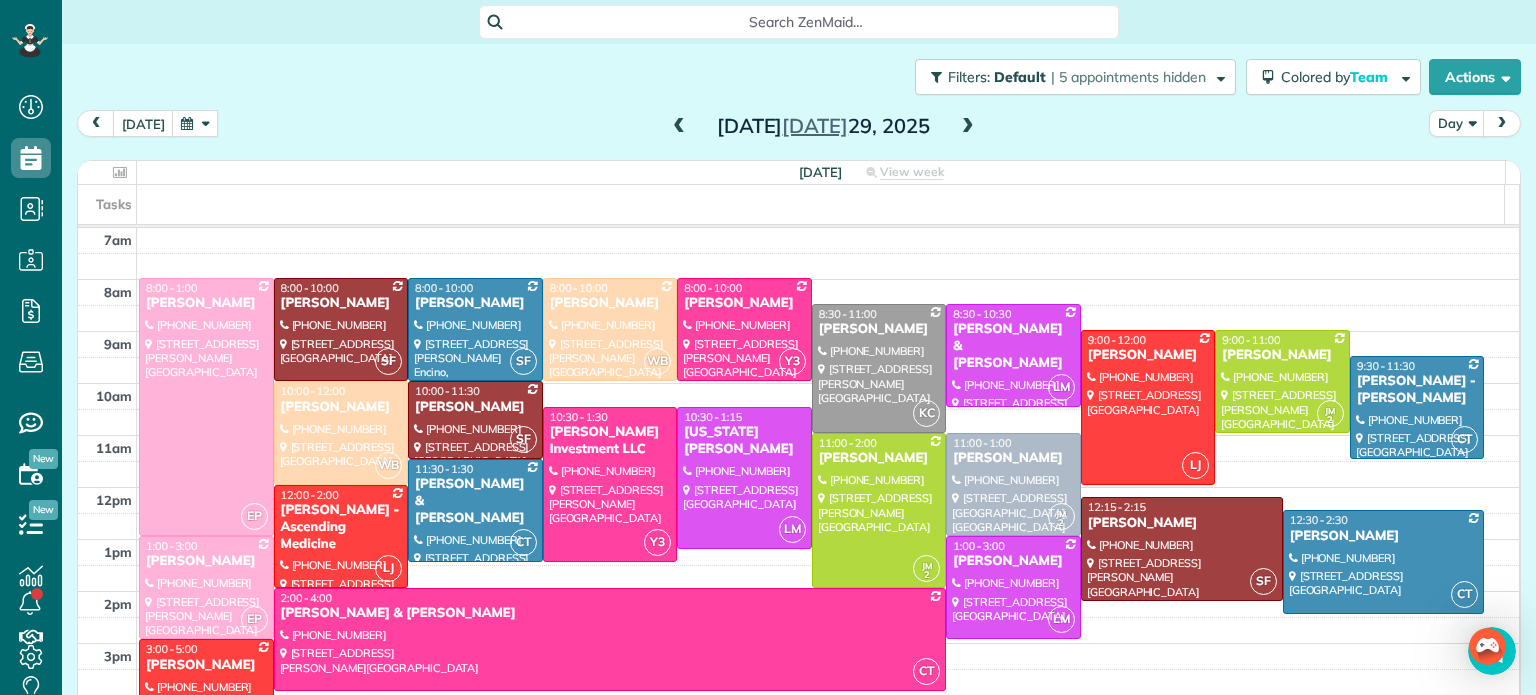 click at bounding box center [195, 123] 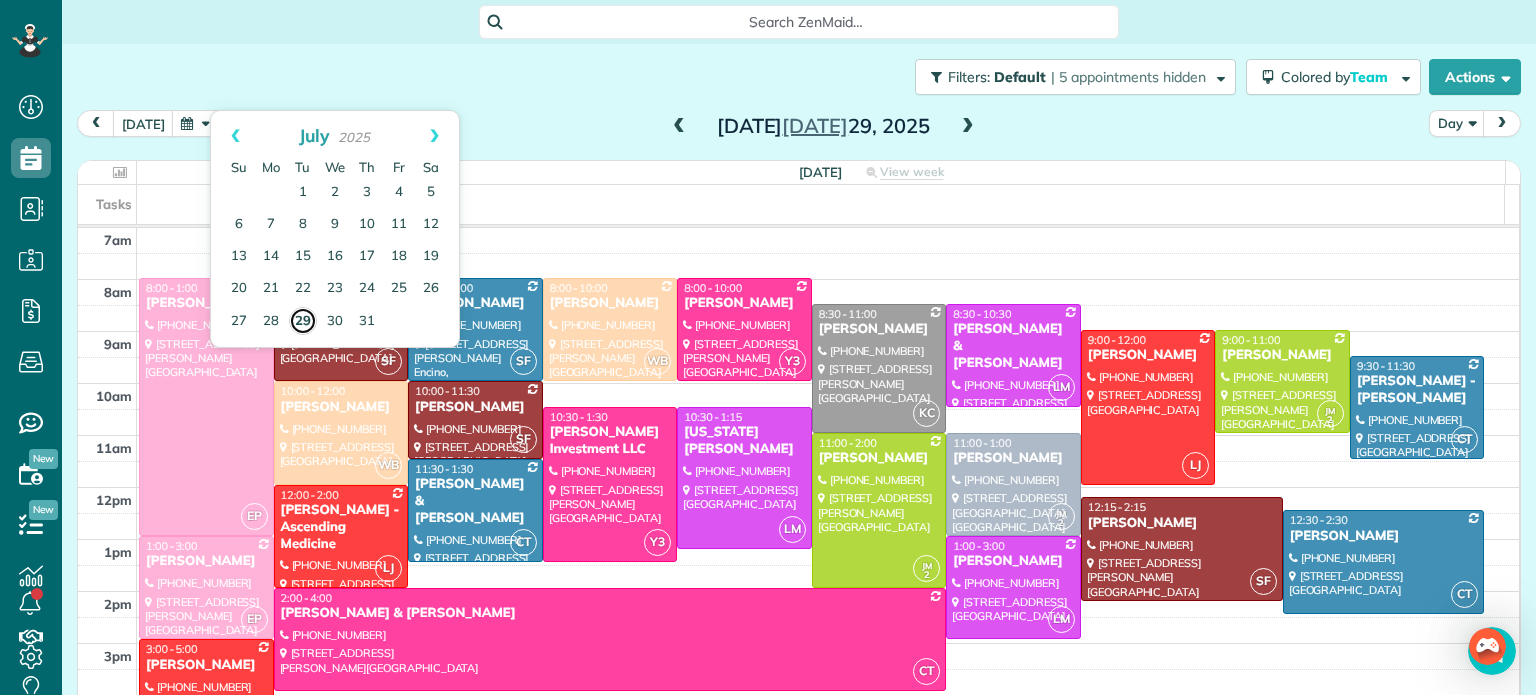 click on "29" at bounding box center (303, 321) 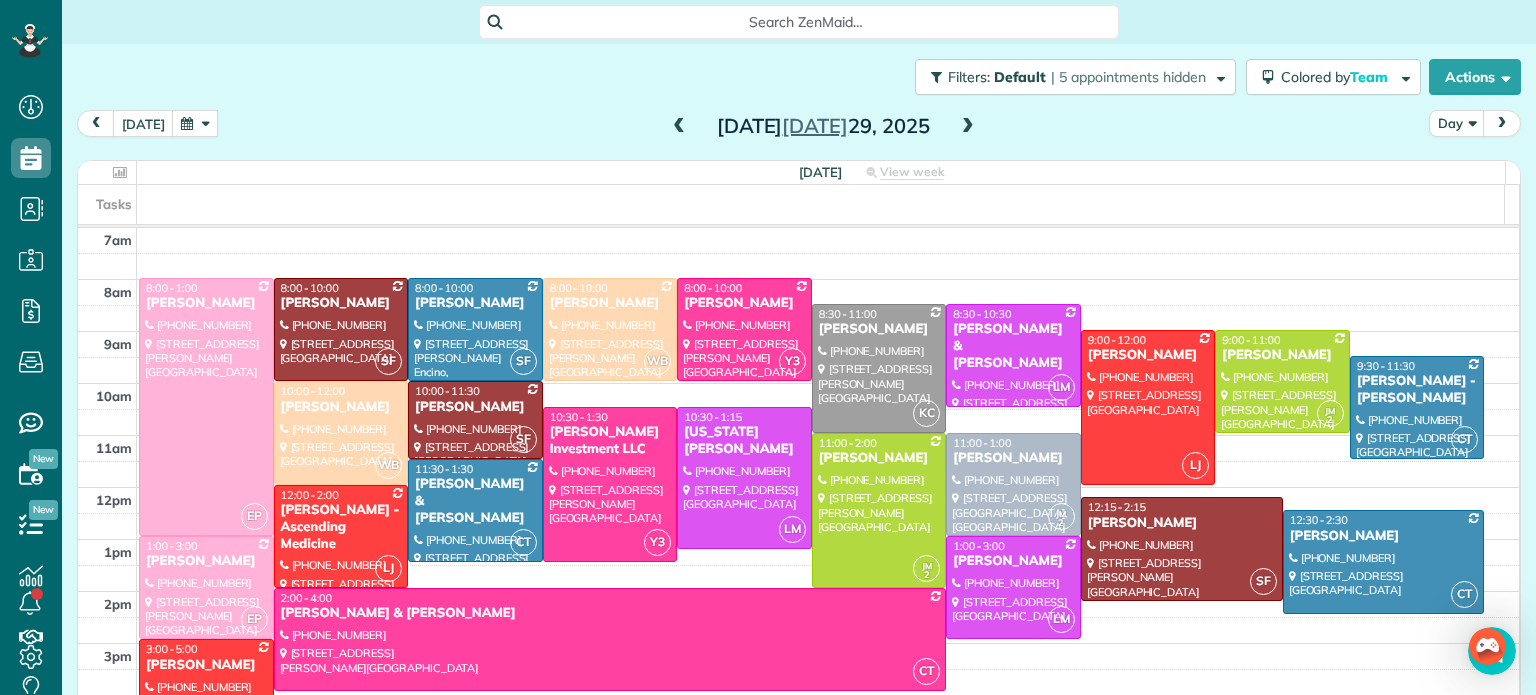 click at bounding box center [968, 127] 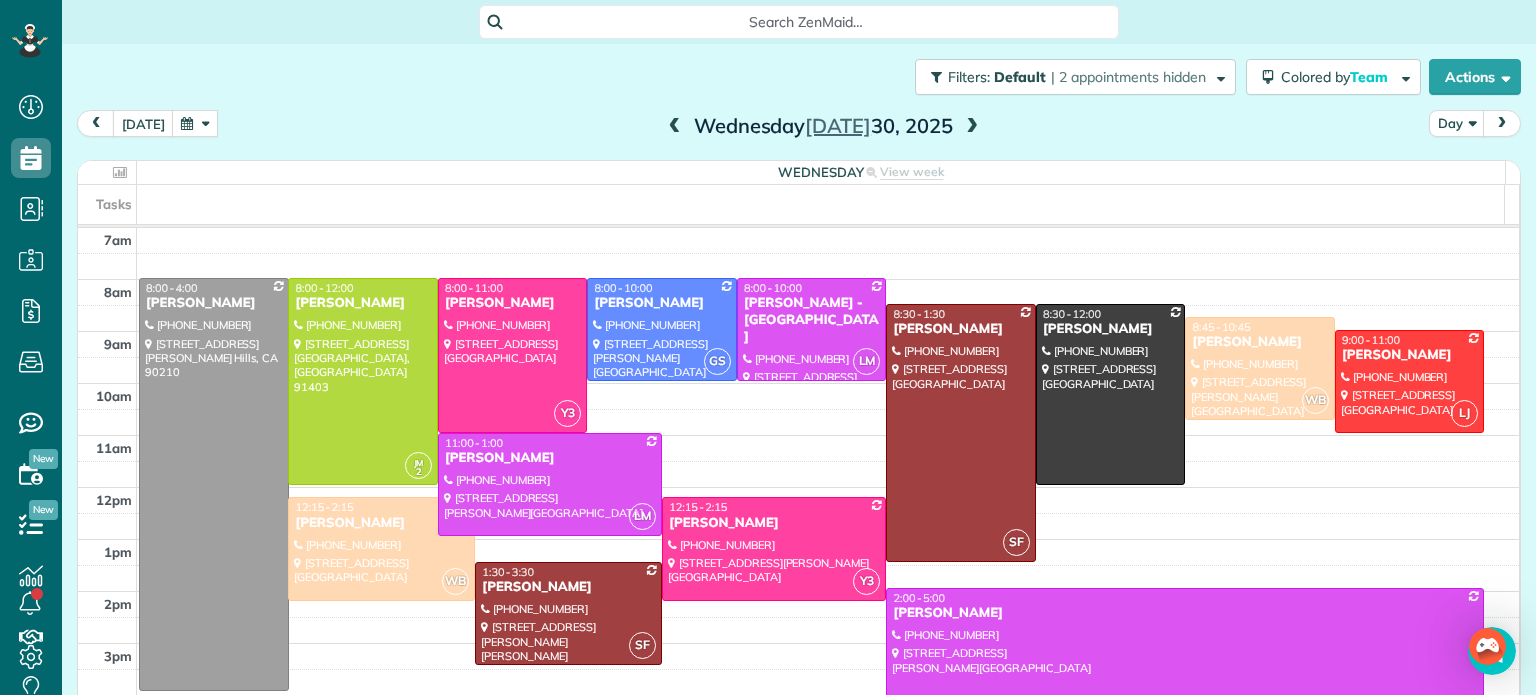 click at bounding box center (972, 127) 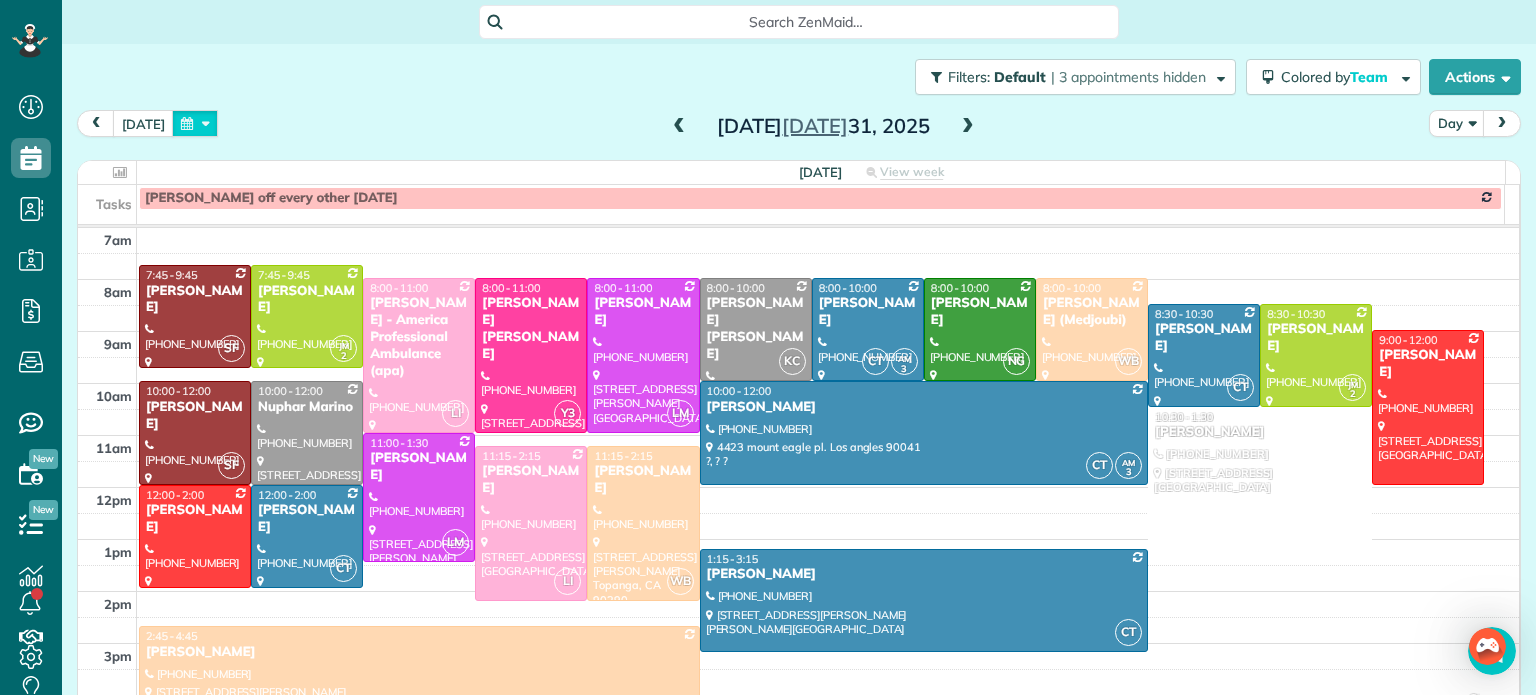 click at bounding box center [195, 123] 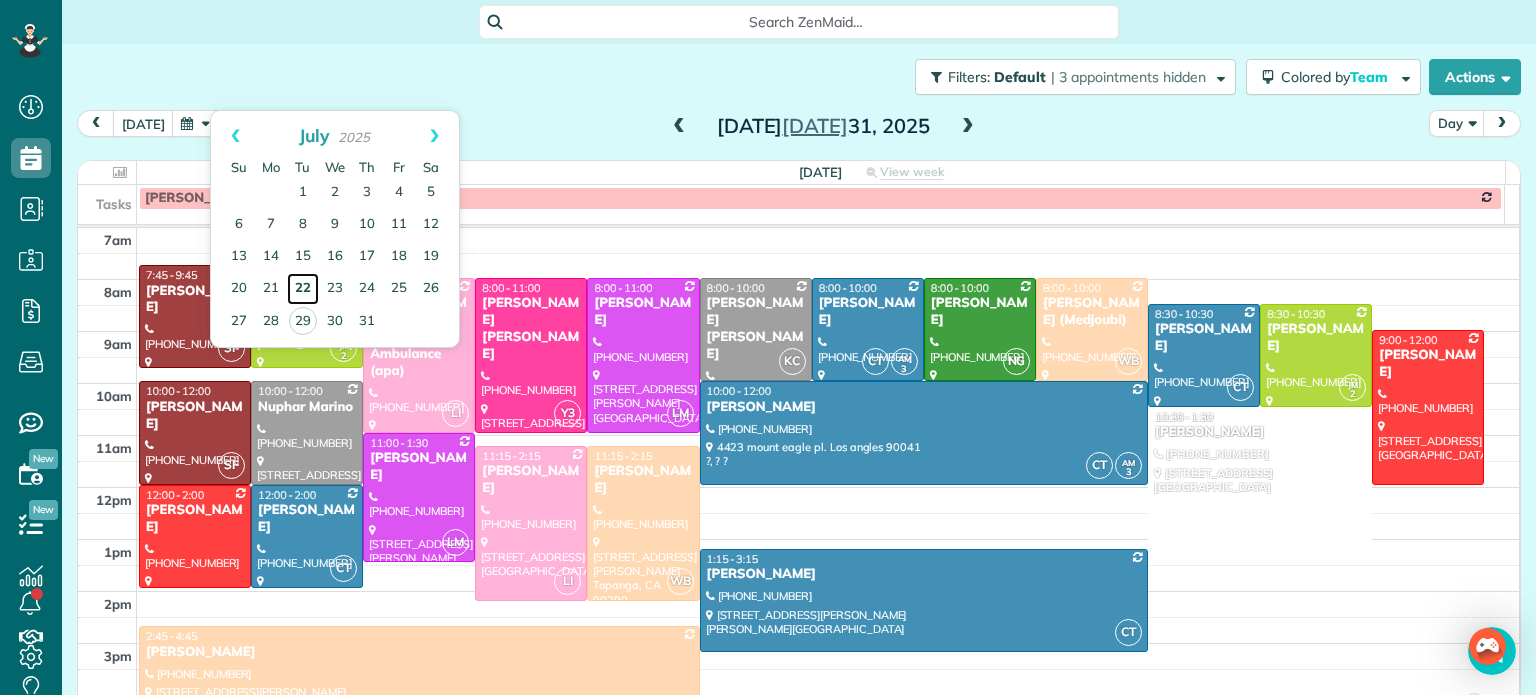 click on "22" at bounding box center (303, 289) 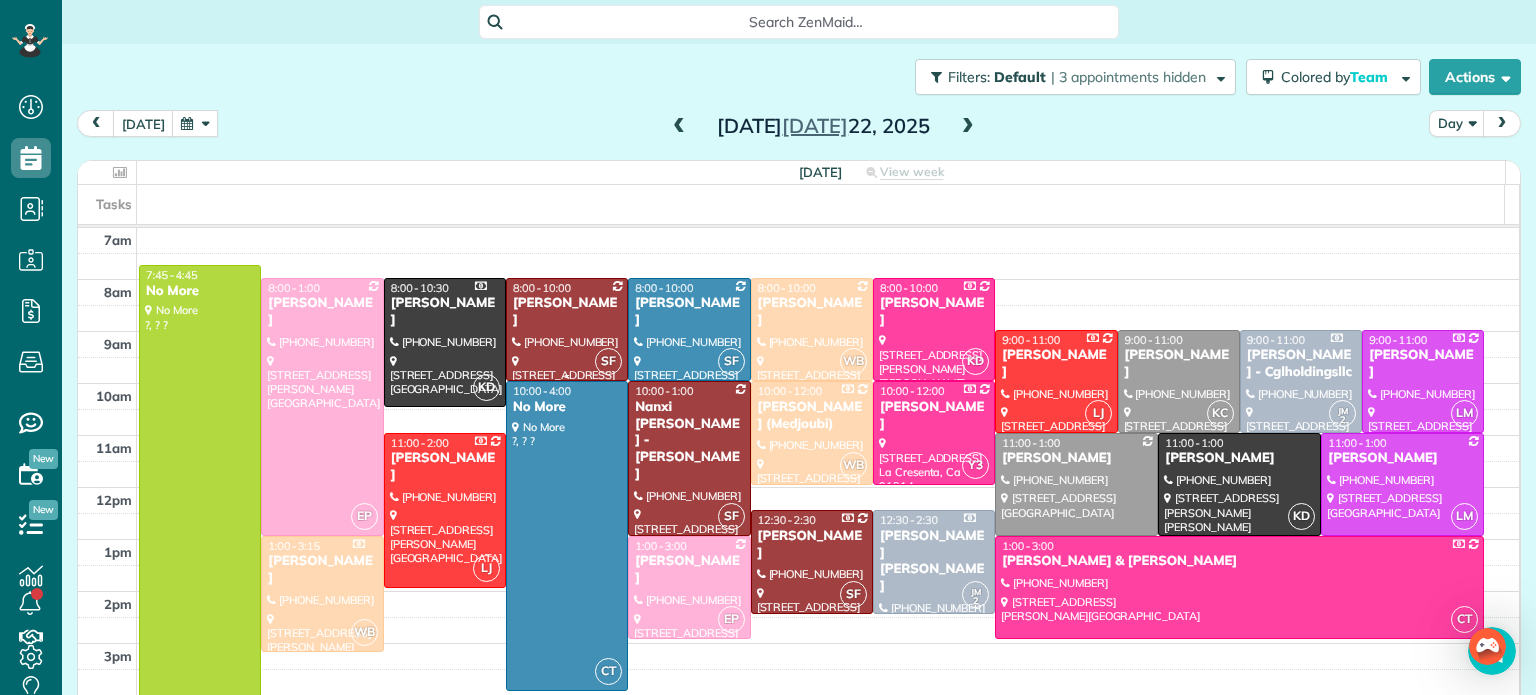 click at bounding box center (567, 329) 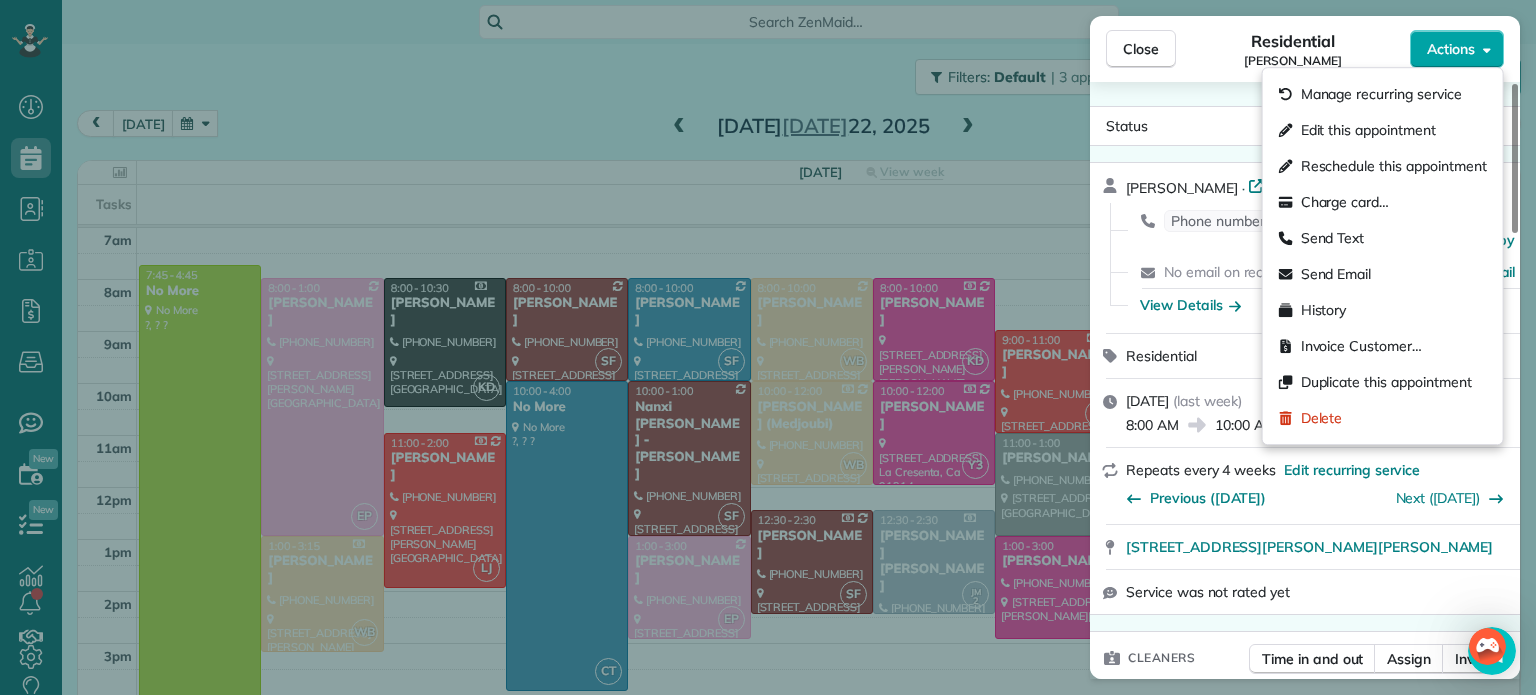 click on "Actions" at bounding box center (1457, 49) 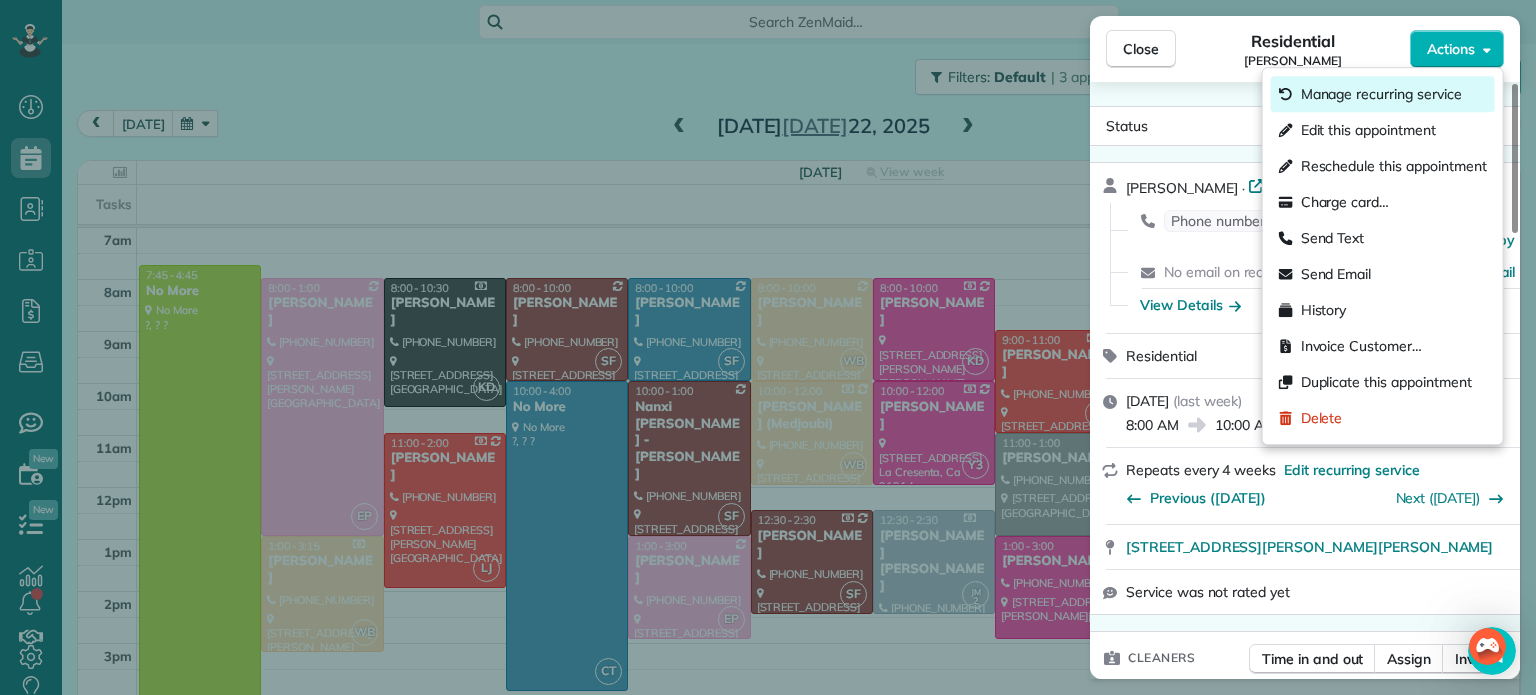 click on "Manage recurring service" at bounding box center [1383, 94] 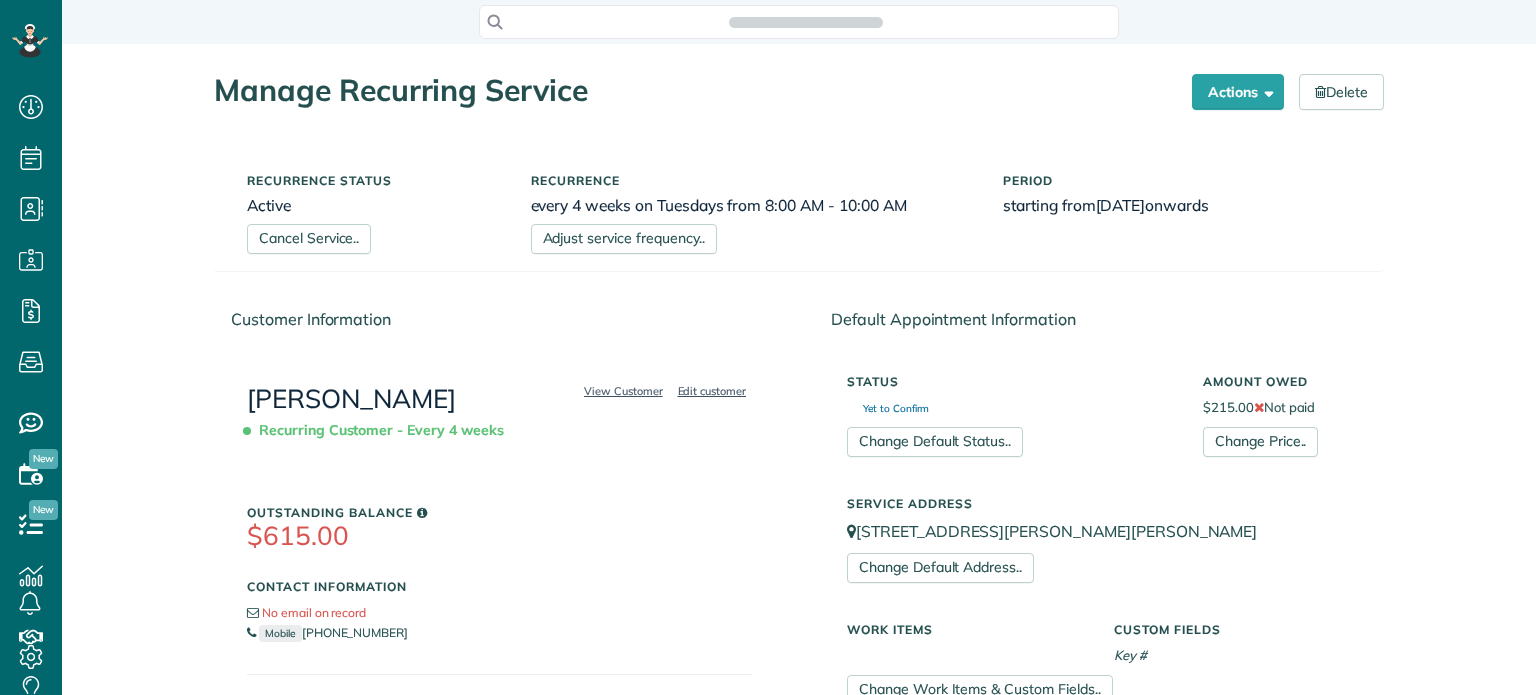scroll, scrollTop: 0, scrollLeft: 0, axis: both 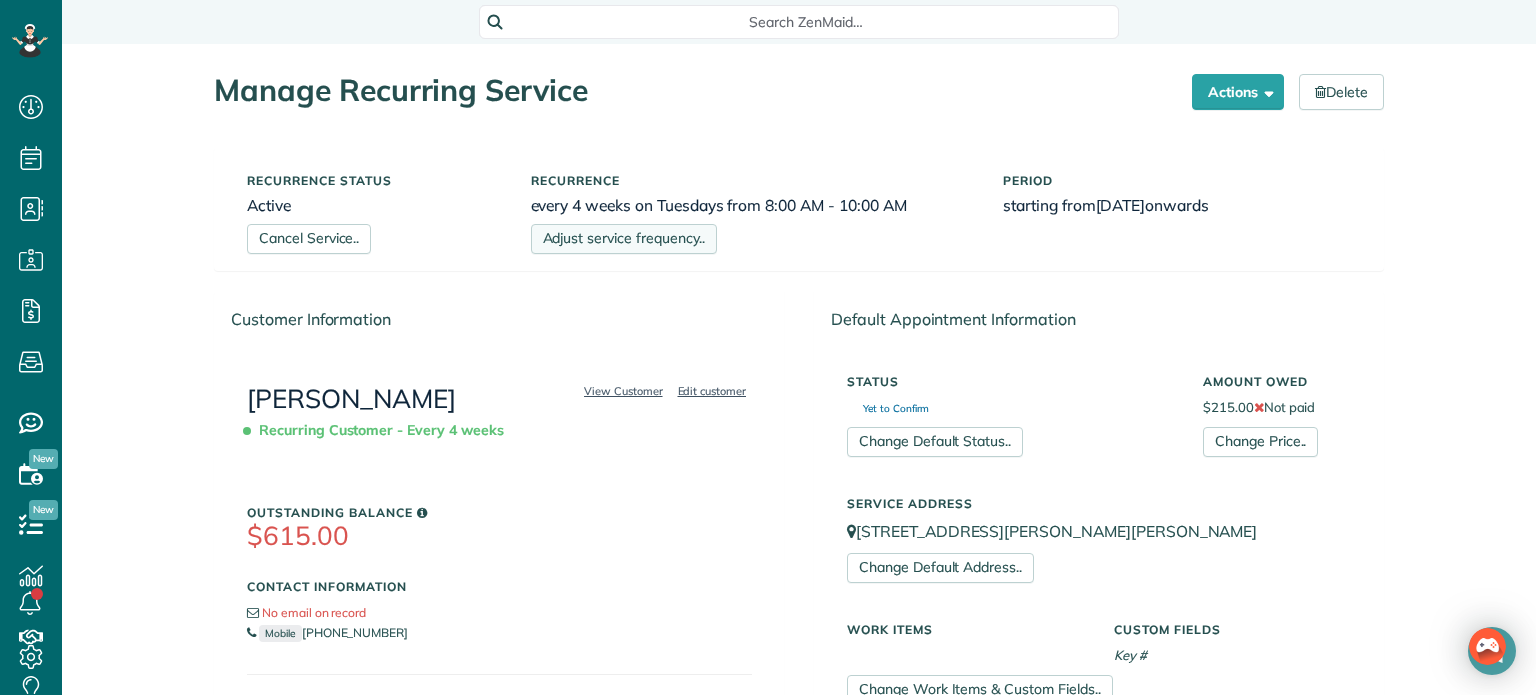 click on "Adjust service frequency.." at bounding box center [624, 239] 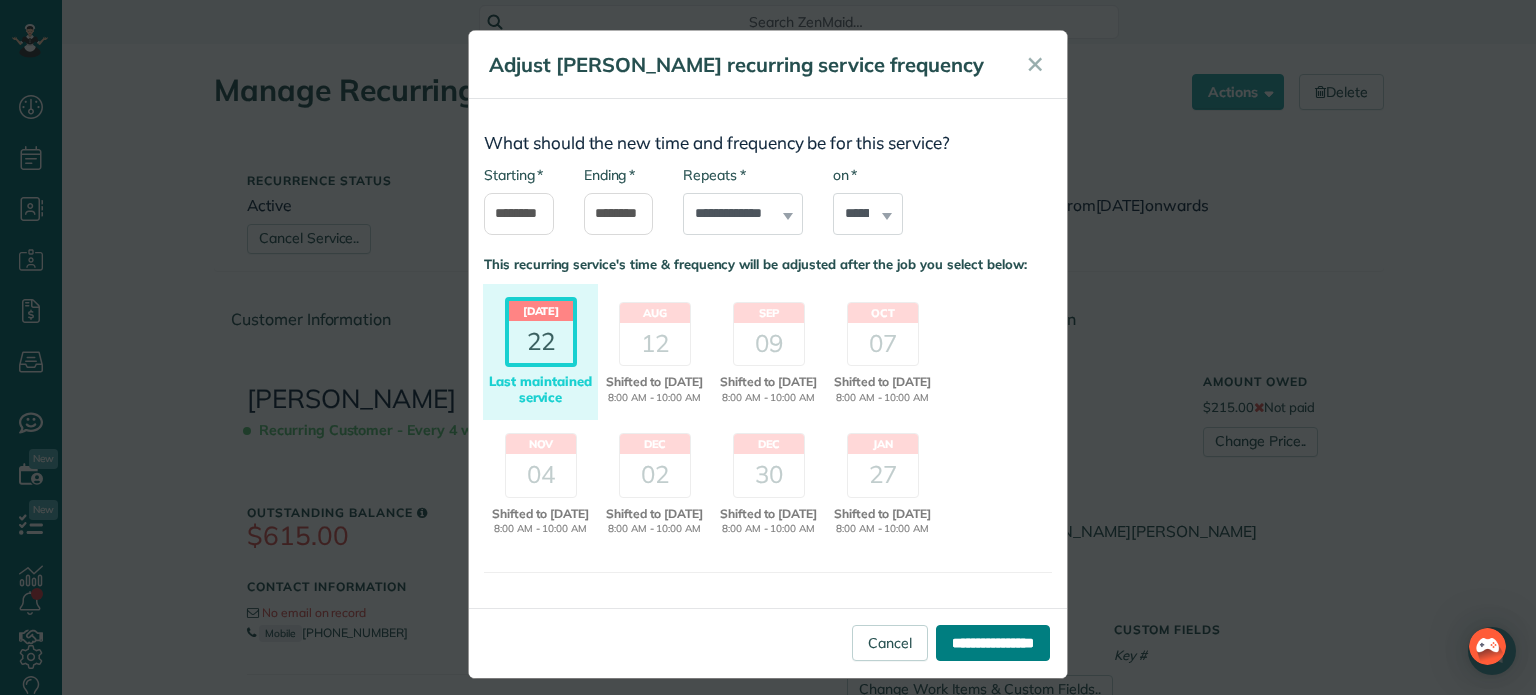 click on "**********" at bounding box center (993, 643) 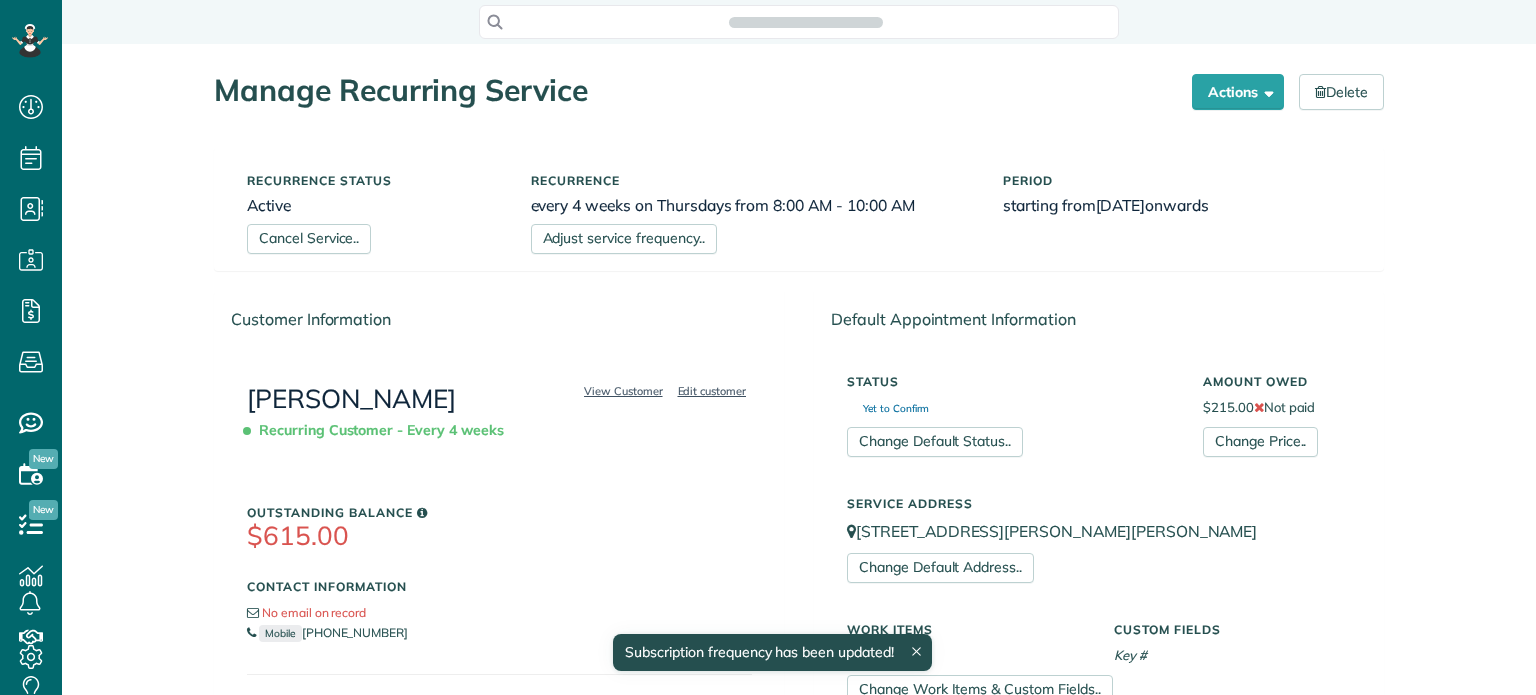 scroll, scrollTop: 0, scrollLeft: 0, axis: both 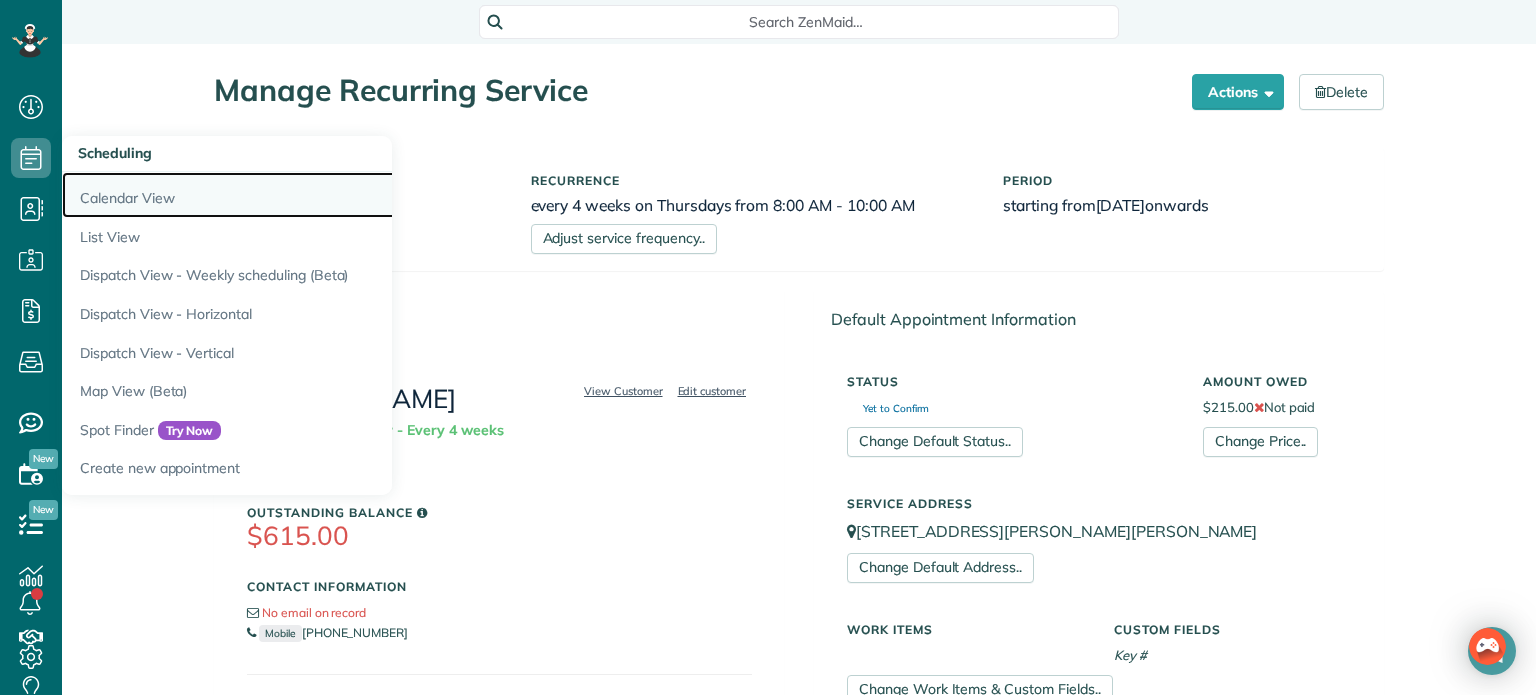 click on "Calendar View" at bounding box center (312, 195) 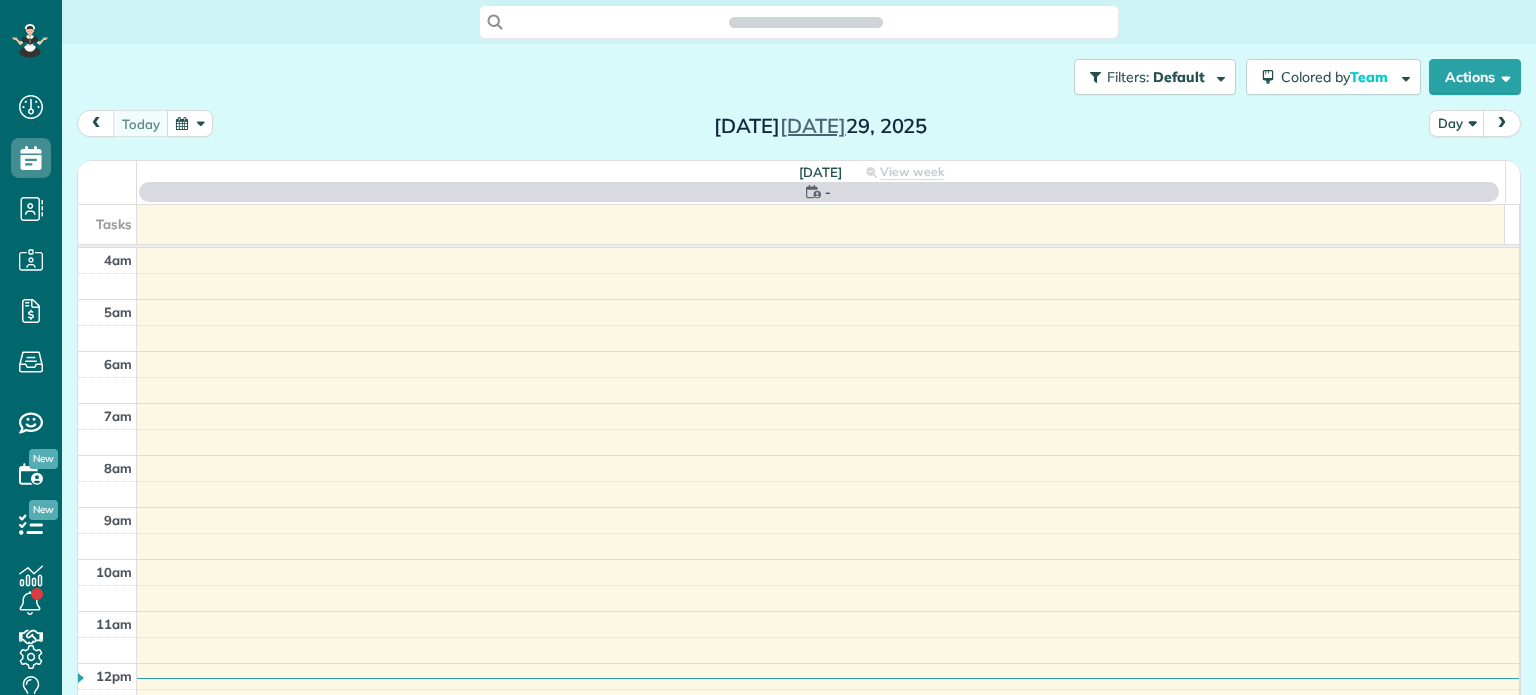 scroll, scrollTop: 0, scrollLeft: 0, axis: both 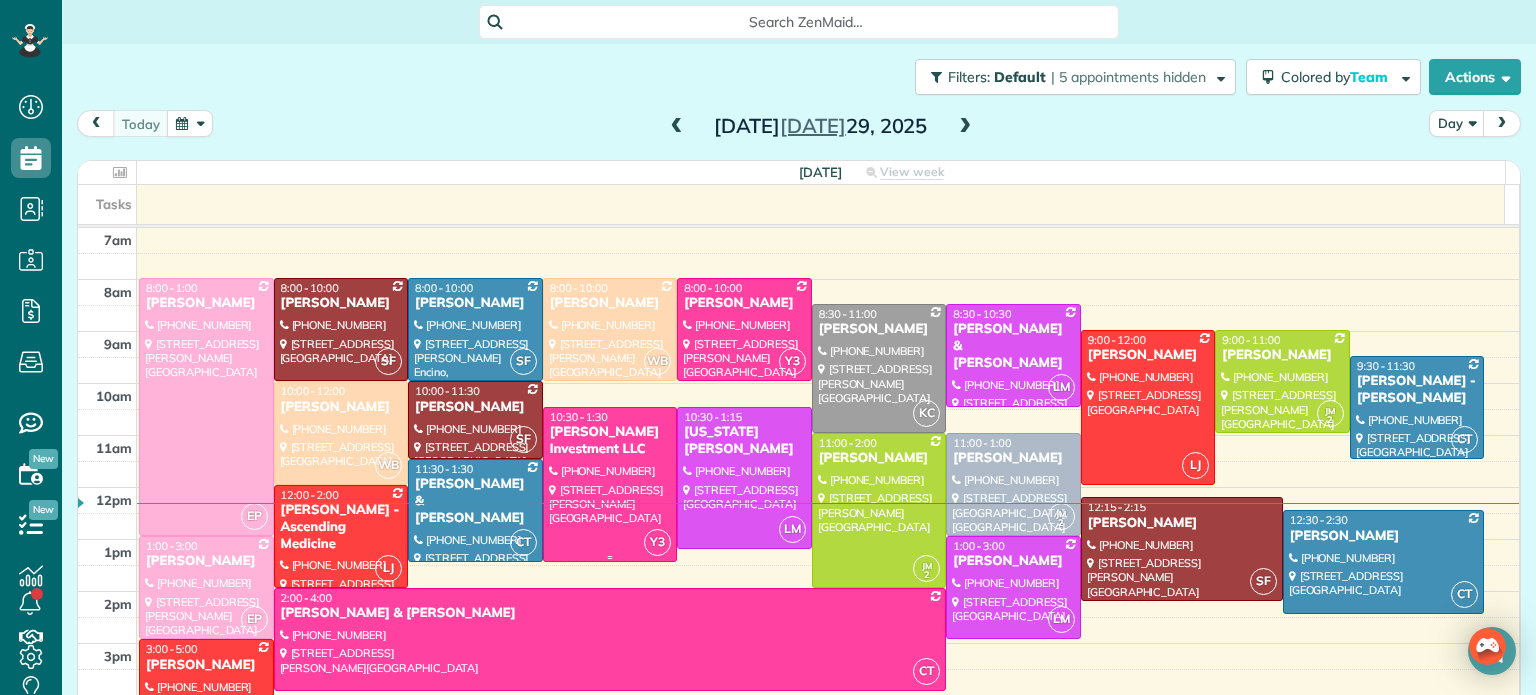 click at bounding box center [610, 484] 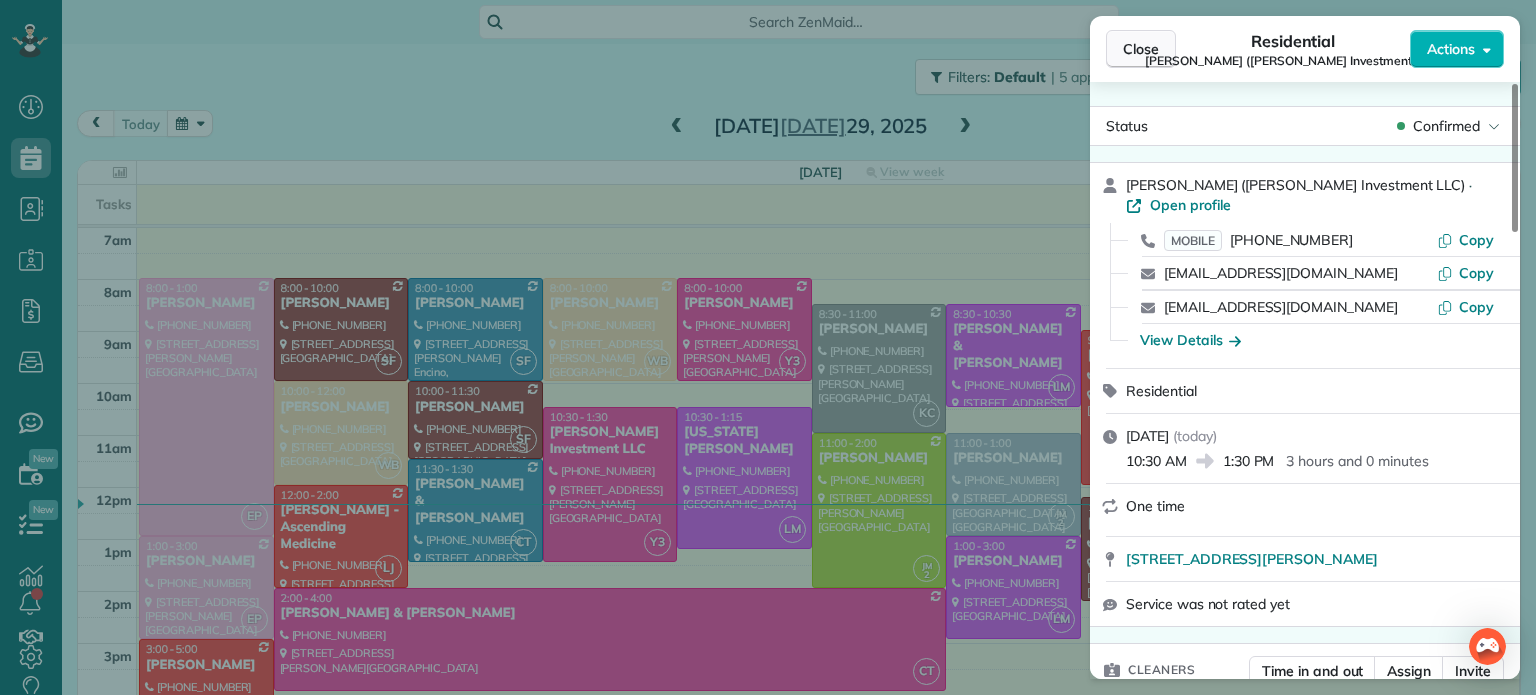 click on "Close" at bounding box center [1141, 49] 